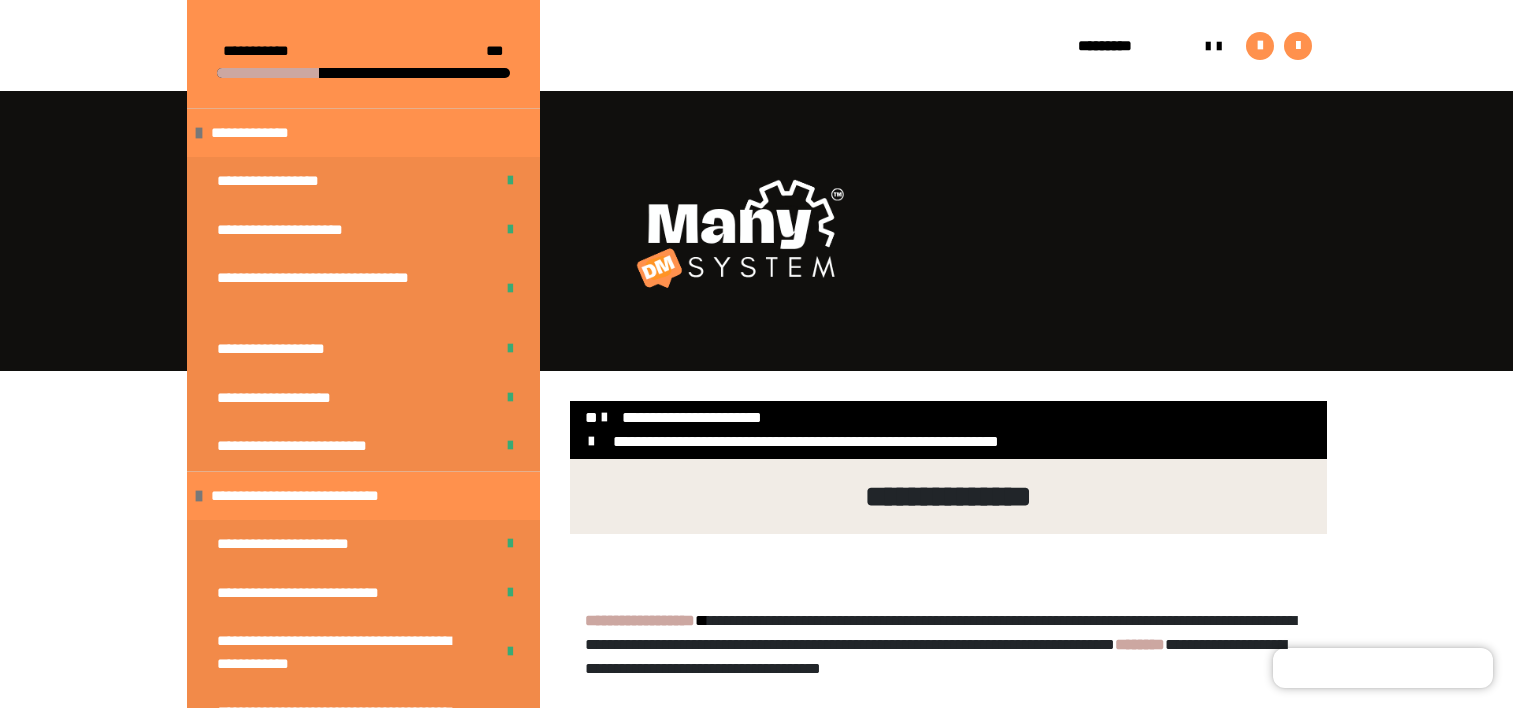 scroll, scrollTop: 2360, scrollLeft: 0, axis: vertical 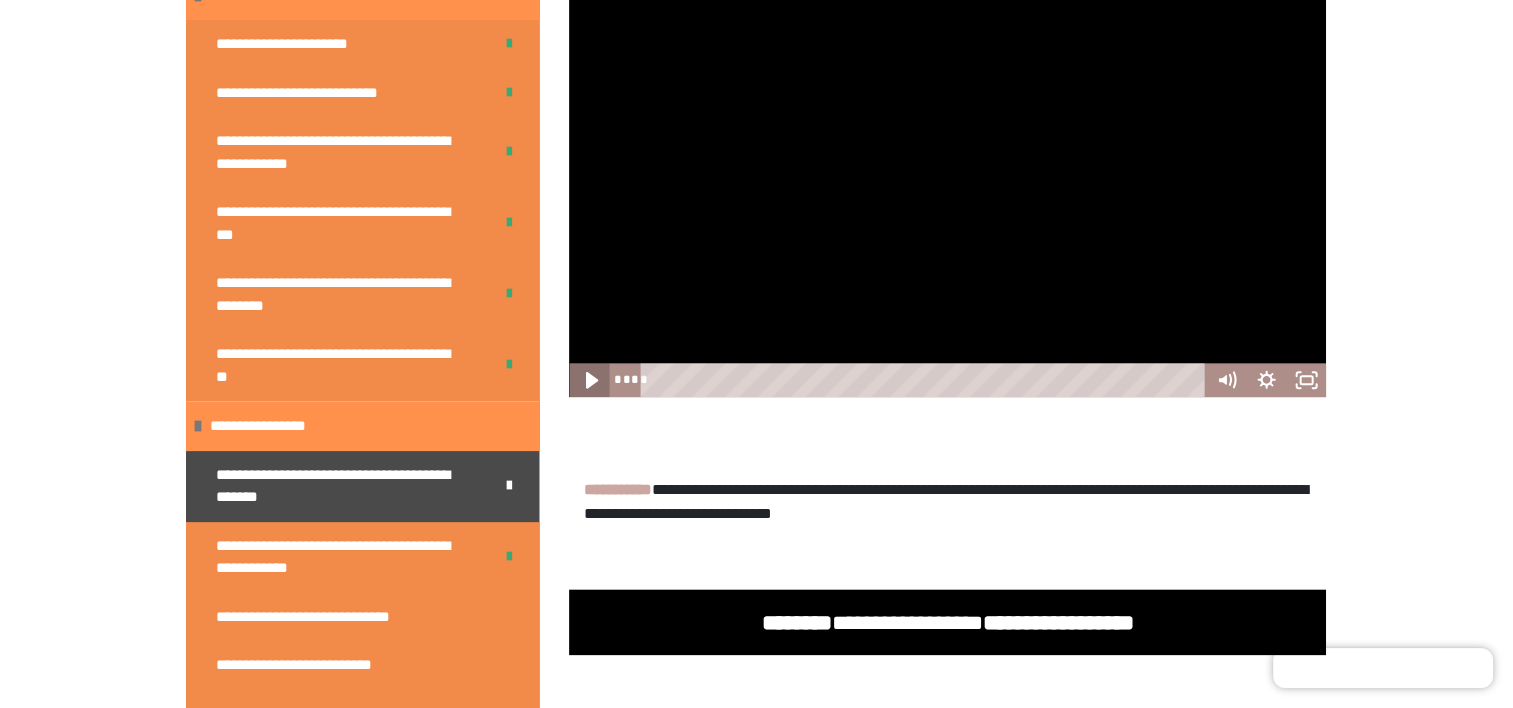 click 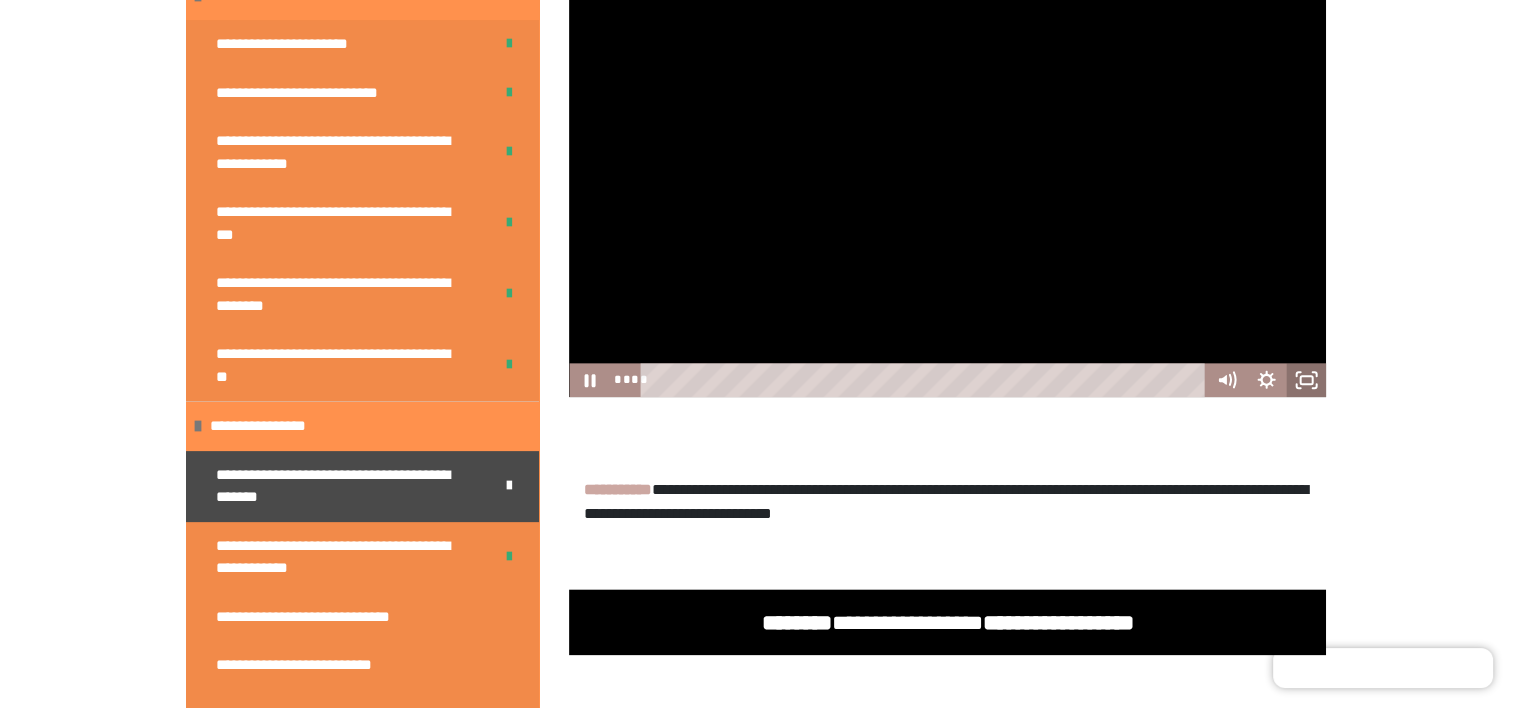 click 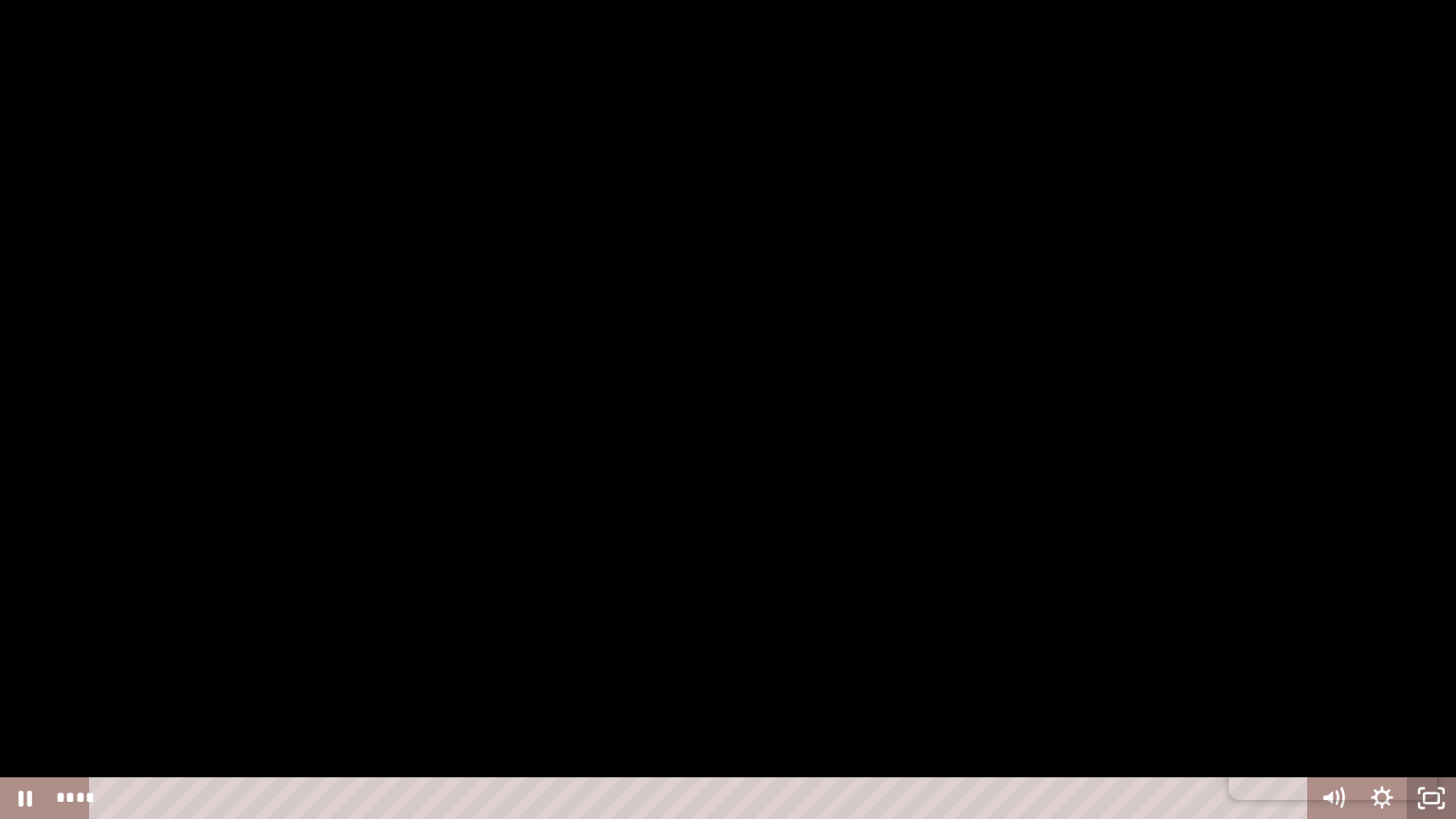 click 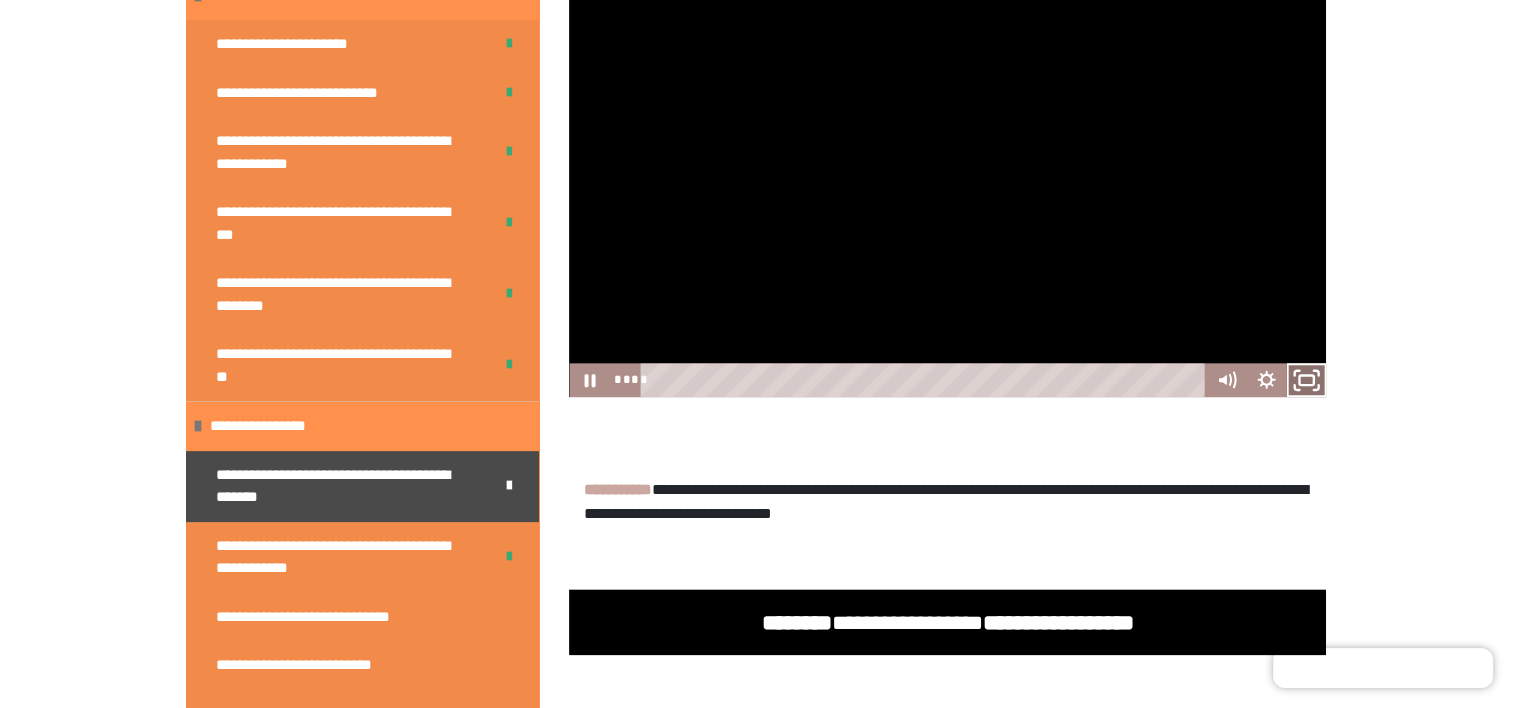 click 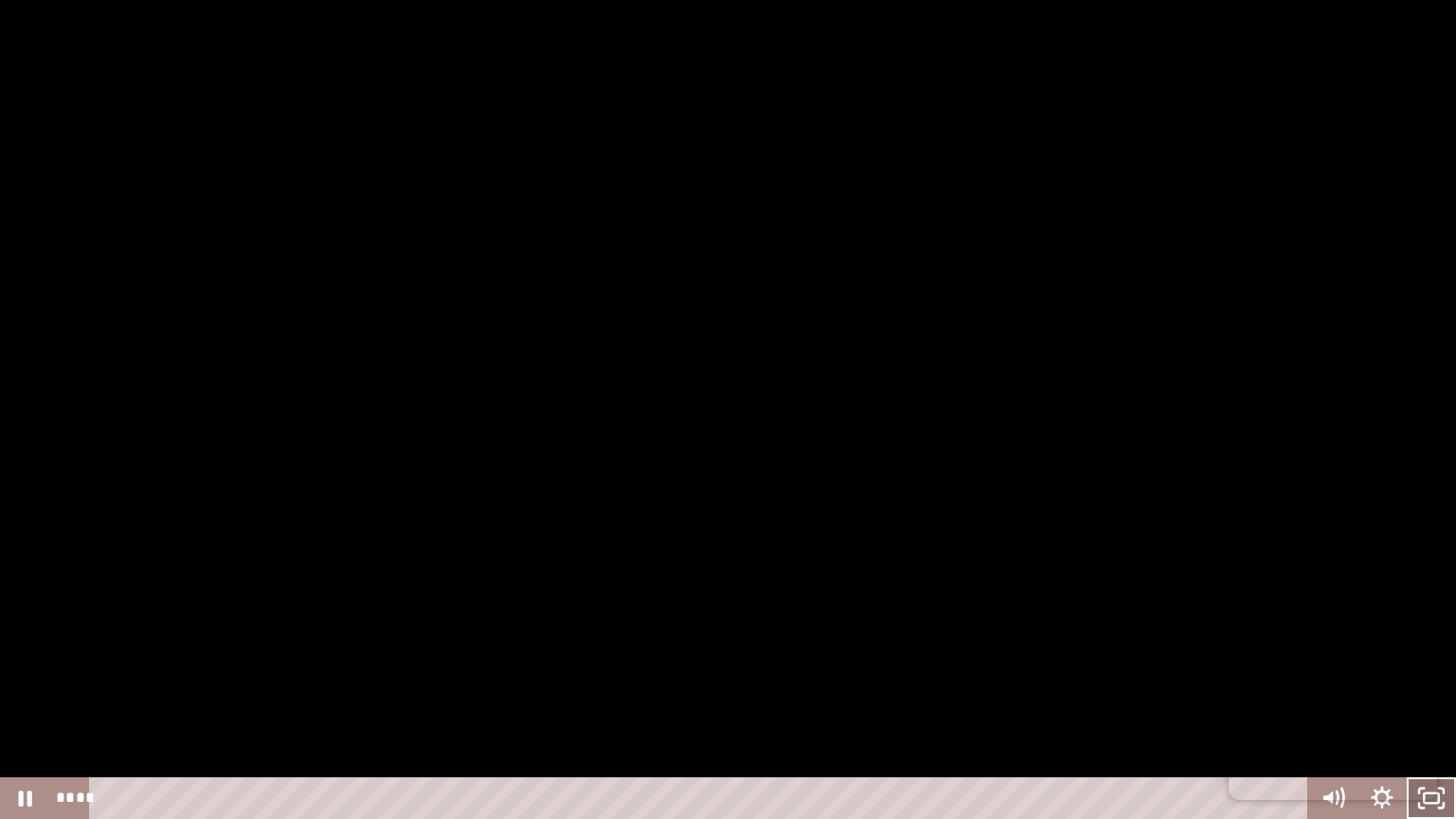 click 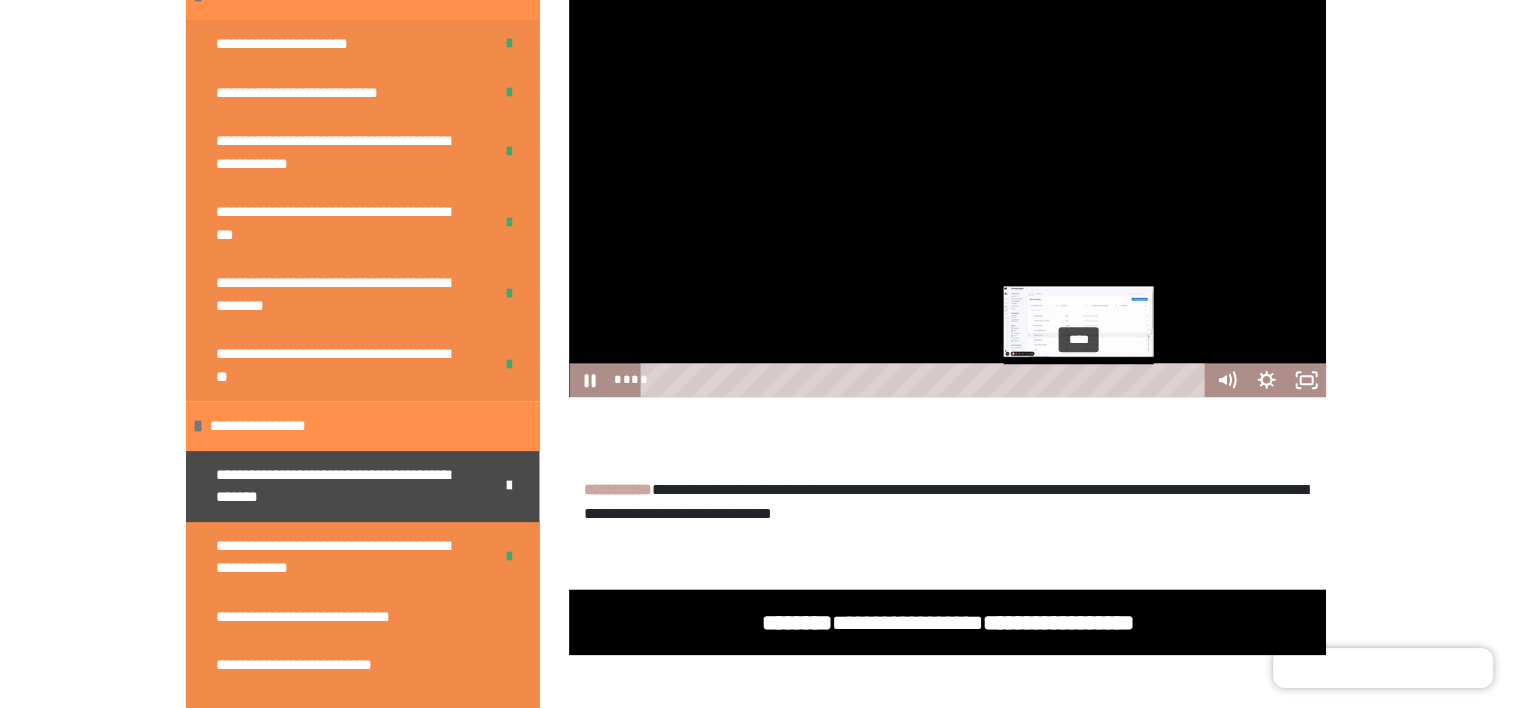 click on "****" at bounding box center [926, 380] 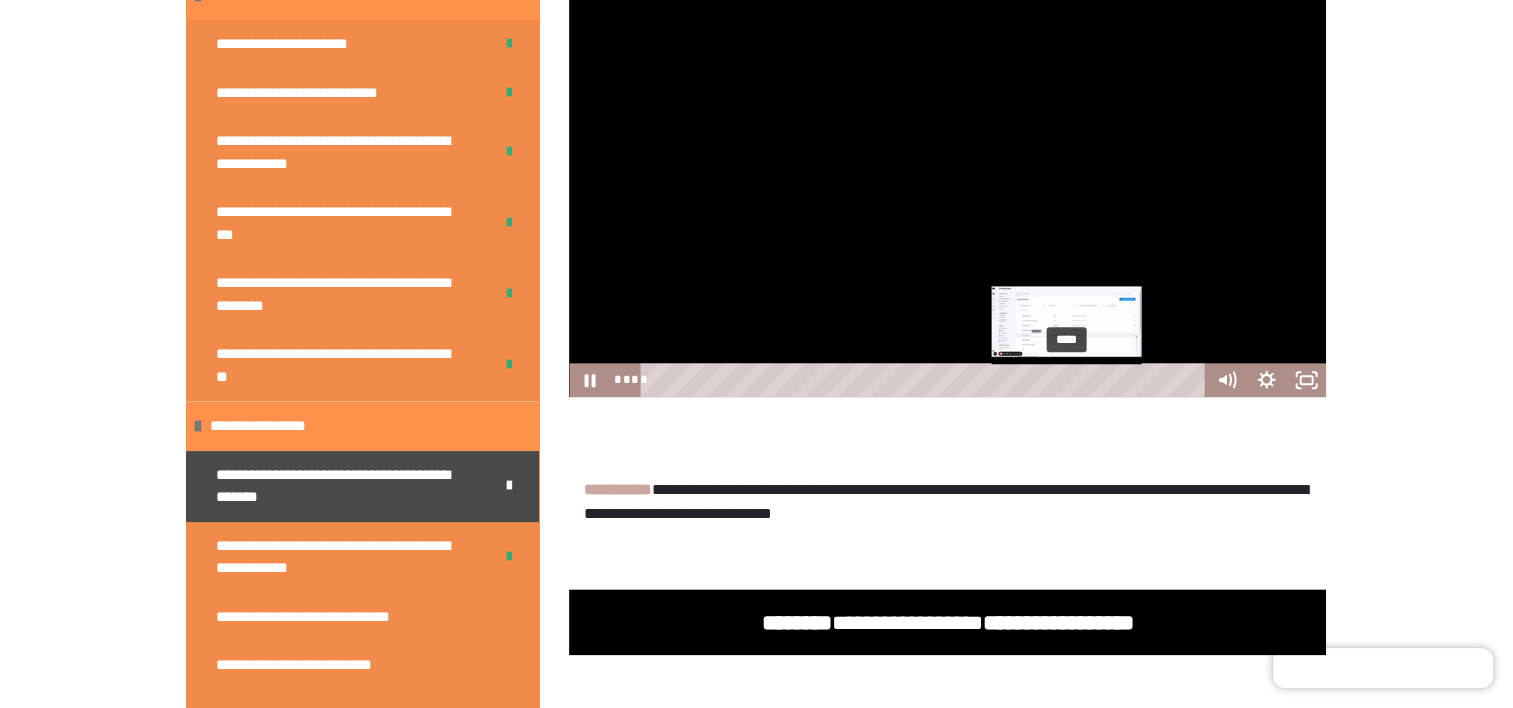 click on "****" at bounding box center (926, 380) 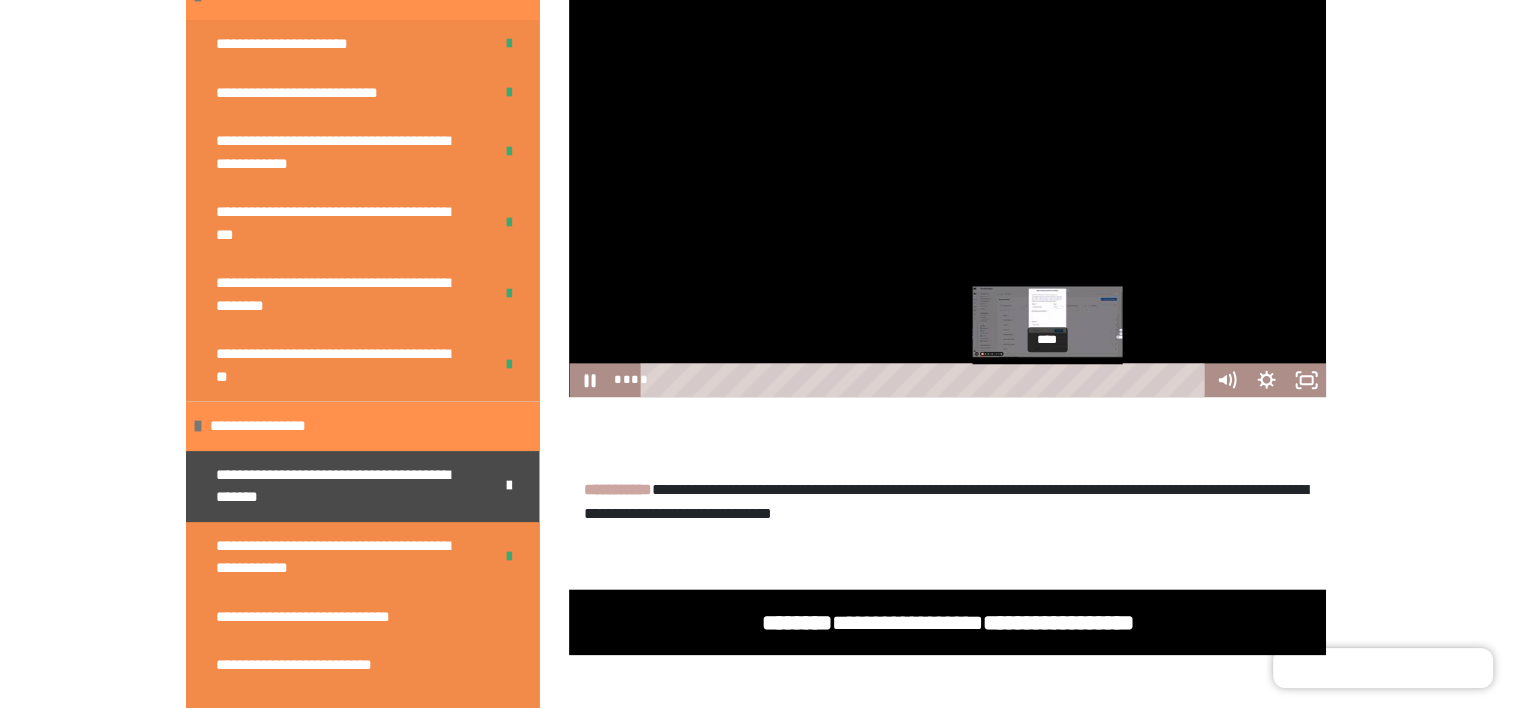 click on "****" at bounding box center [926, 380] 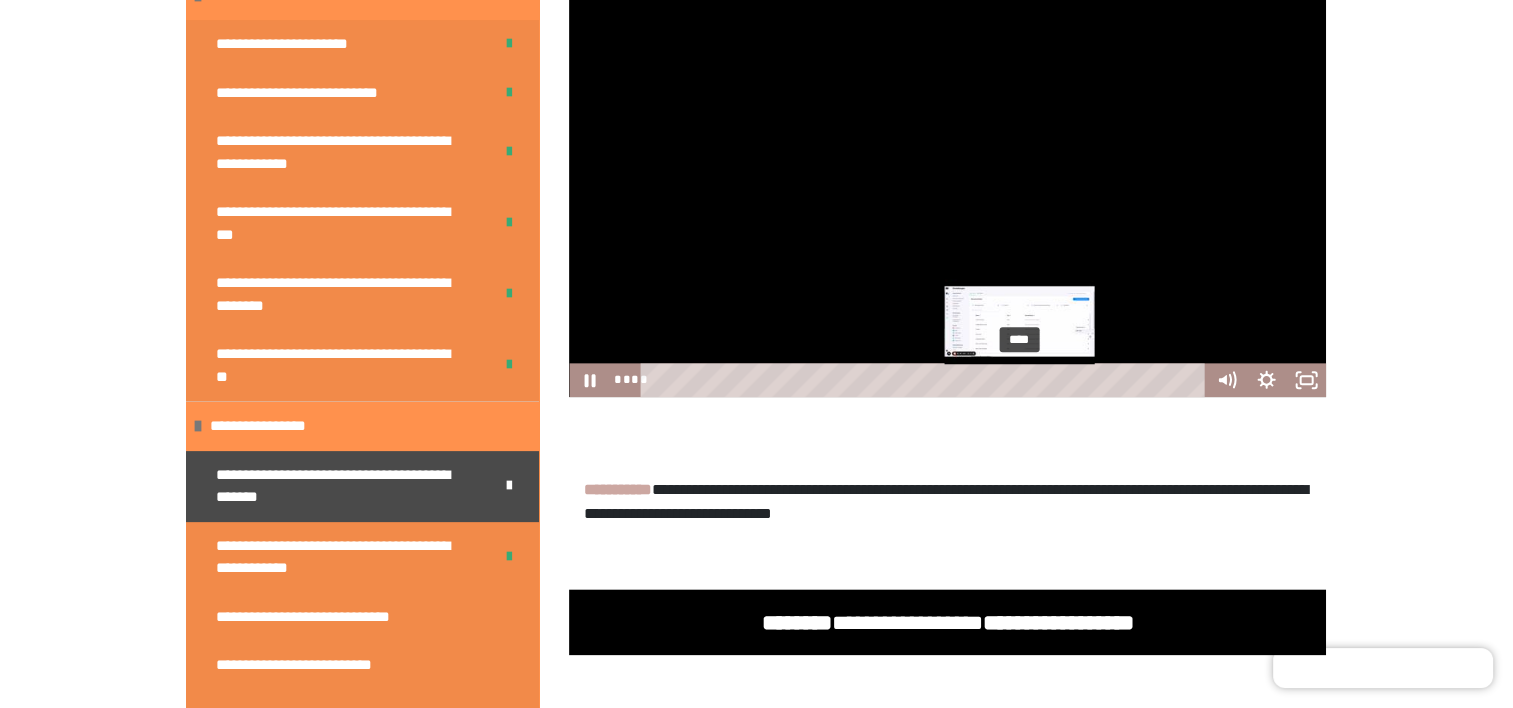 click on "****" at bounding box center [926, 380] 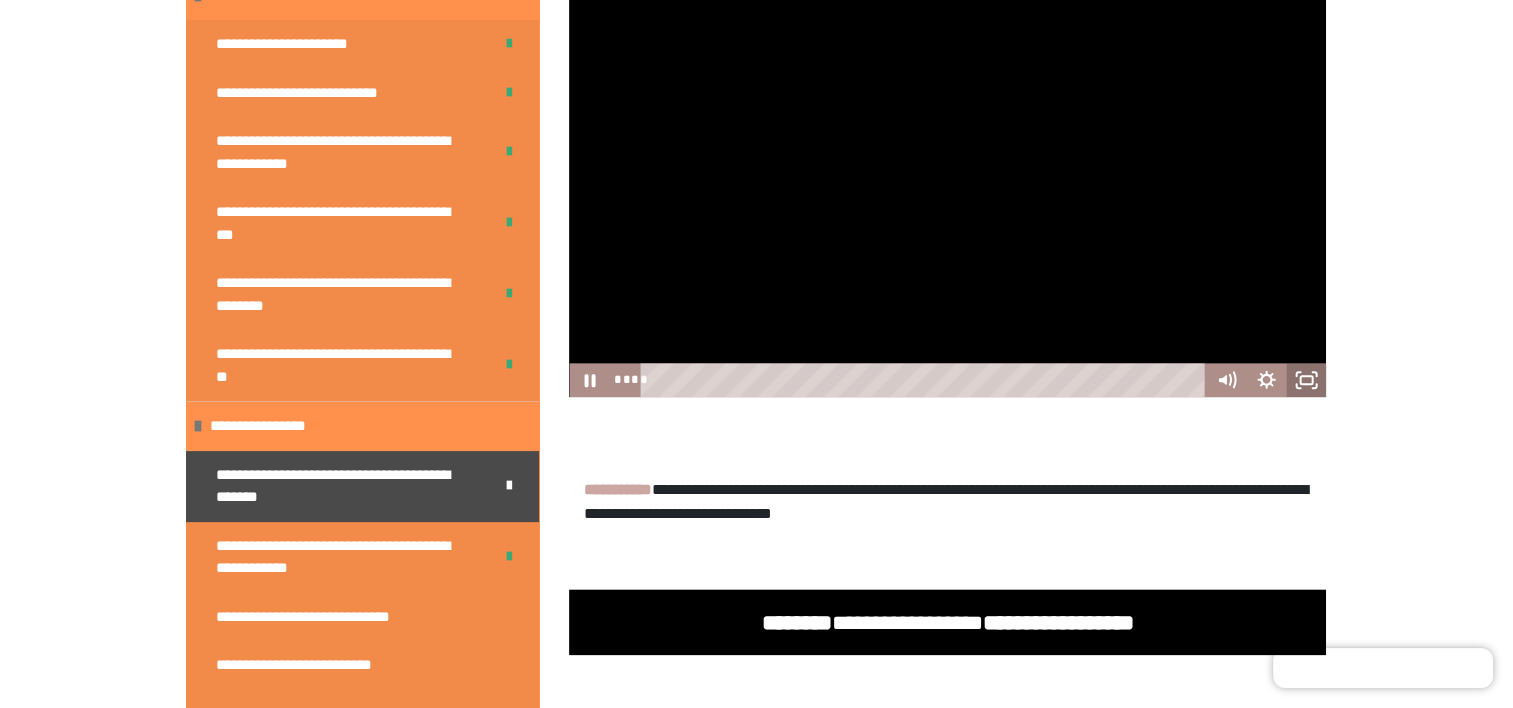 drag, startPoint x: 1312, startPoint y: 477, endPoint x: 1309, endPoint y: 589, distance: 112.04017 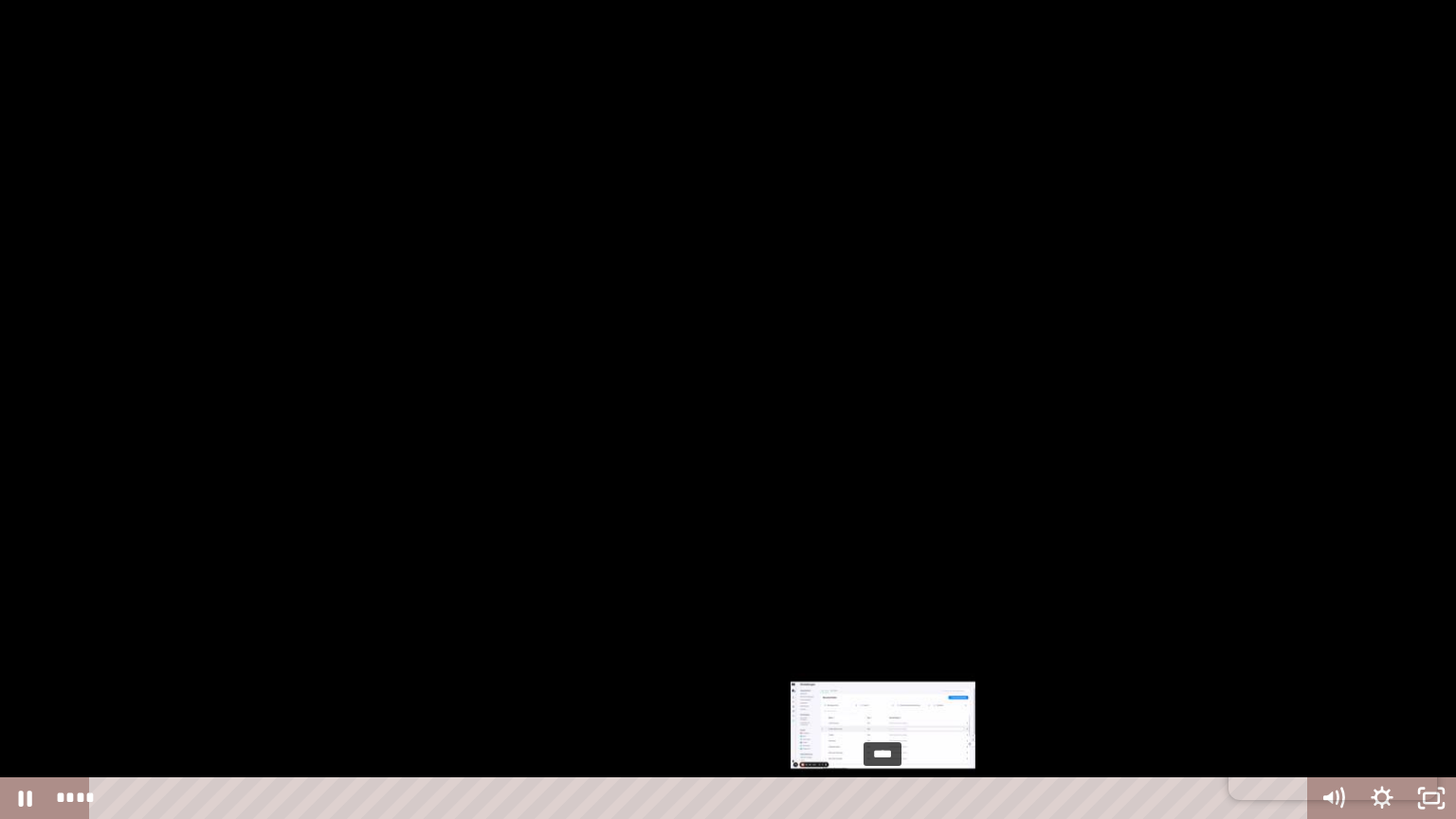 click on "****" at bounding box center [701, 798] 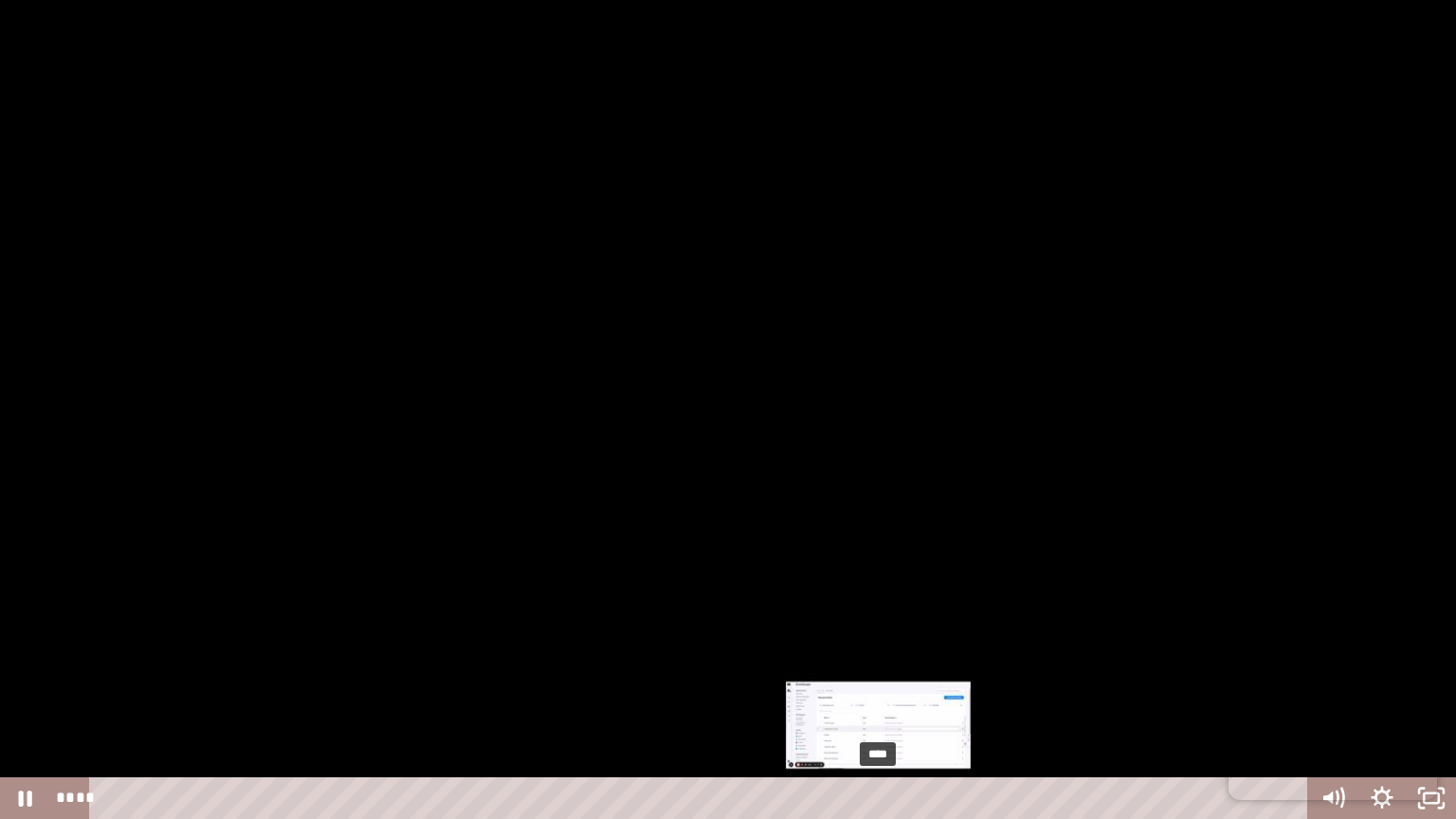 drag, startPoint x: 916, startPoint y: 800, endPoint x: 878, endPoint y: 804, distance: 38.2099 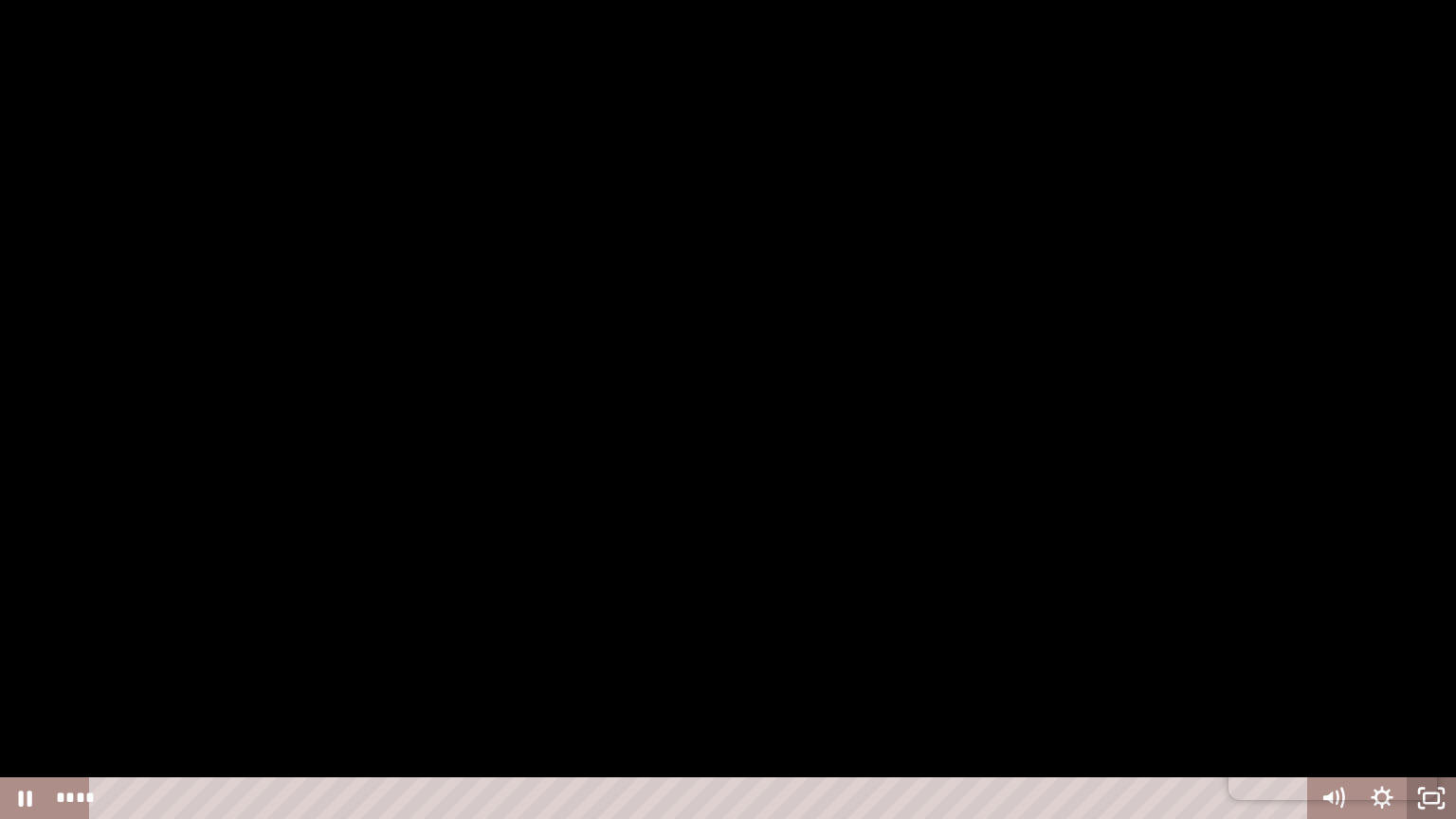 drag, startPoint x: 1437, startPoint y: 793, endPoint x: 1403, endPoint y: 670, distance: 127.6127 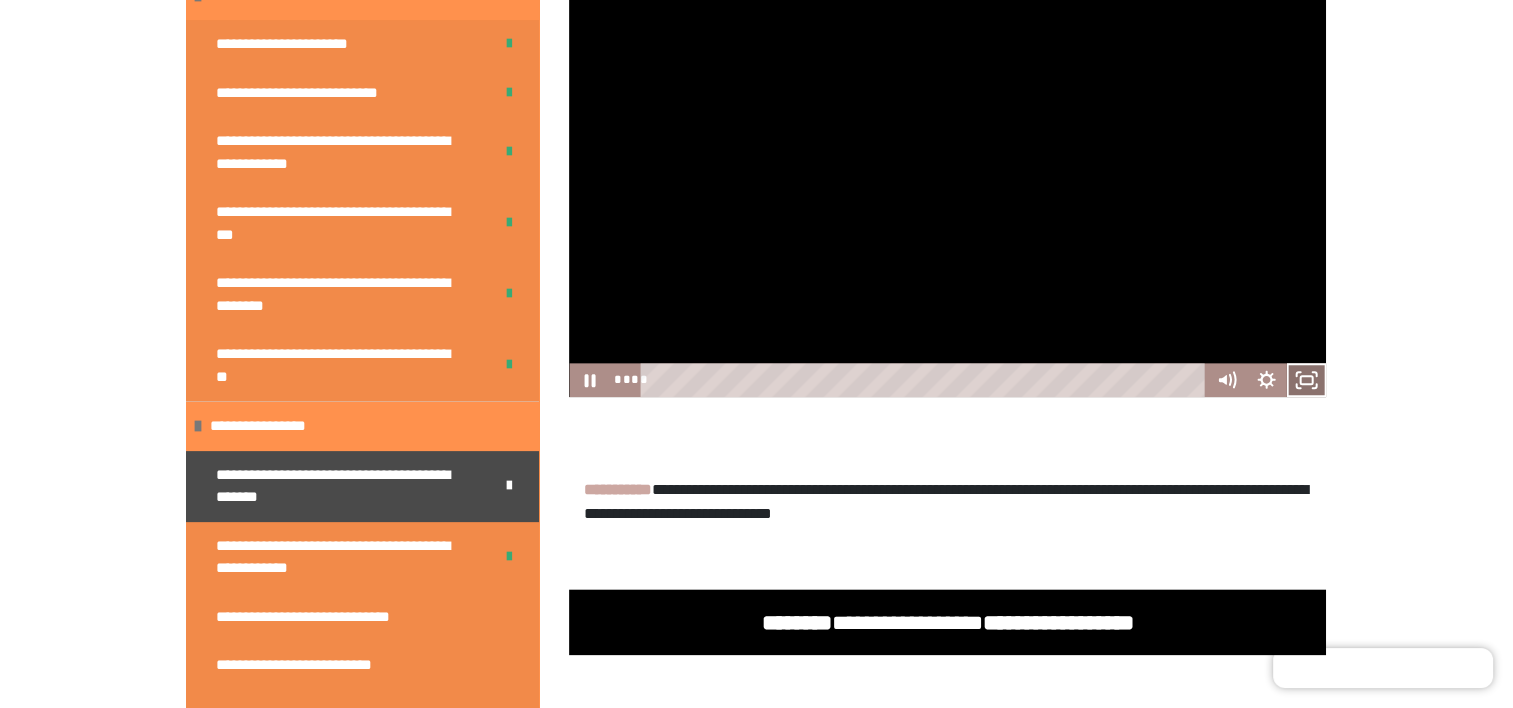 click 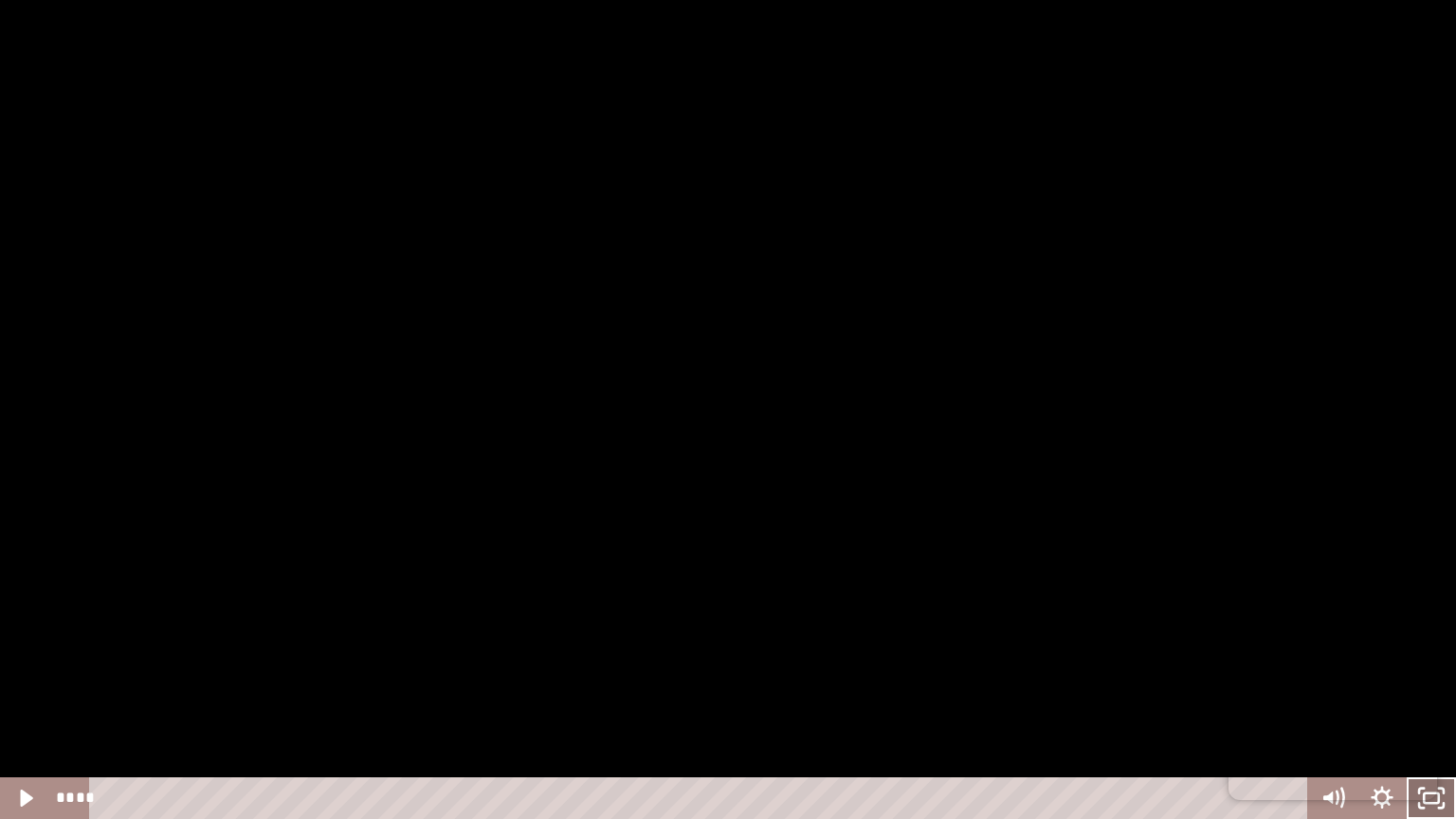 click 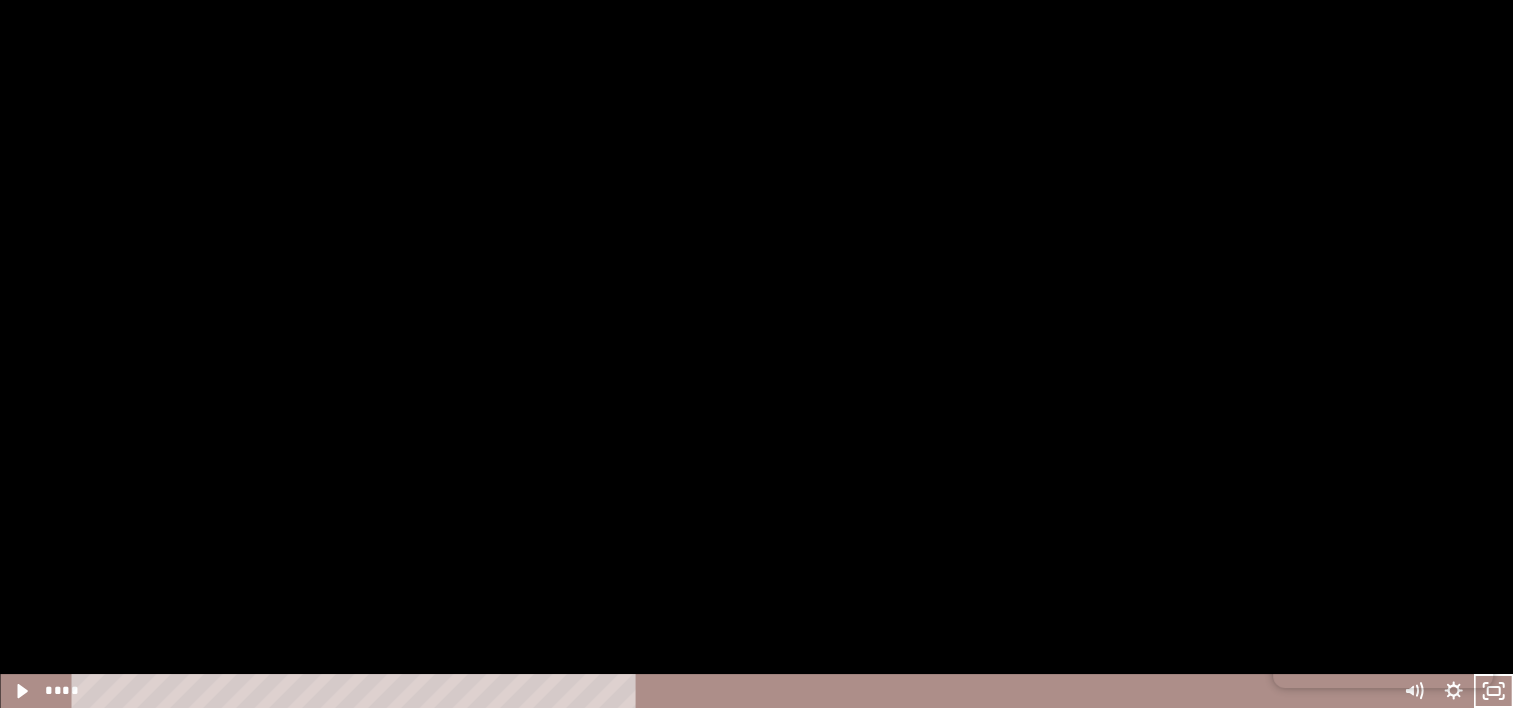 scroll, scrollTop: 2560, scrollLeft: 0, axis: vertical 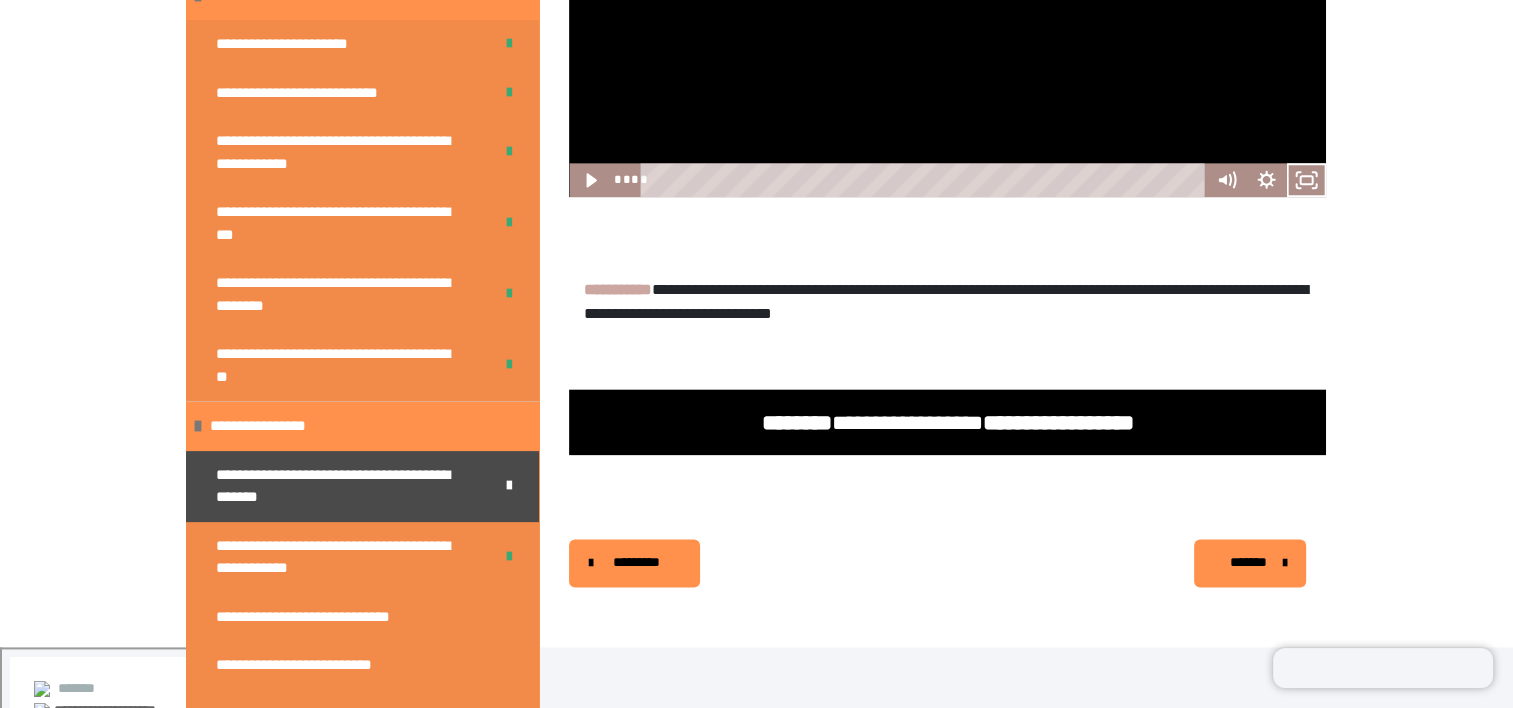 drag, startPoint x: 639, startPoint y: 383, endPoint x: 656, endPoint y: 382, distance: 17.029387 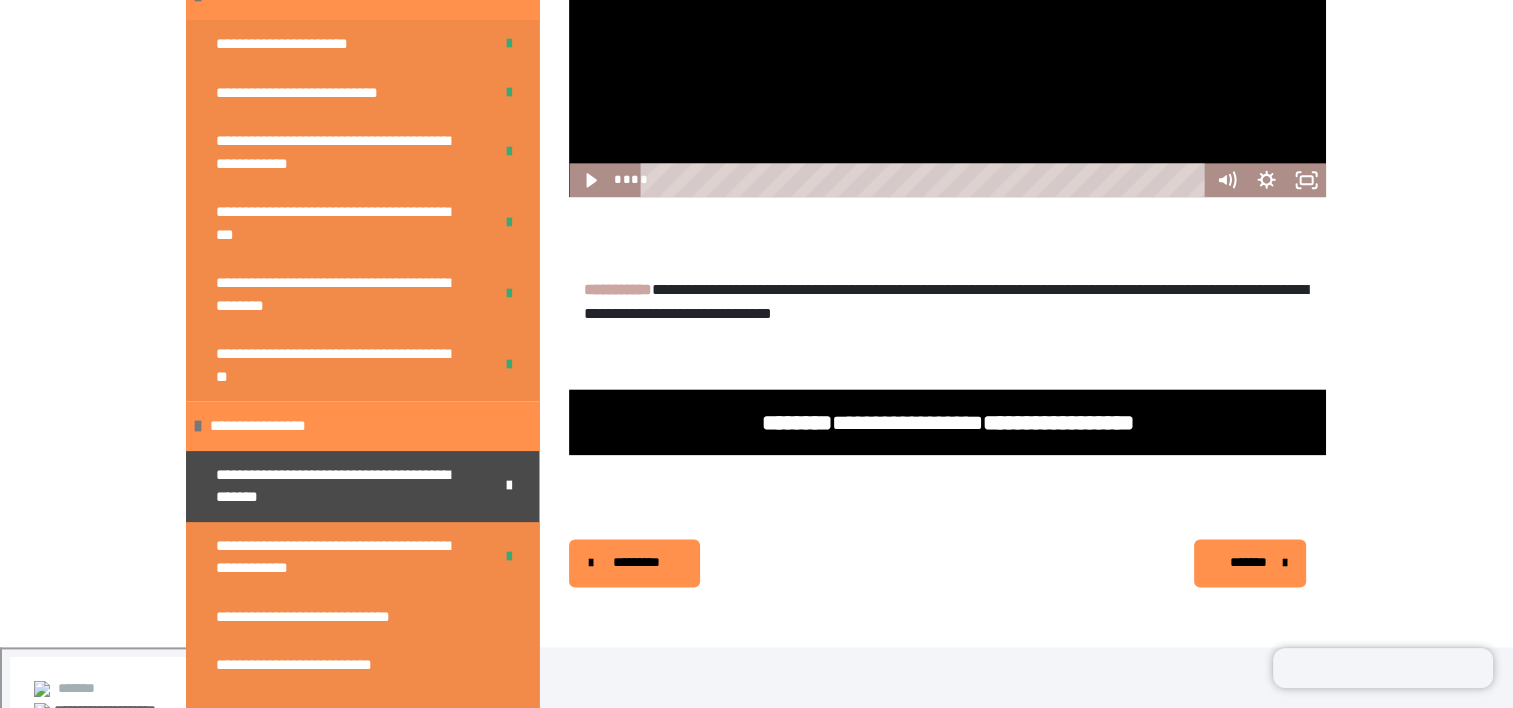 click on "**********" at bounding box center [945, 301] 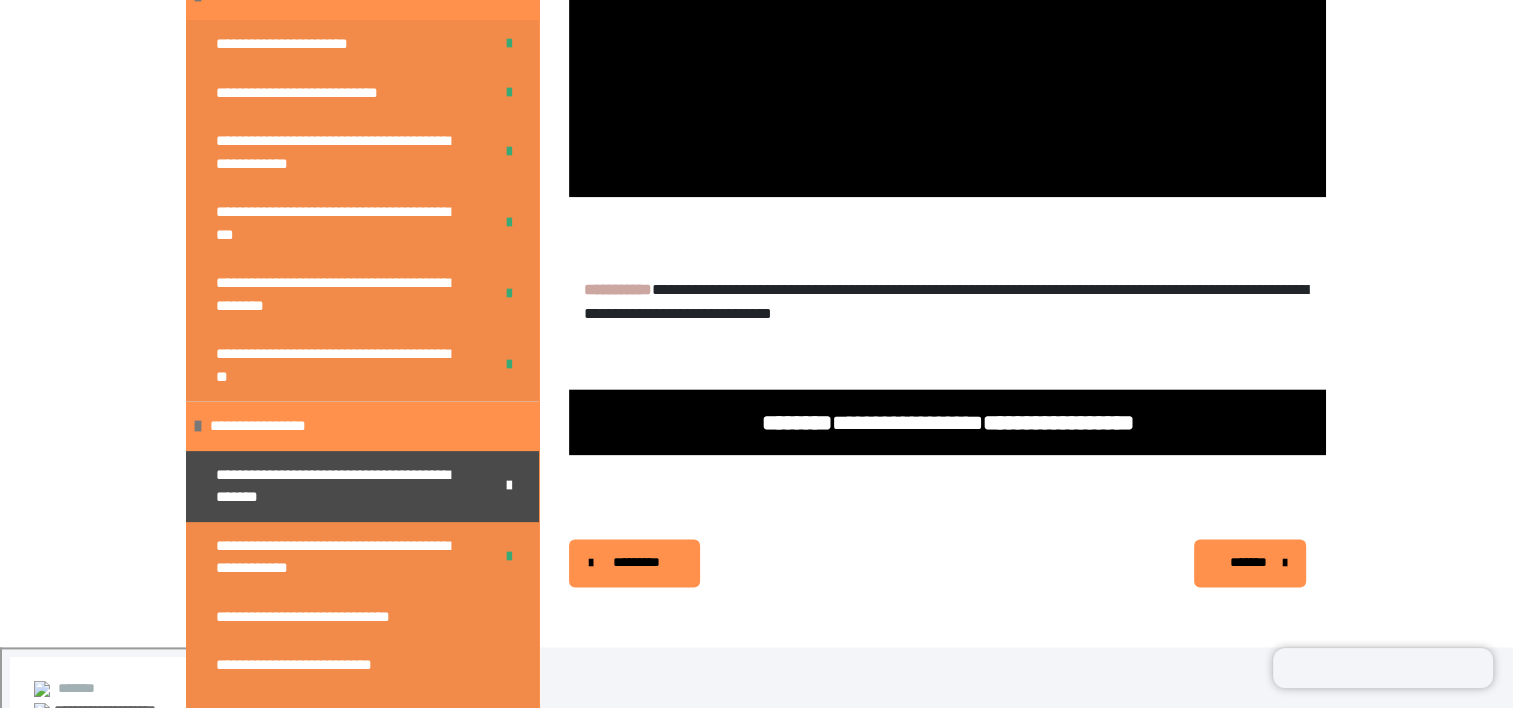 scroll, scrollTop: 2595, scrollLeft: 0, axis: vertical 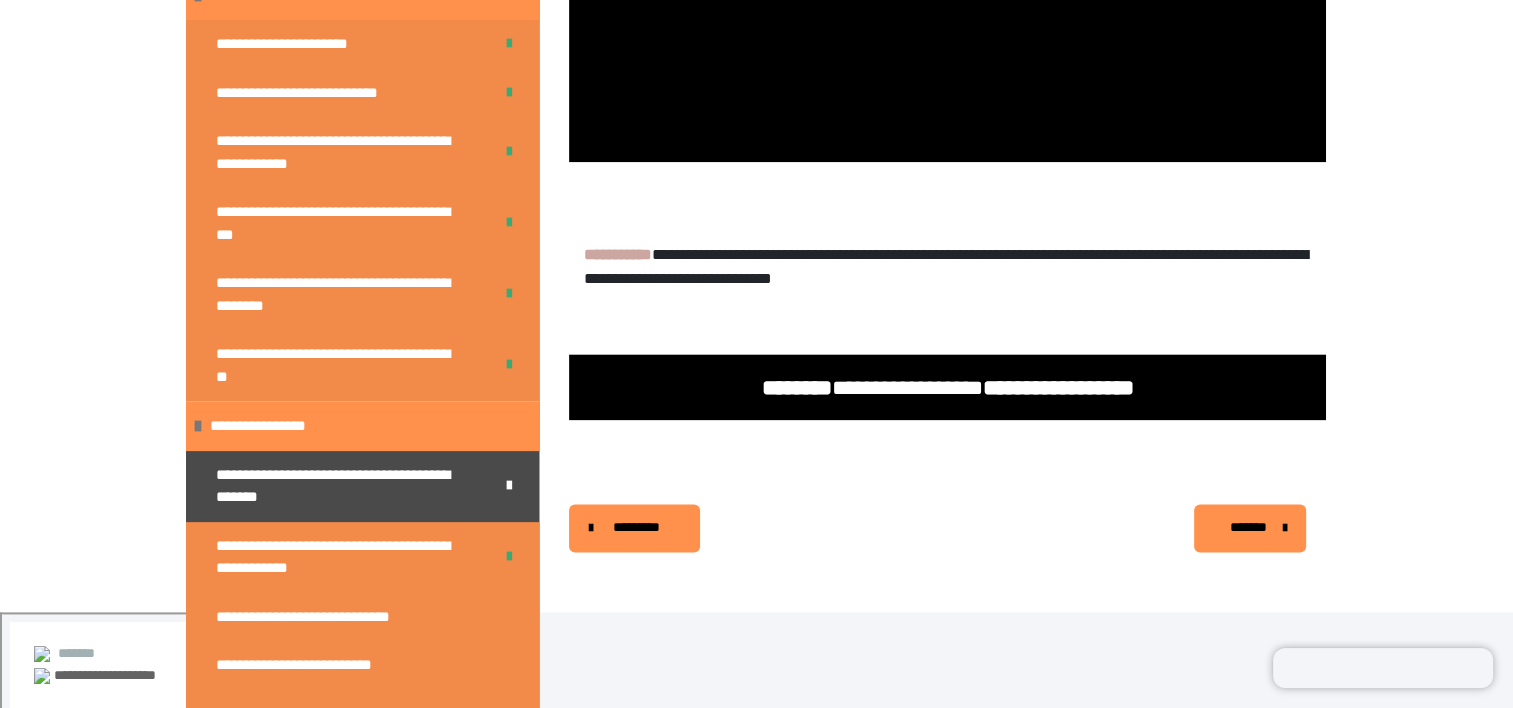 click on "**********" at bounding box center (618, 254) 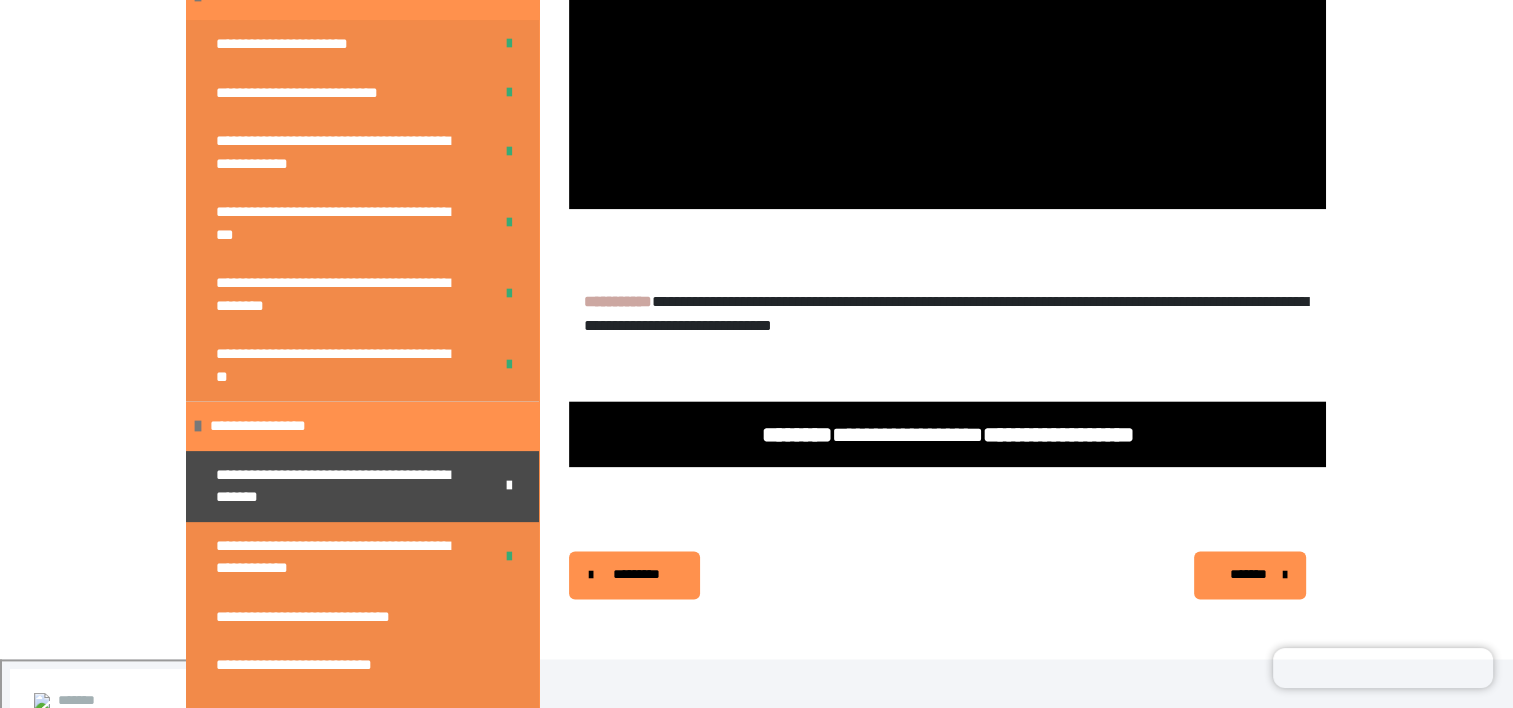 scroll, scrollTop: 2595, scrollLeft: 0, axis: vertical 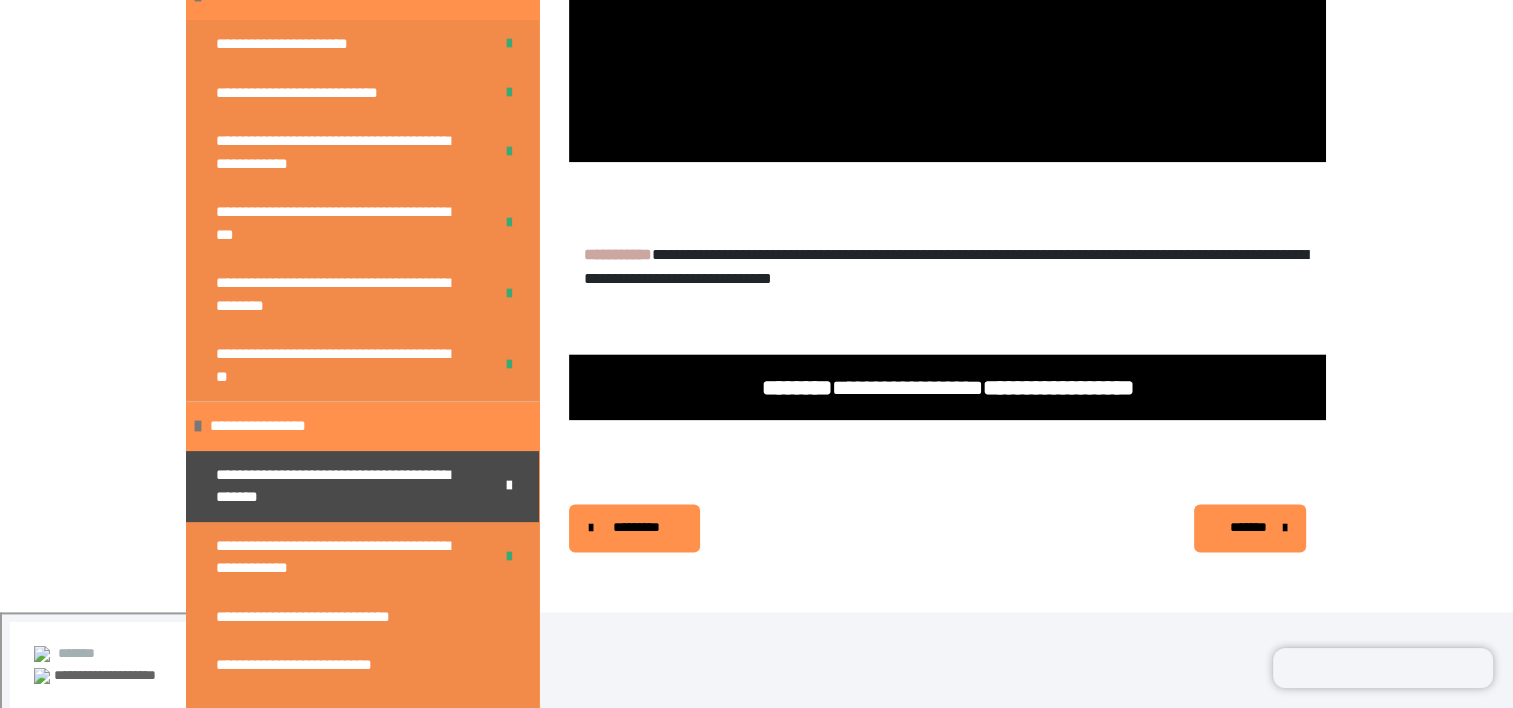 click on "*******" at bounding box center (1248, 527) 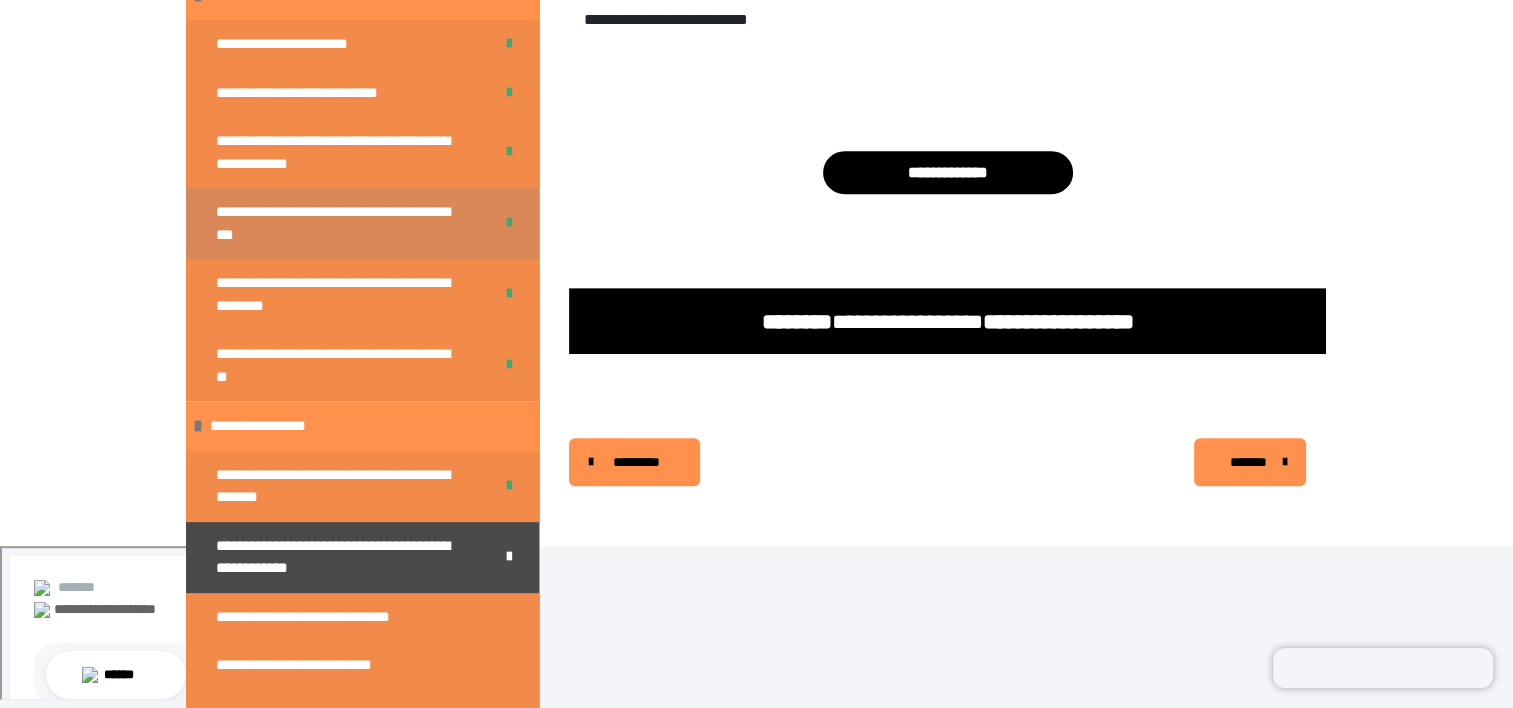 scroll, scrollTop: 796, scrollLeft: 0, axis: vertical 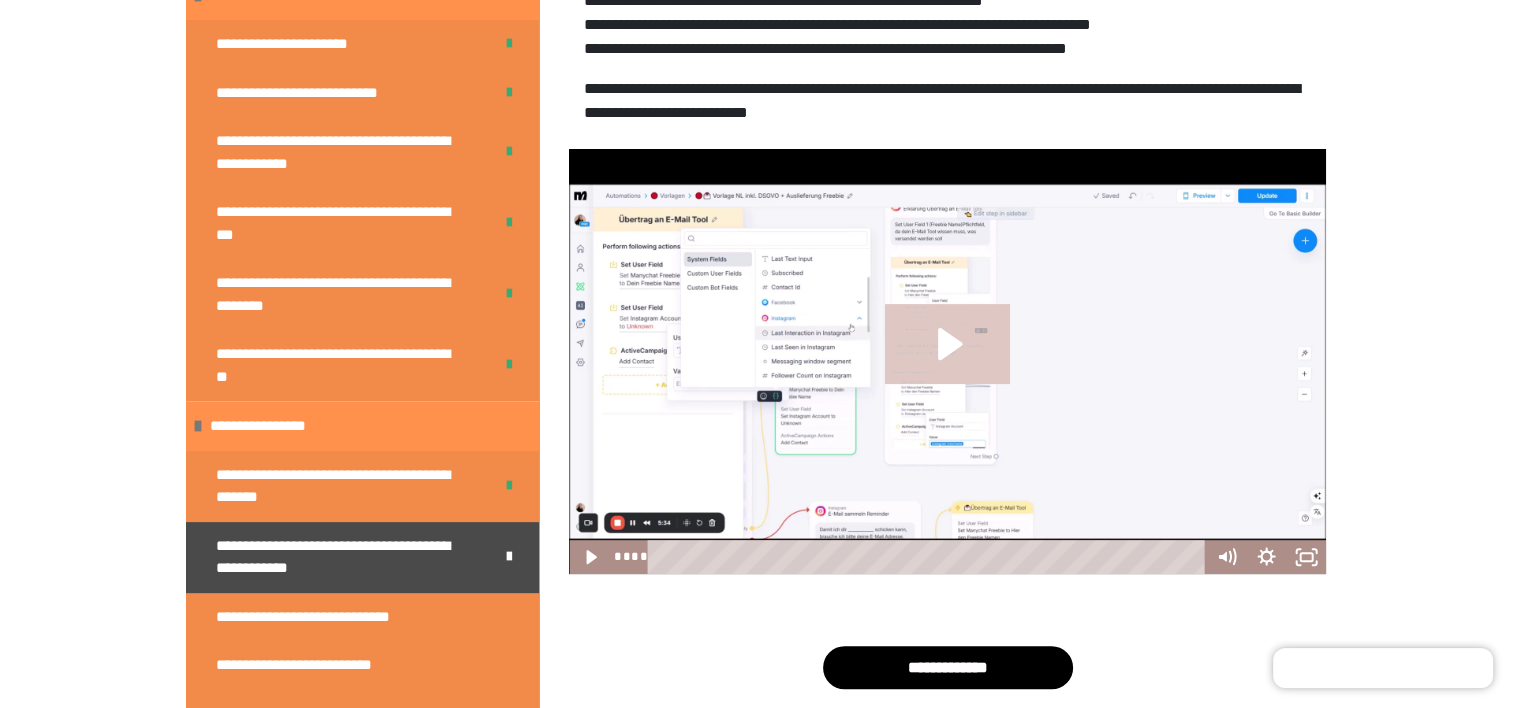 click 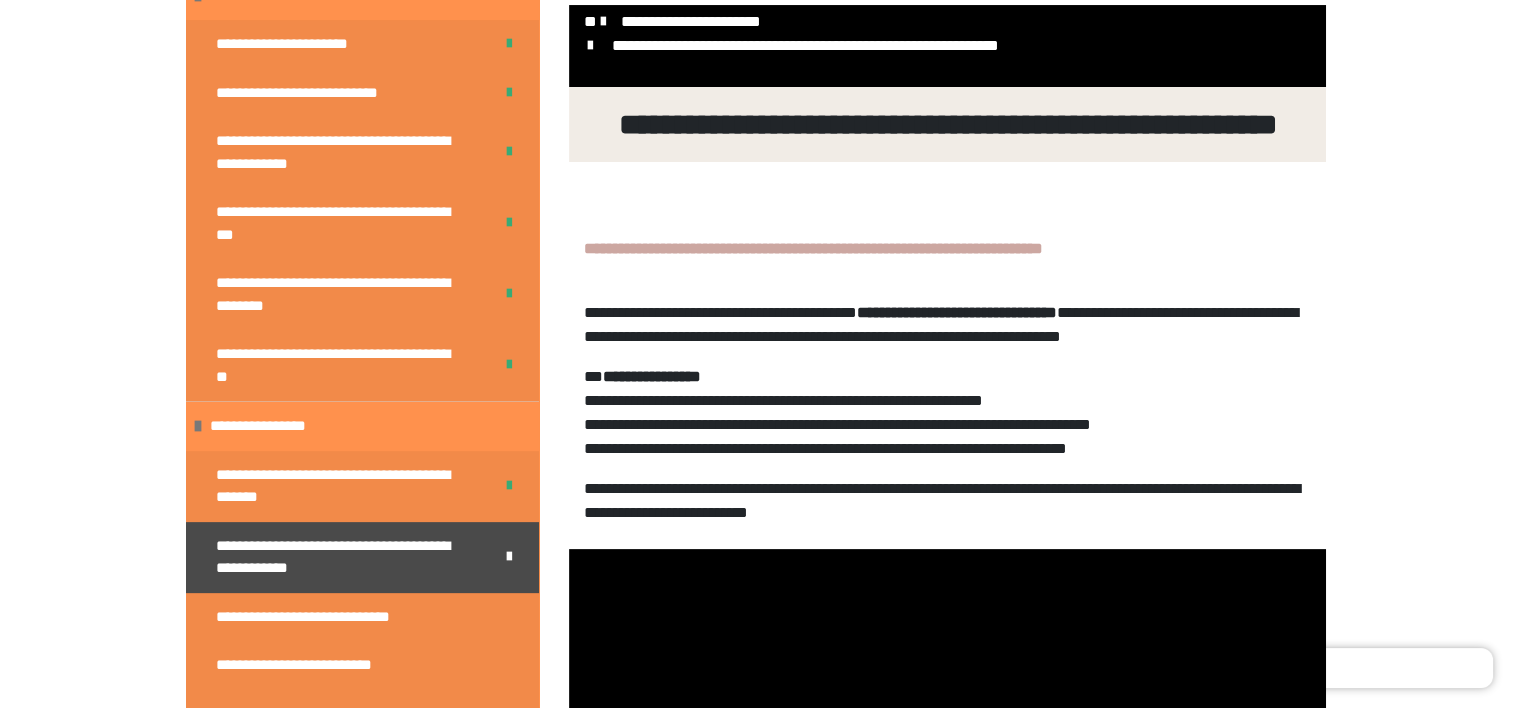scroll, scrollTop: 282, scrollLeft: 0, axis: vertical 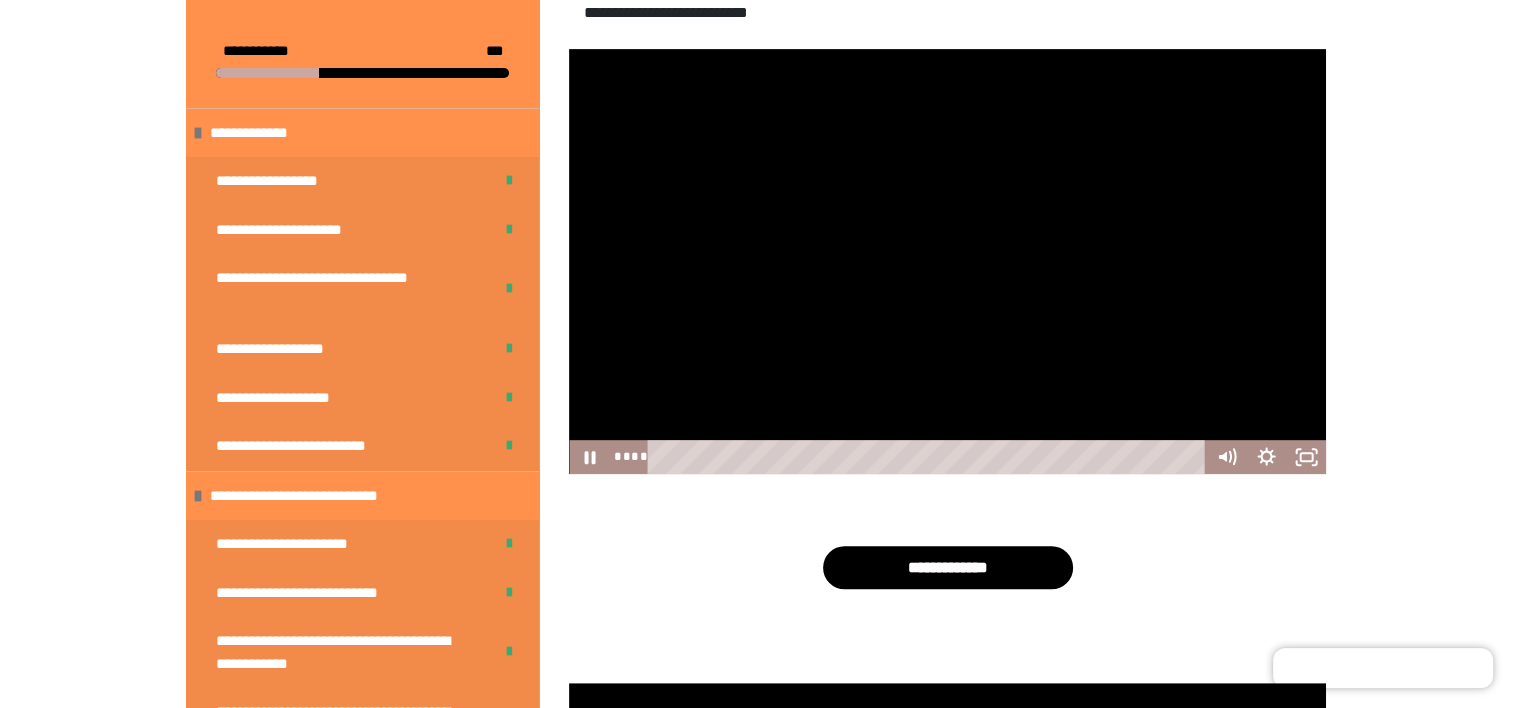 drag, startPoint x: 932, startPoint y: 529, endPoint x: 615, endPoint y: 464, distance: 323.59543 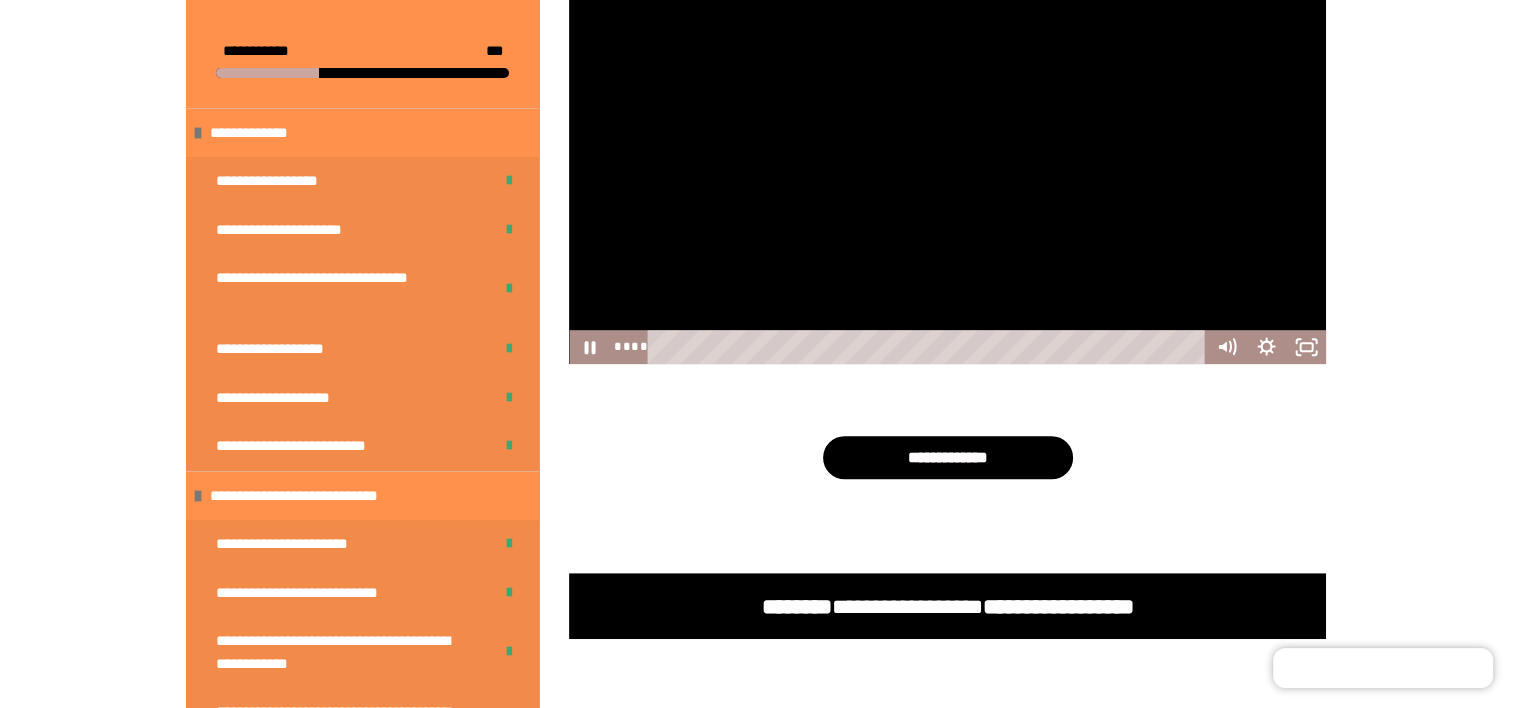 scroll, scrollTop: 1198, scrollLeft: 0, axis: vertical 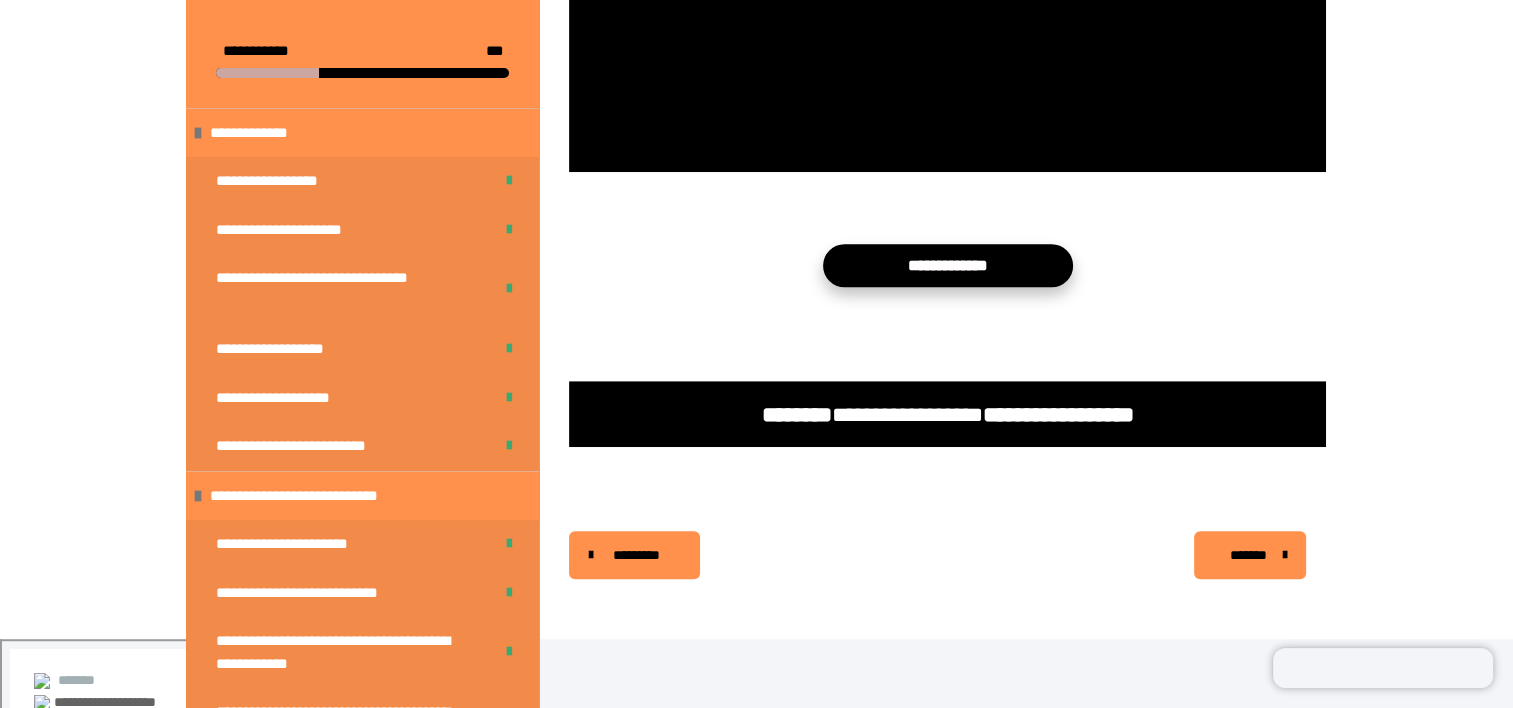click on "**********" at bounding box center [948, 265] 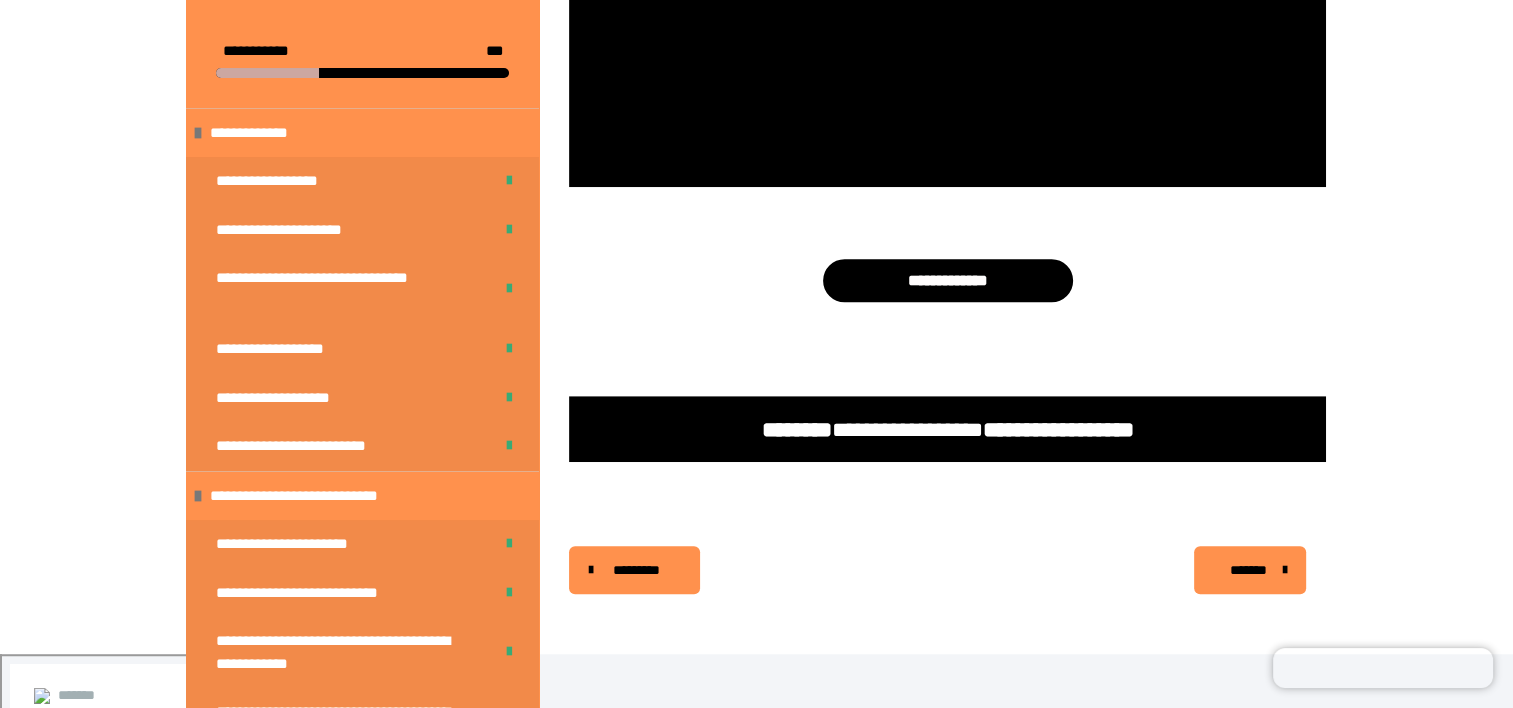 scroll, scrollTop: 998, scrollLeft: 0, axis: vertical 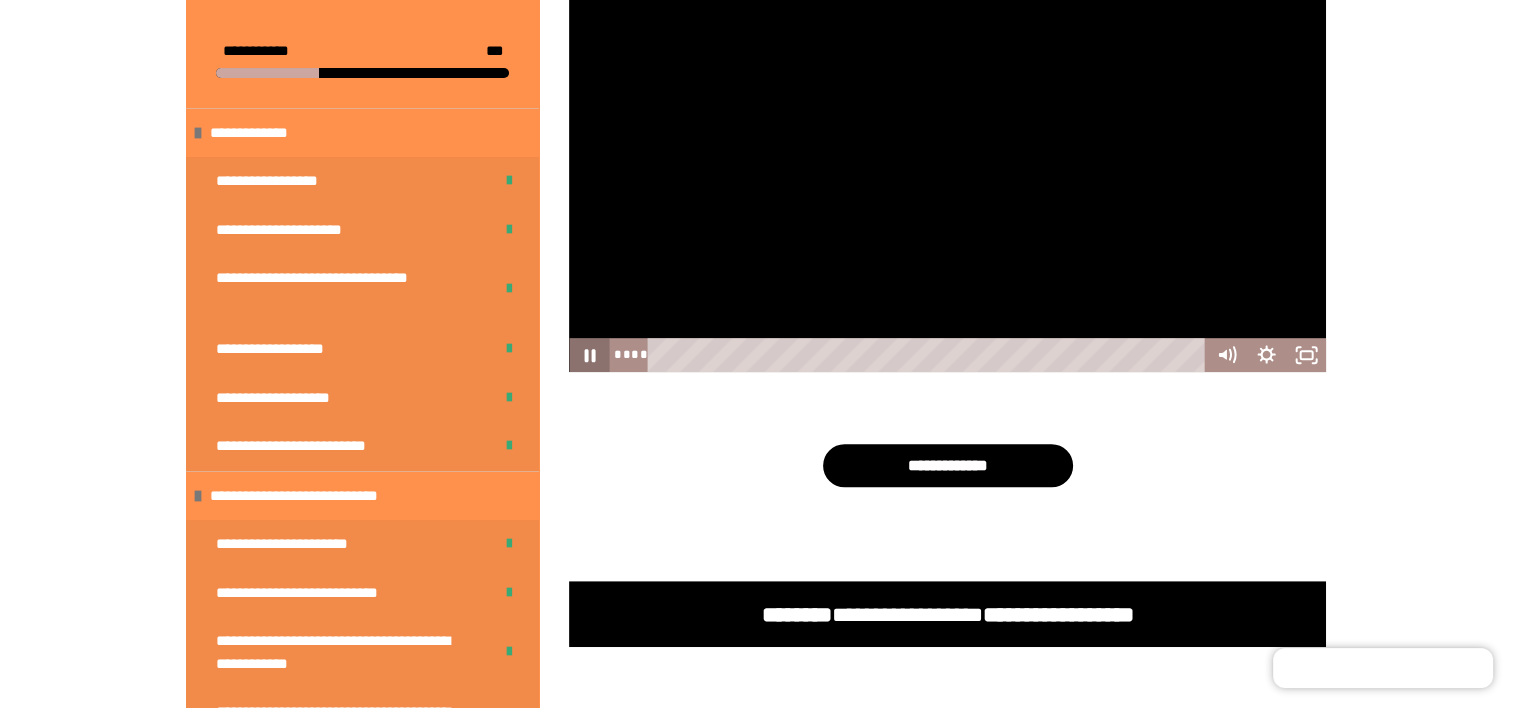 click 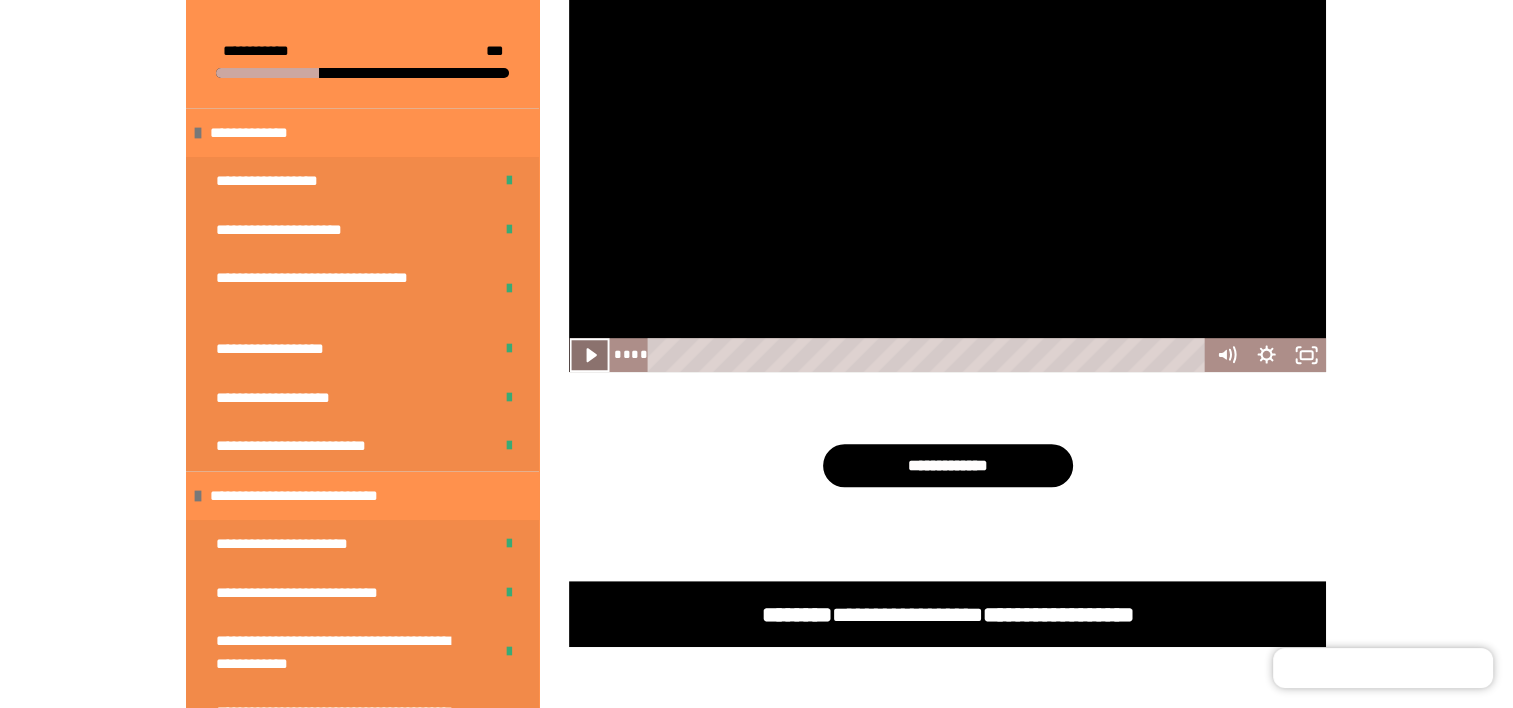 click 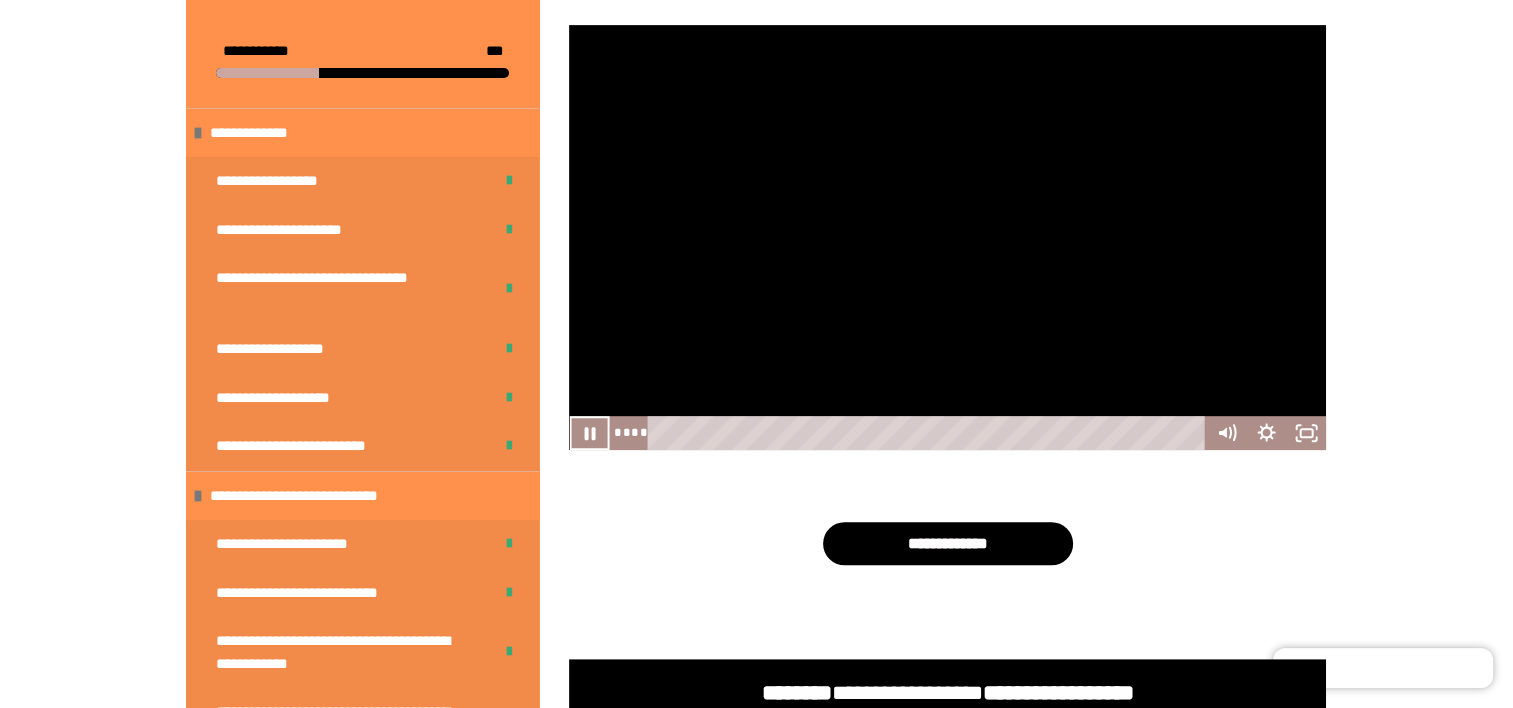 scroll, scrollTop: 898, scrollLeft: 0, axis: vertical 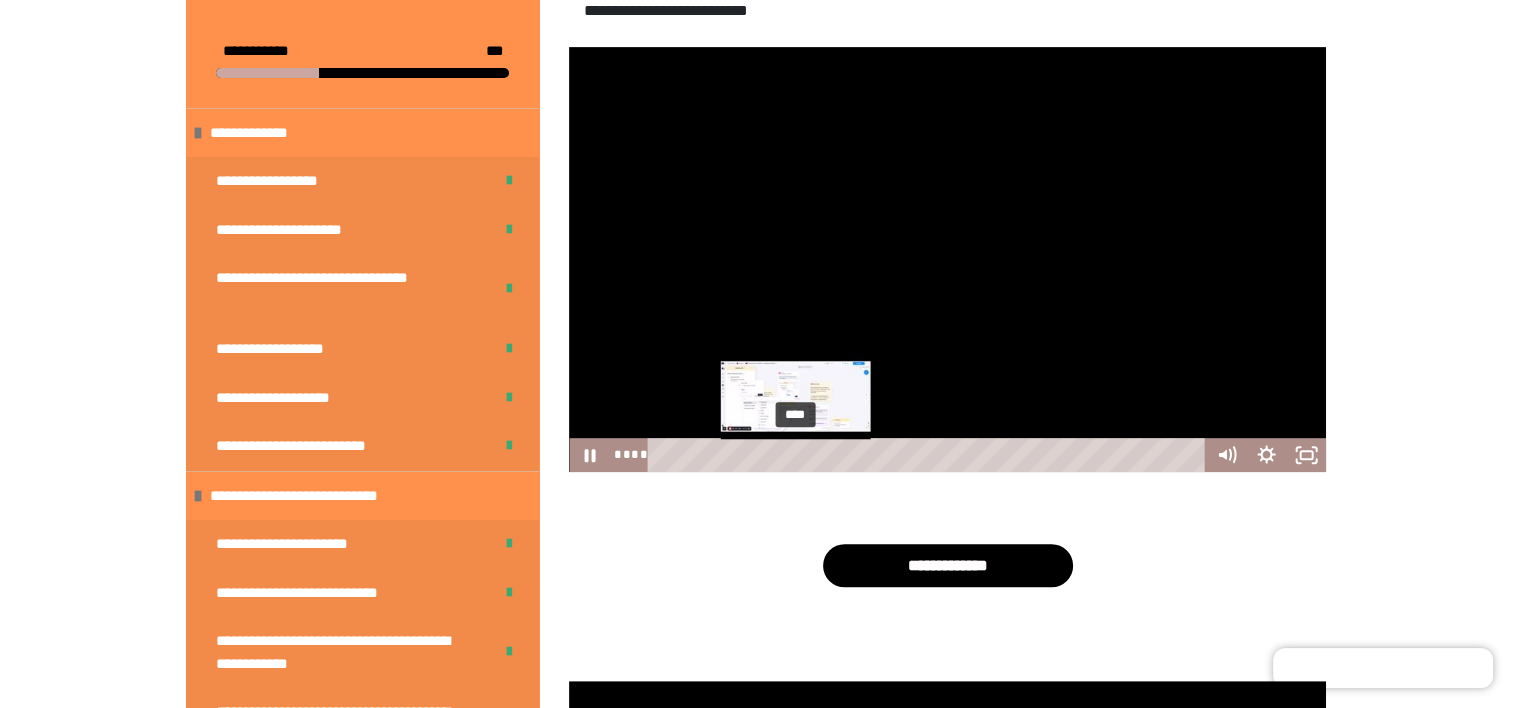click on "****" at bounding box center [929, 455] 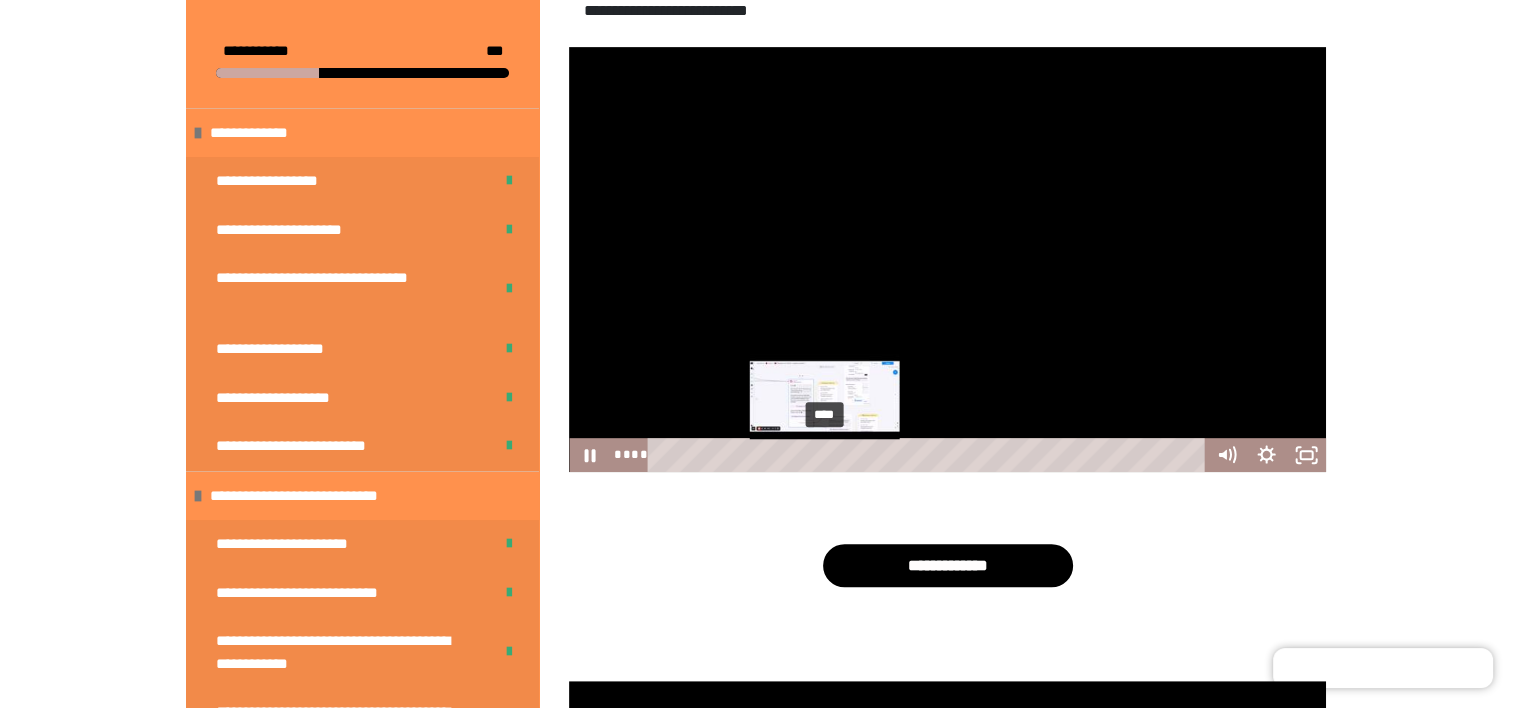 click on "****" at bounding box center [929, 455] 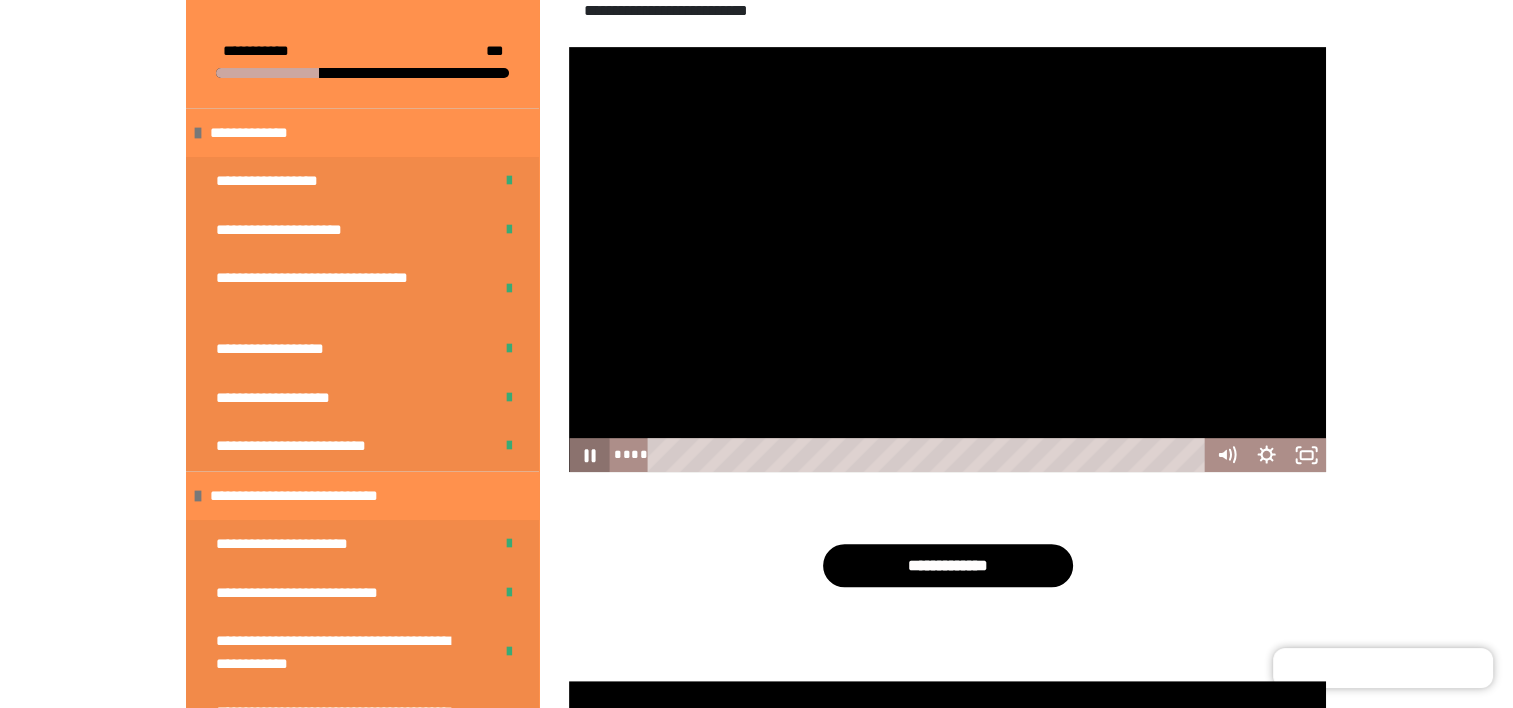 click 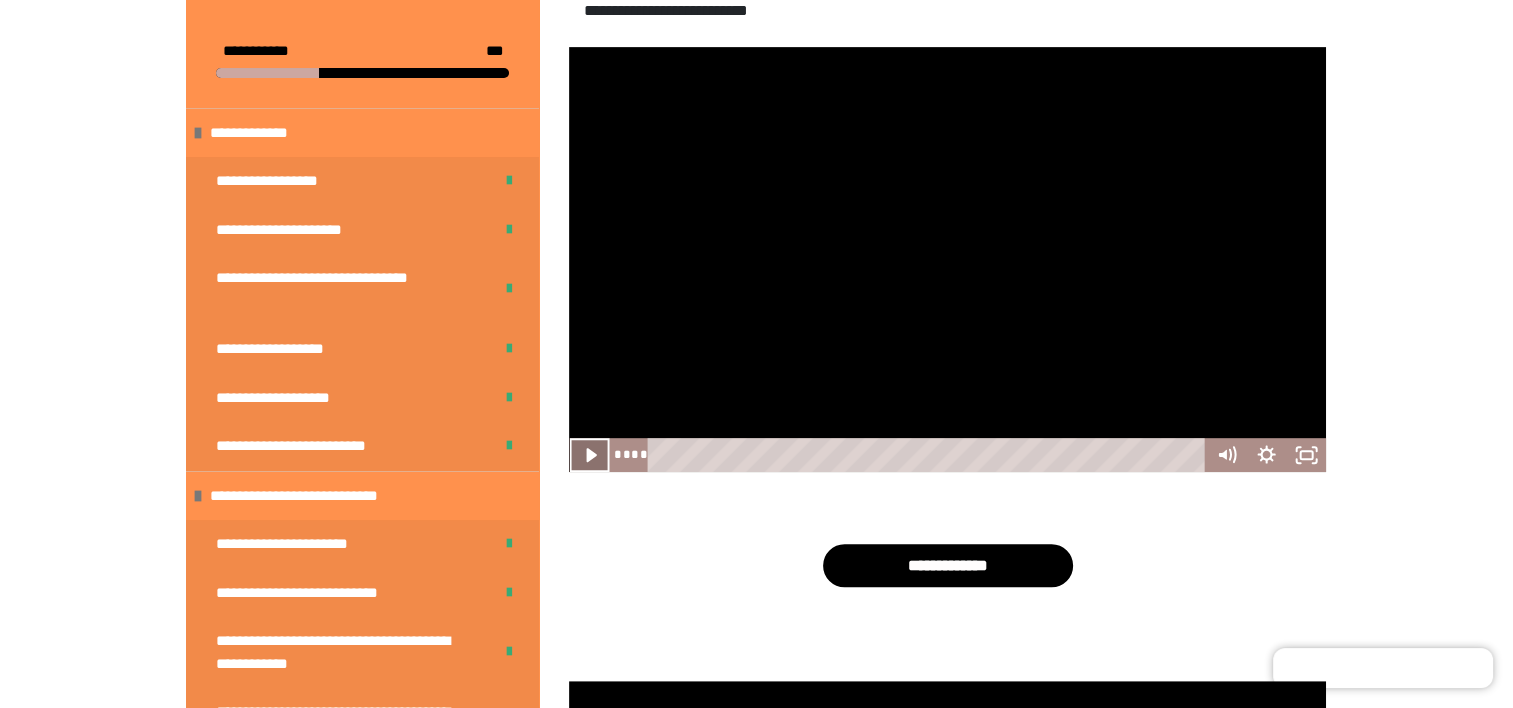click 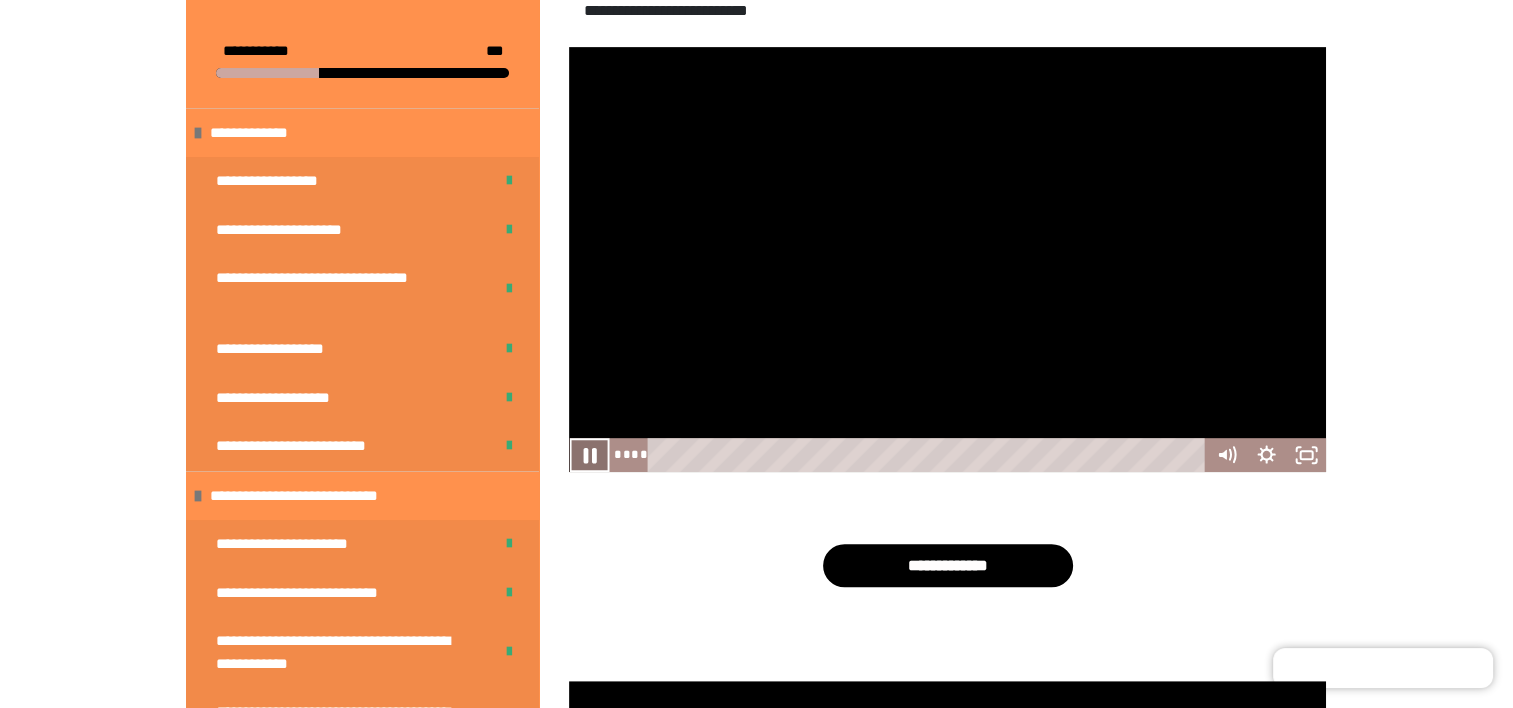 click 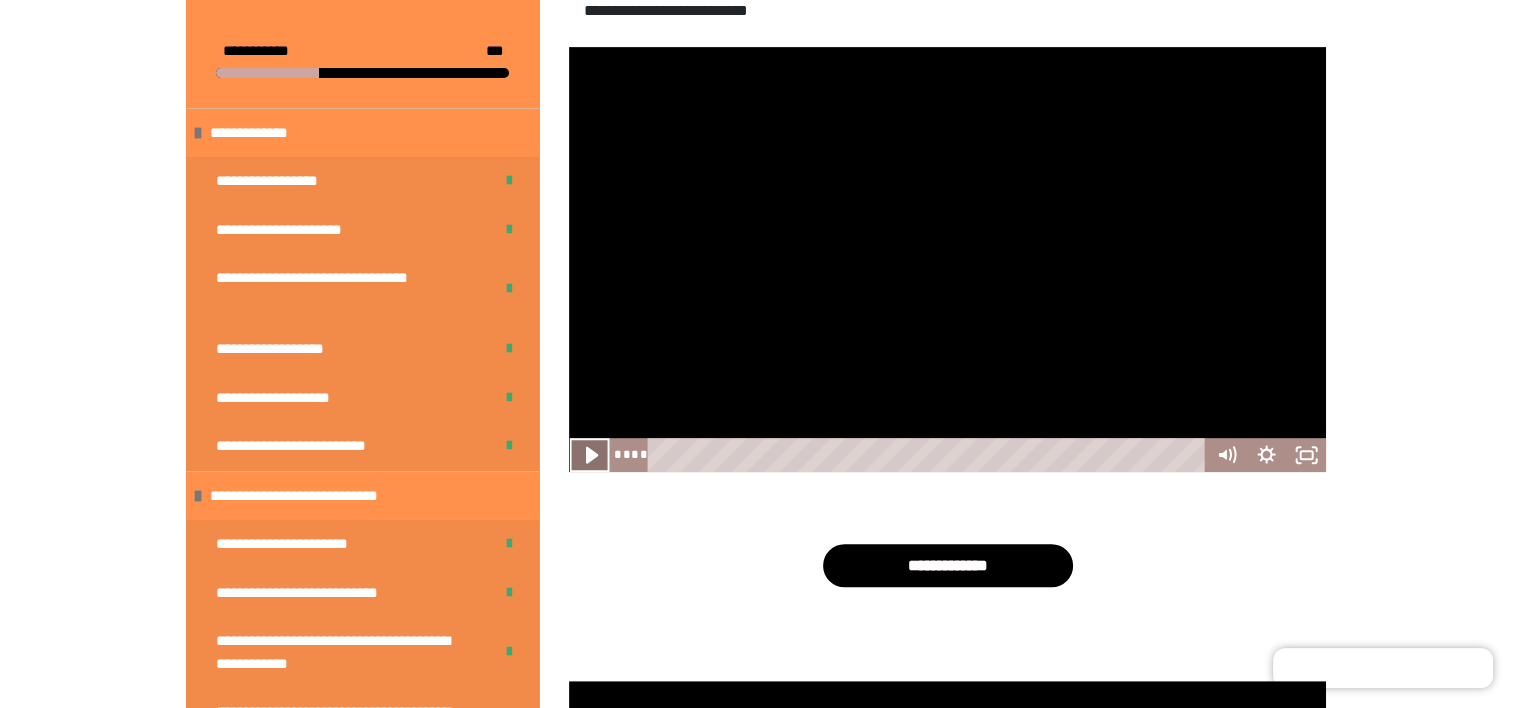 click 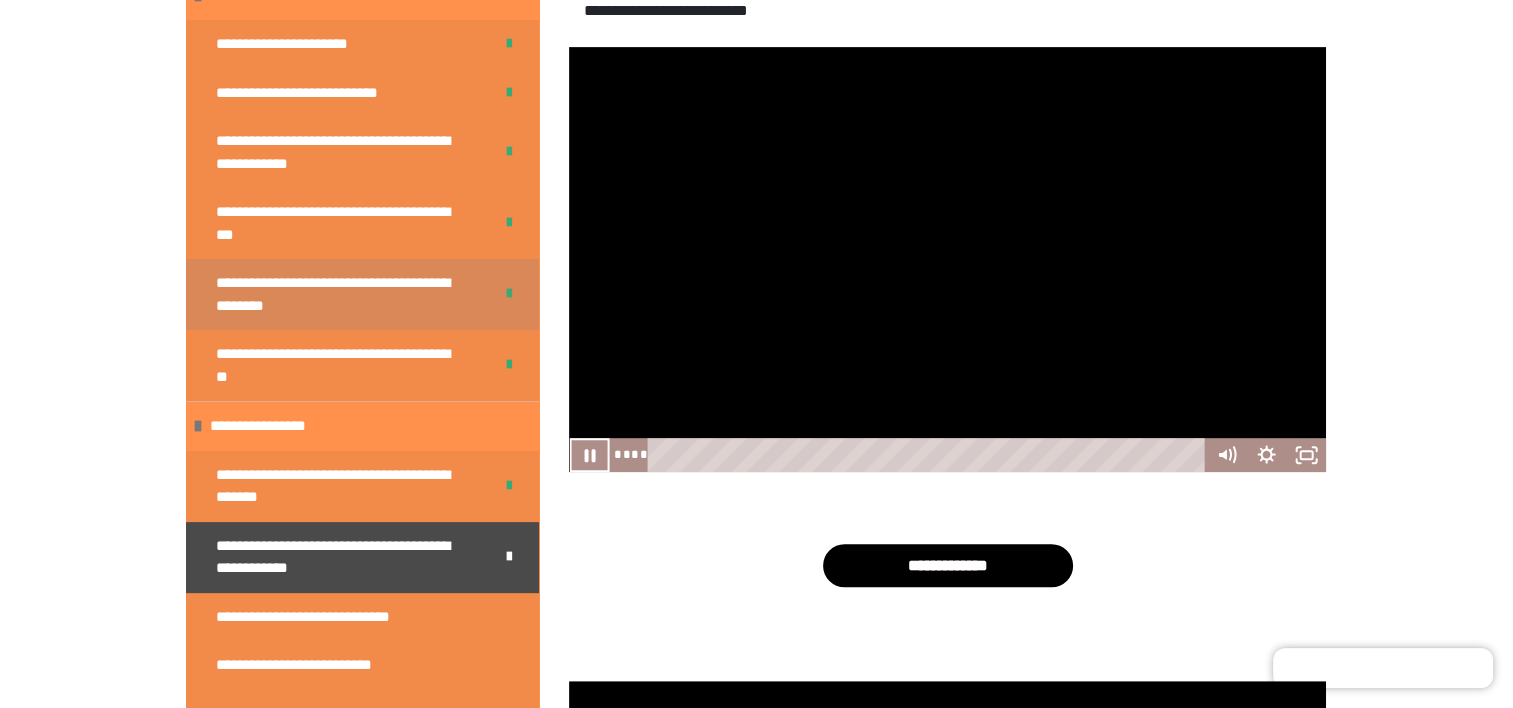 scroll, scrollTop: 600, scrollLeft: 0, axis: vertical 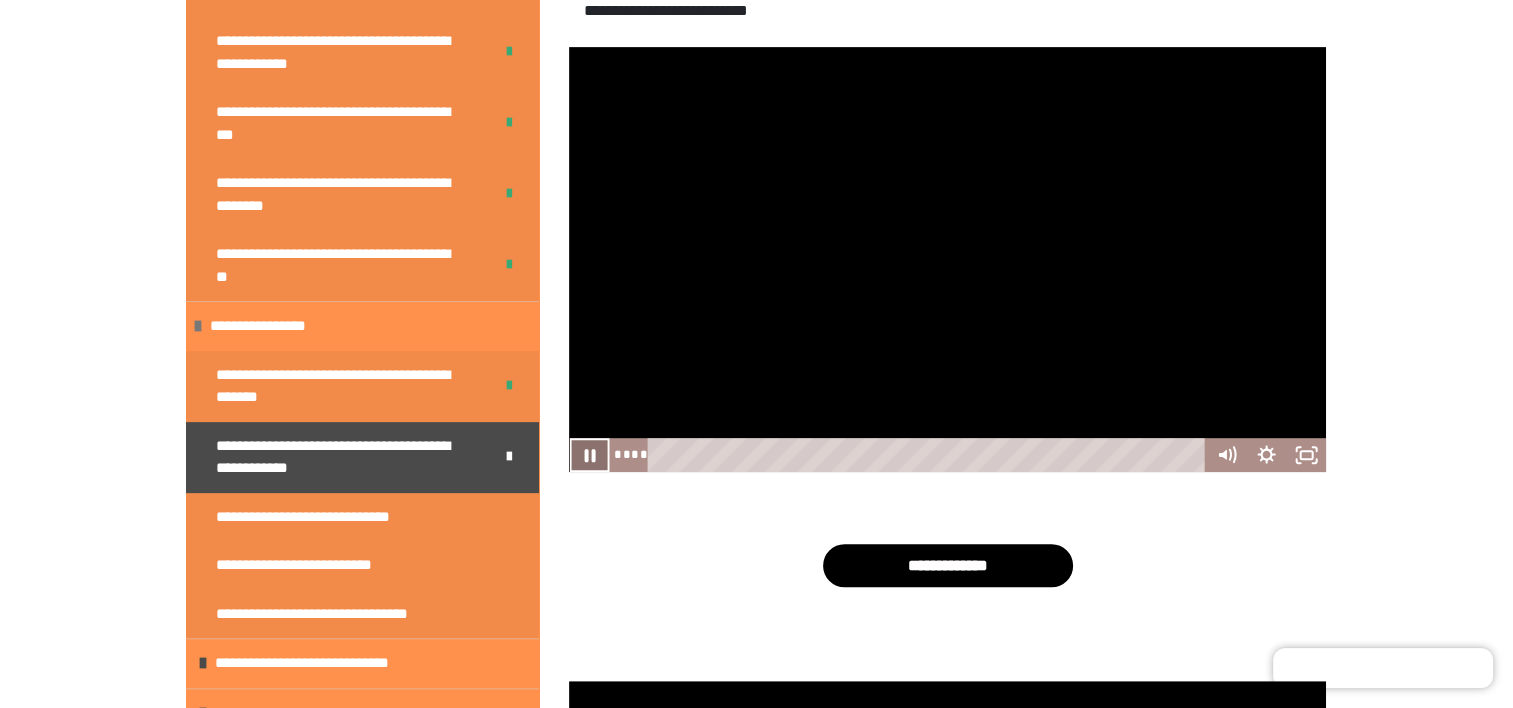 click 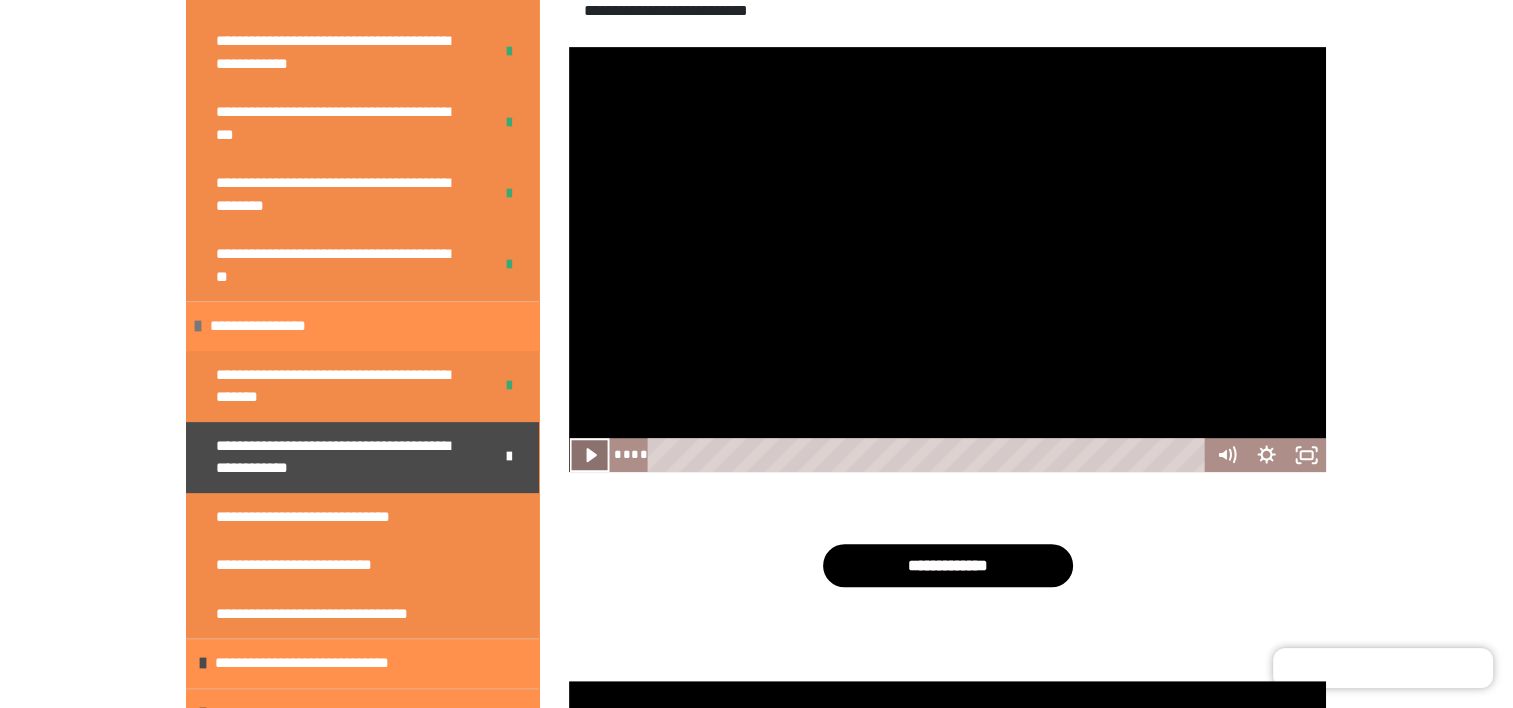 click 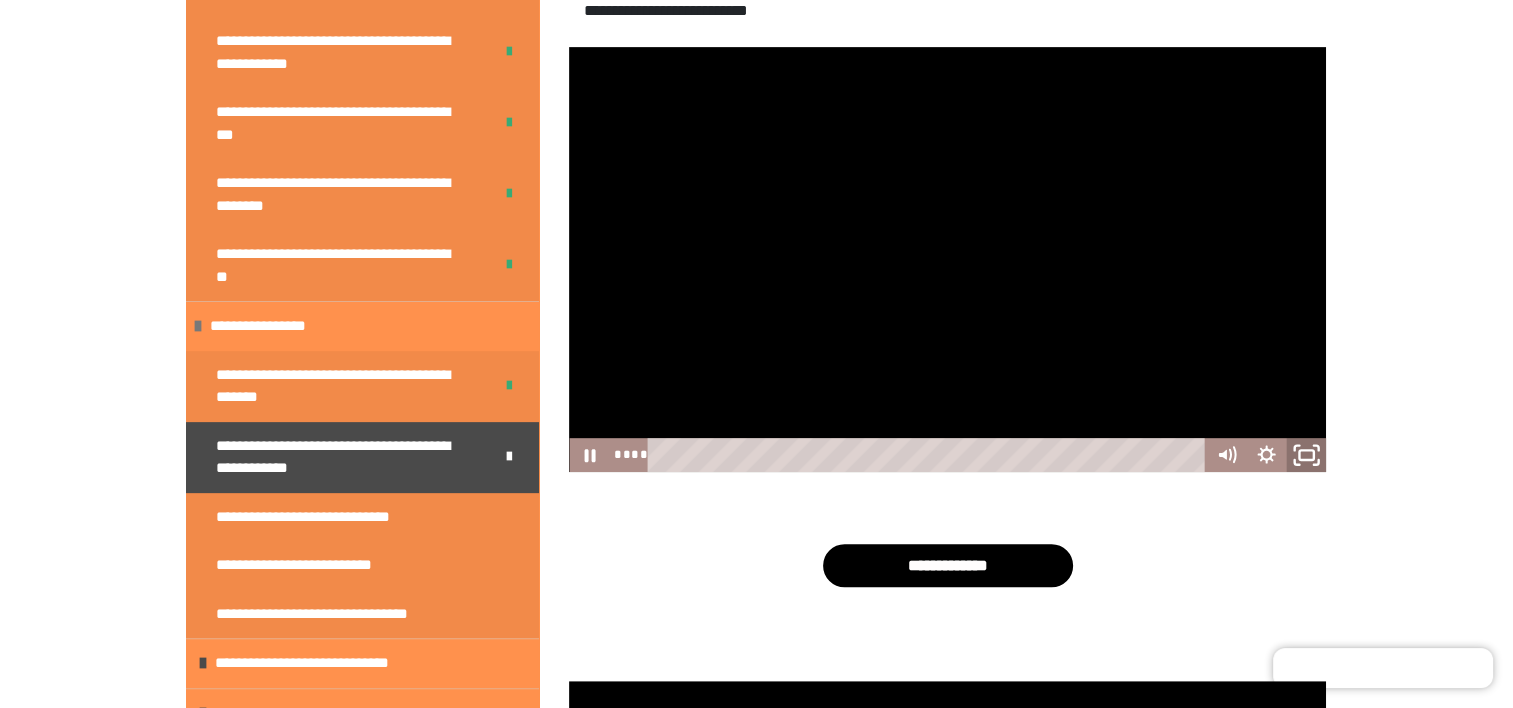 click 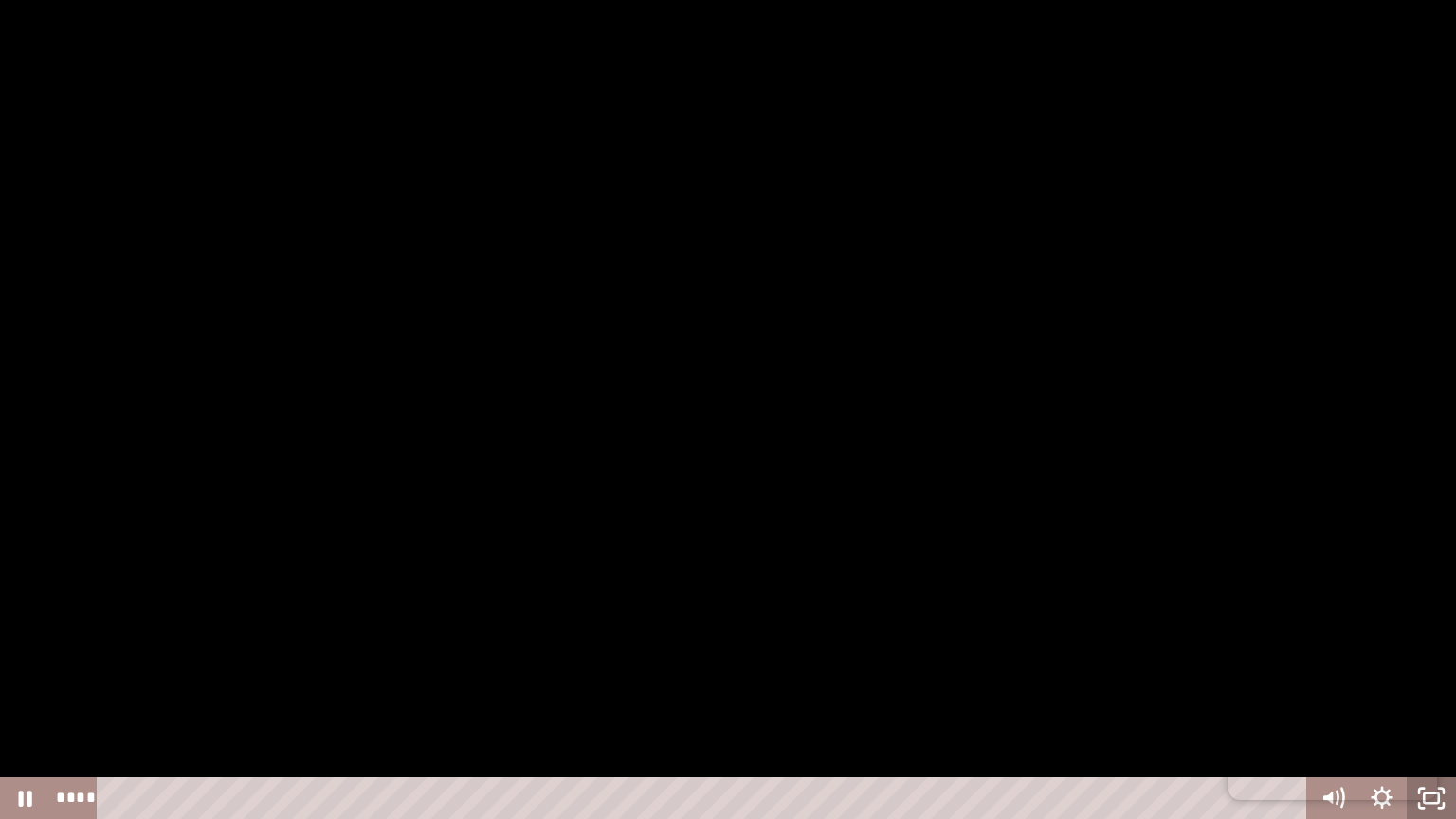 click 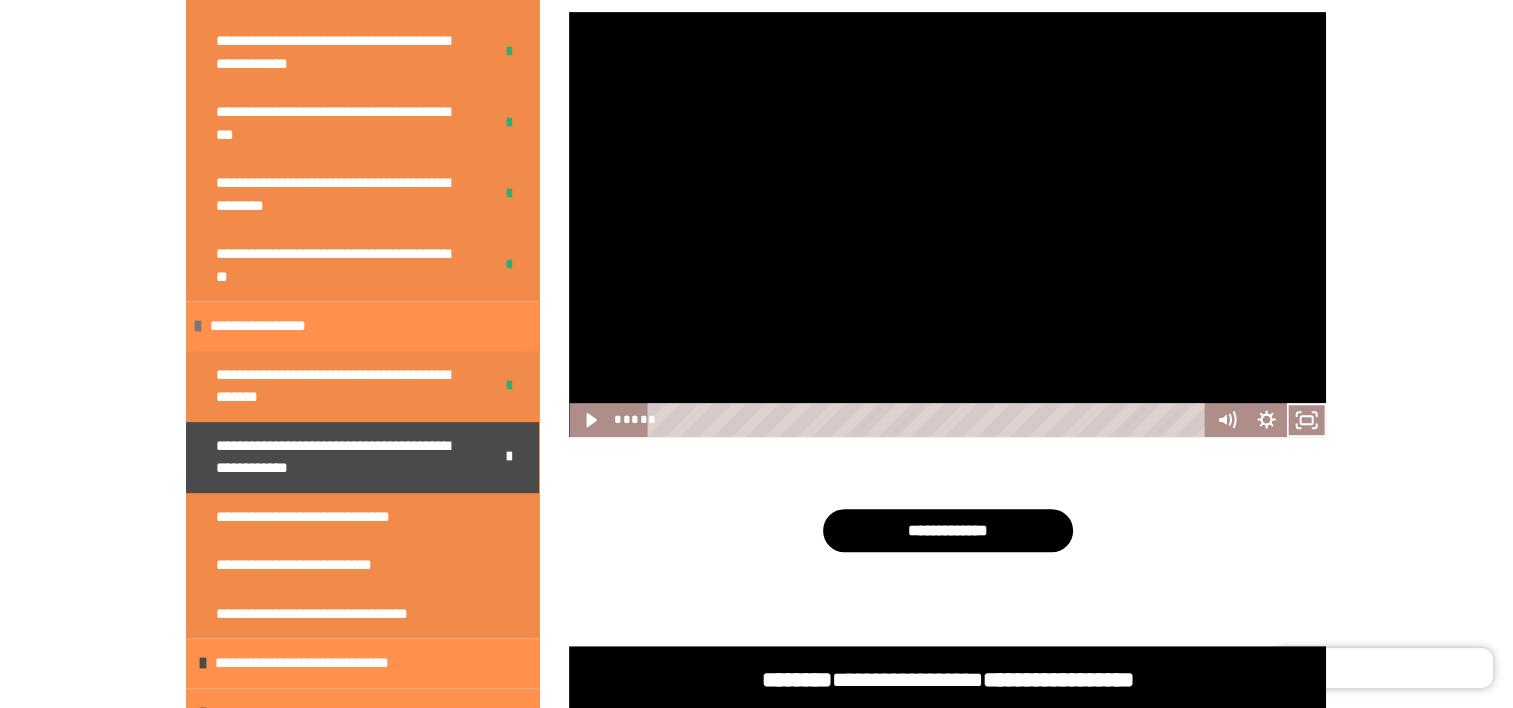 scroll, scrollTop: 898, scrollLeft: 0, axis: vertical 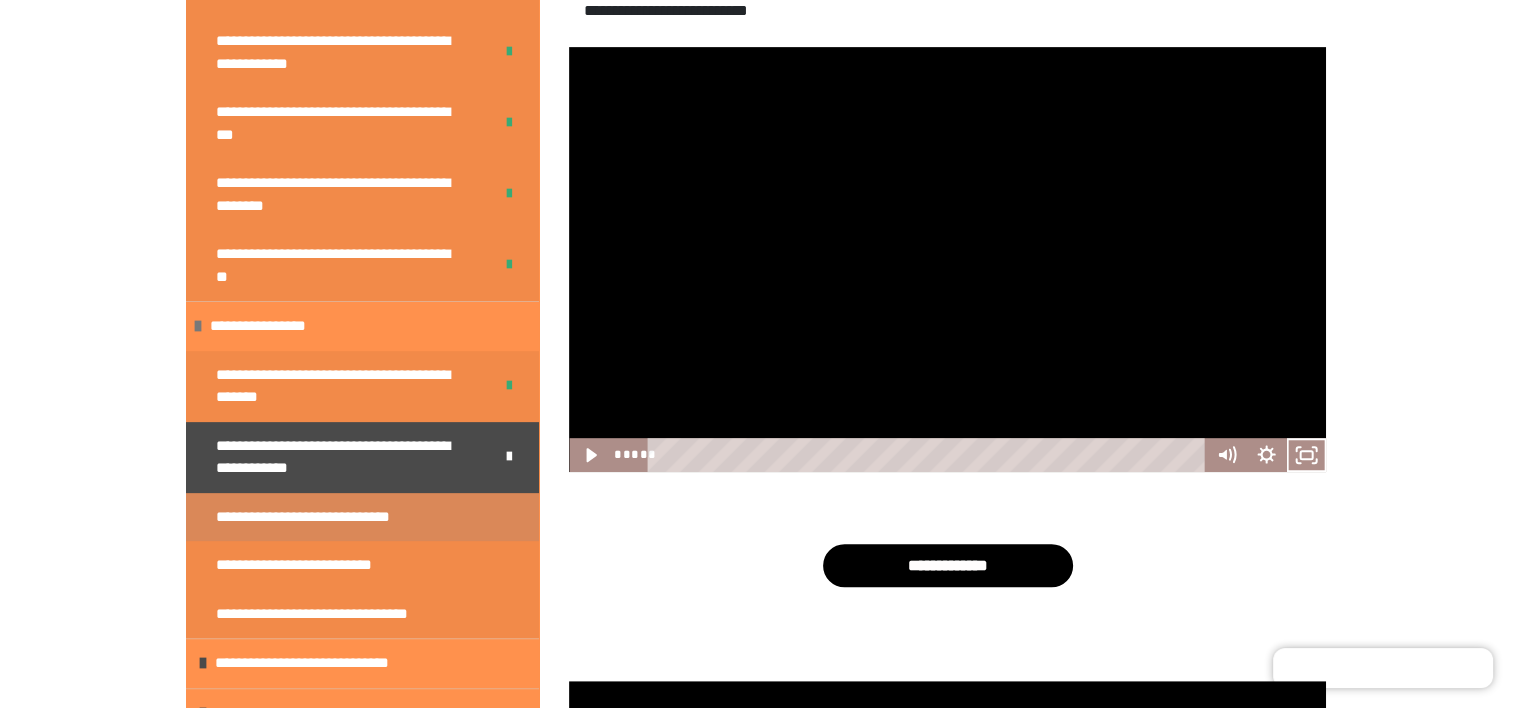 click on "**********" at bounding box center [338, 517] 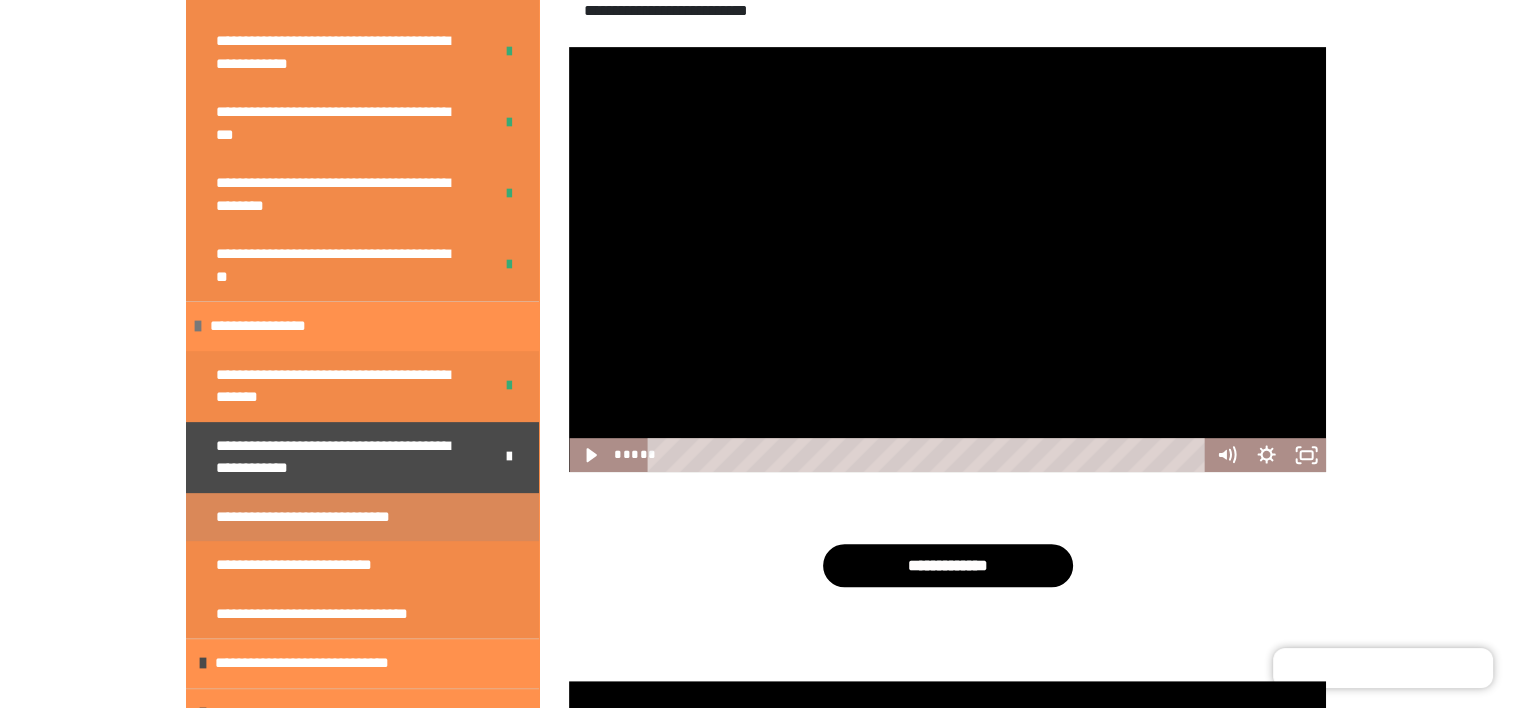 scroll, scrollTop: 360, scrollLeft: 0, axis: vertical 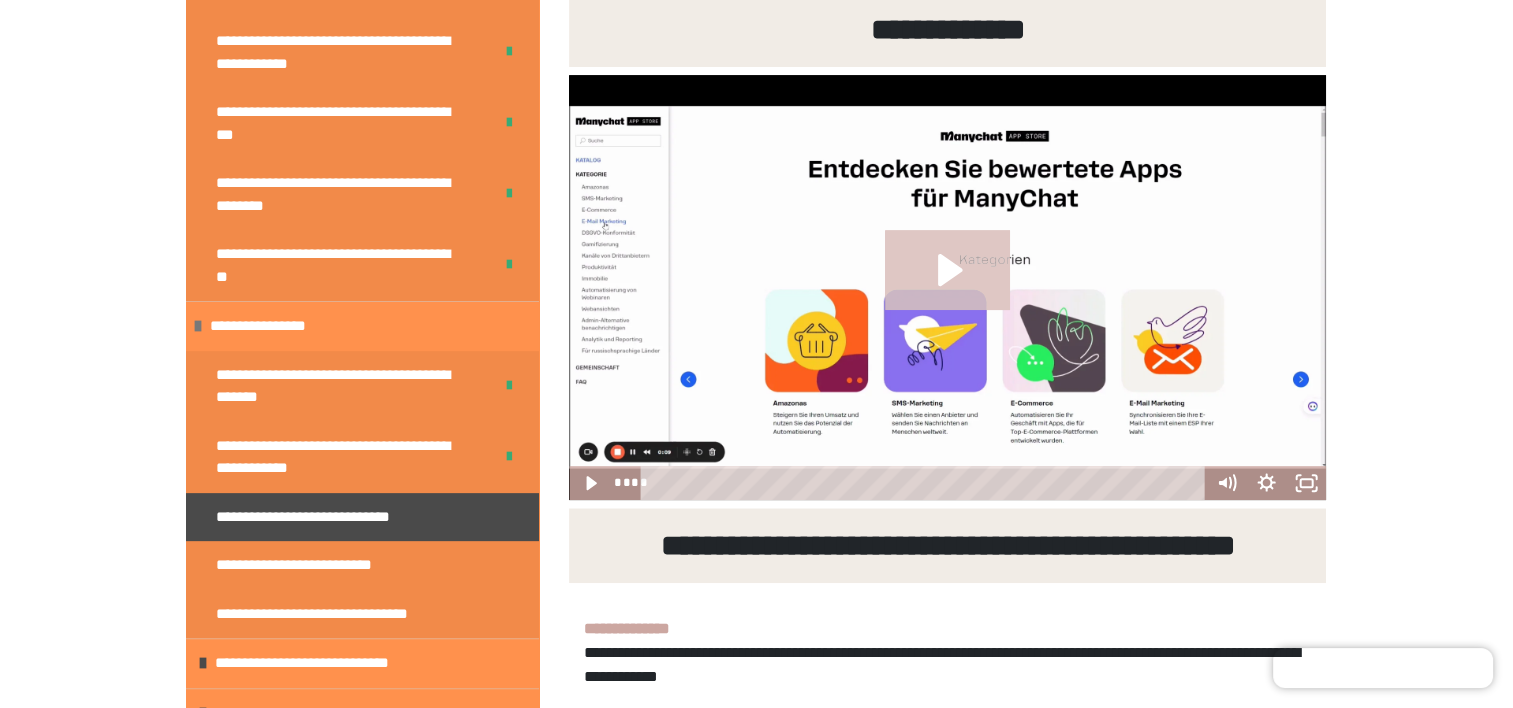 click 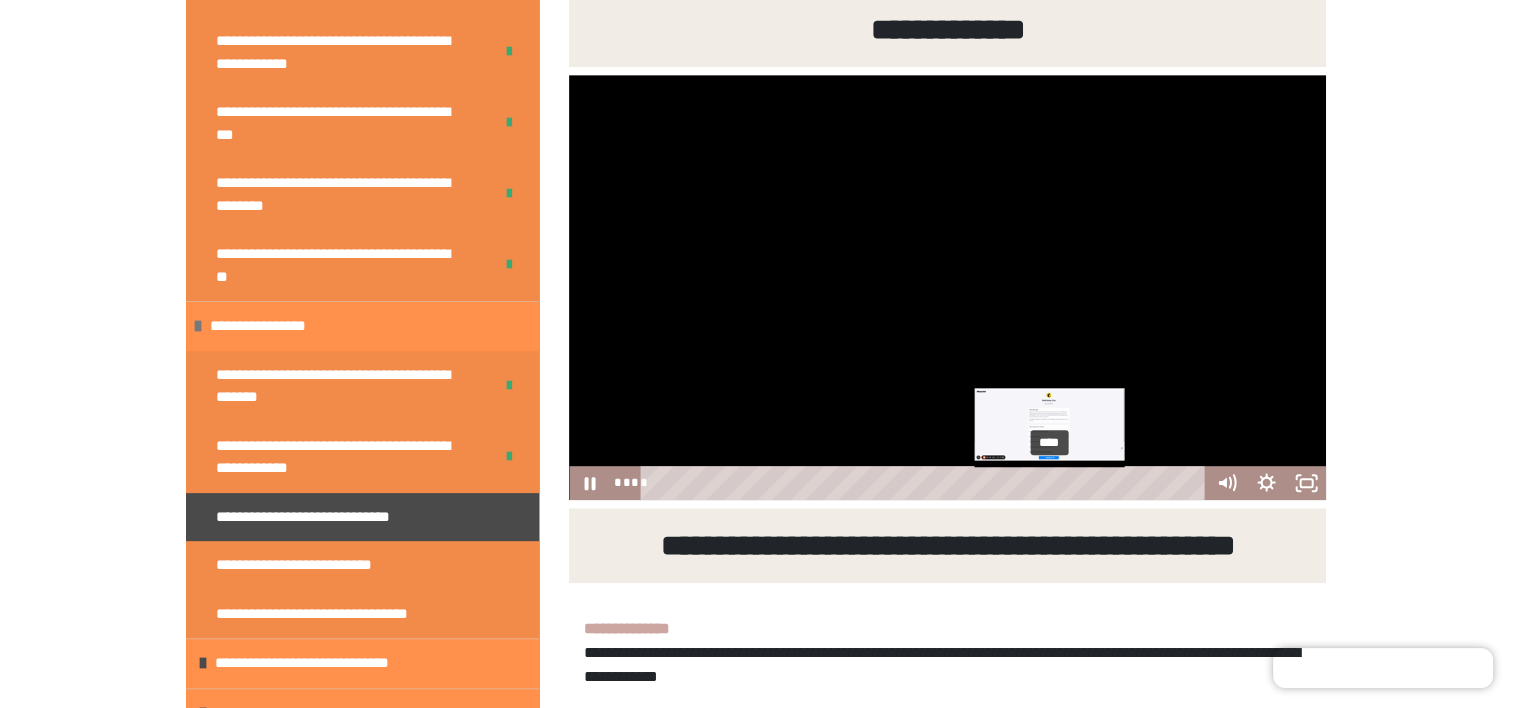 click on "****" at bounding box center [926, 483] 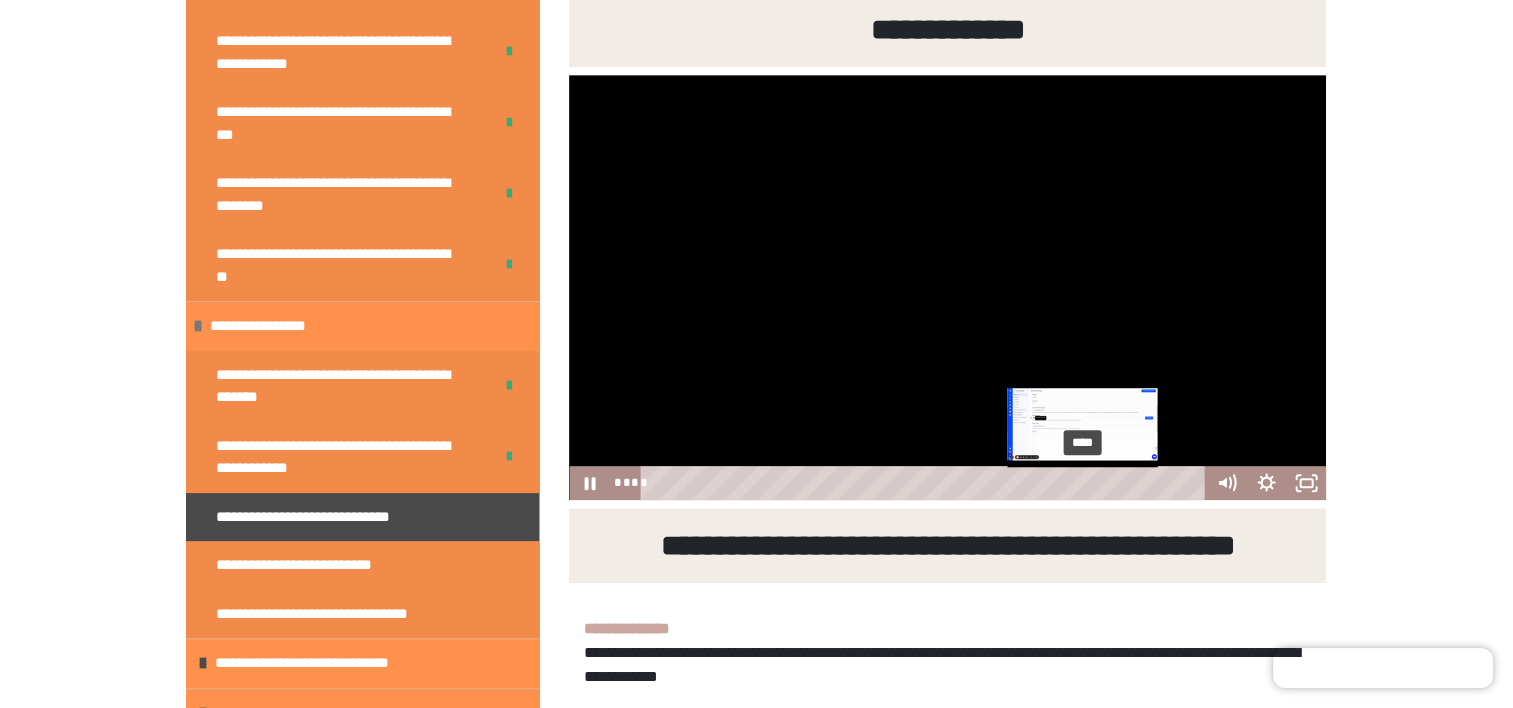 click on "****" at bounding box center (926, 483) 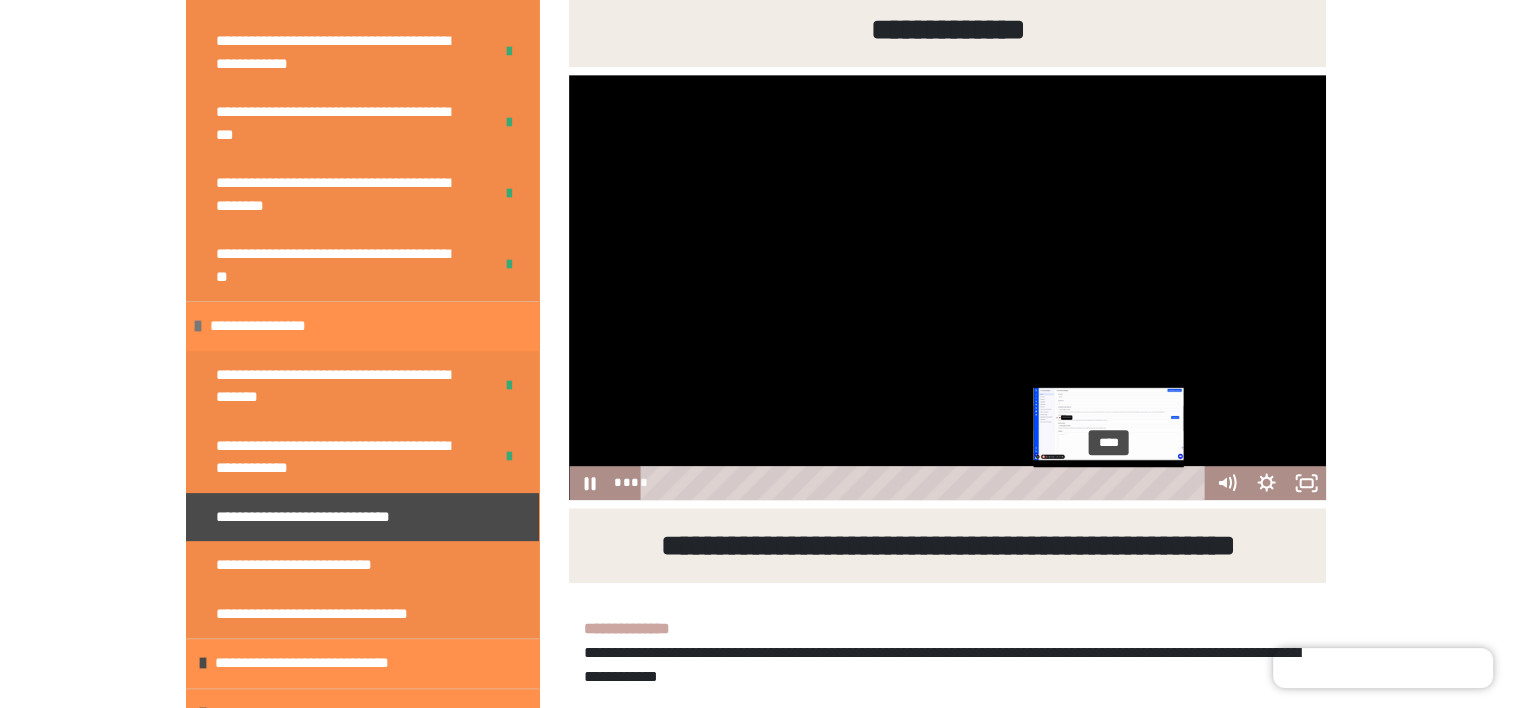 click on "****" at bounding box center (926, 483) 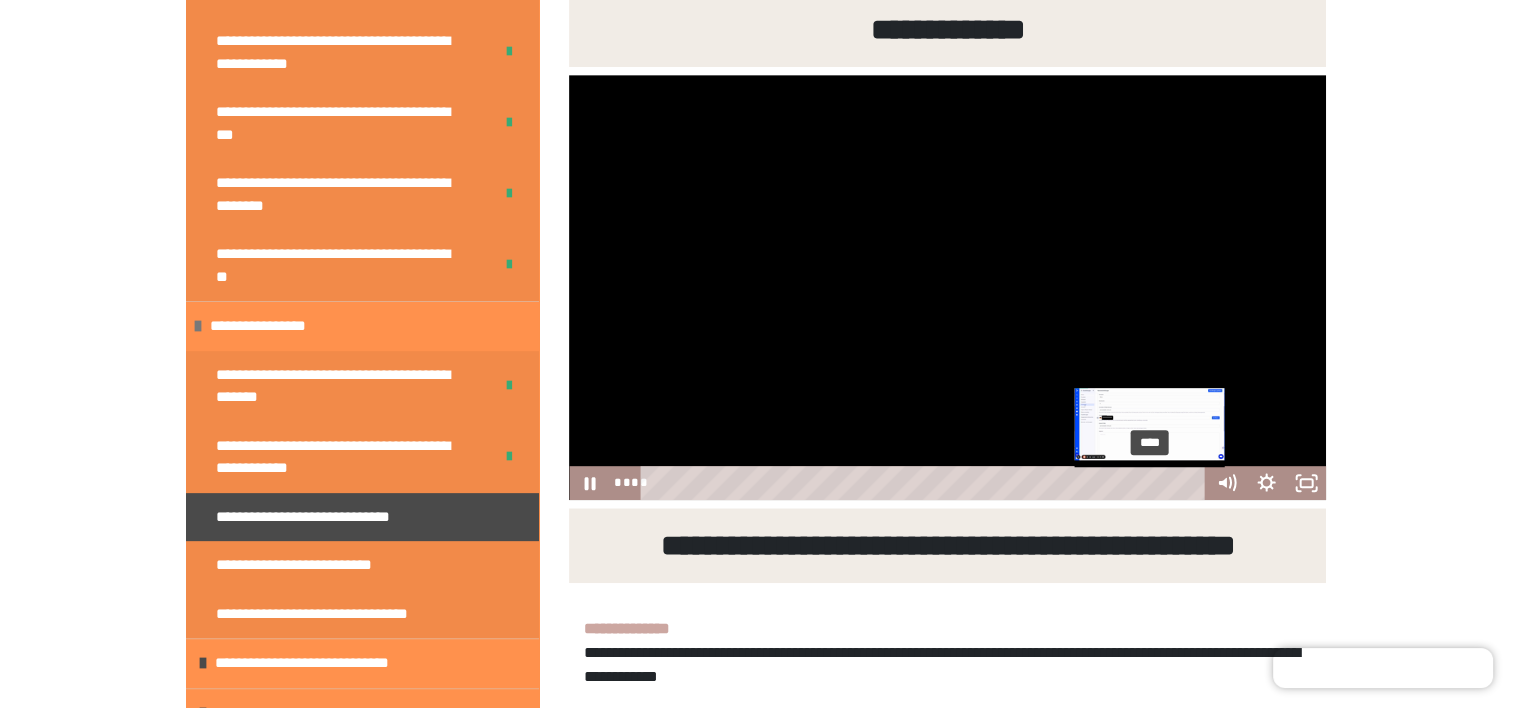 click on "****" at bounding box center [926, 483] 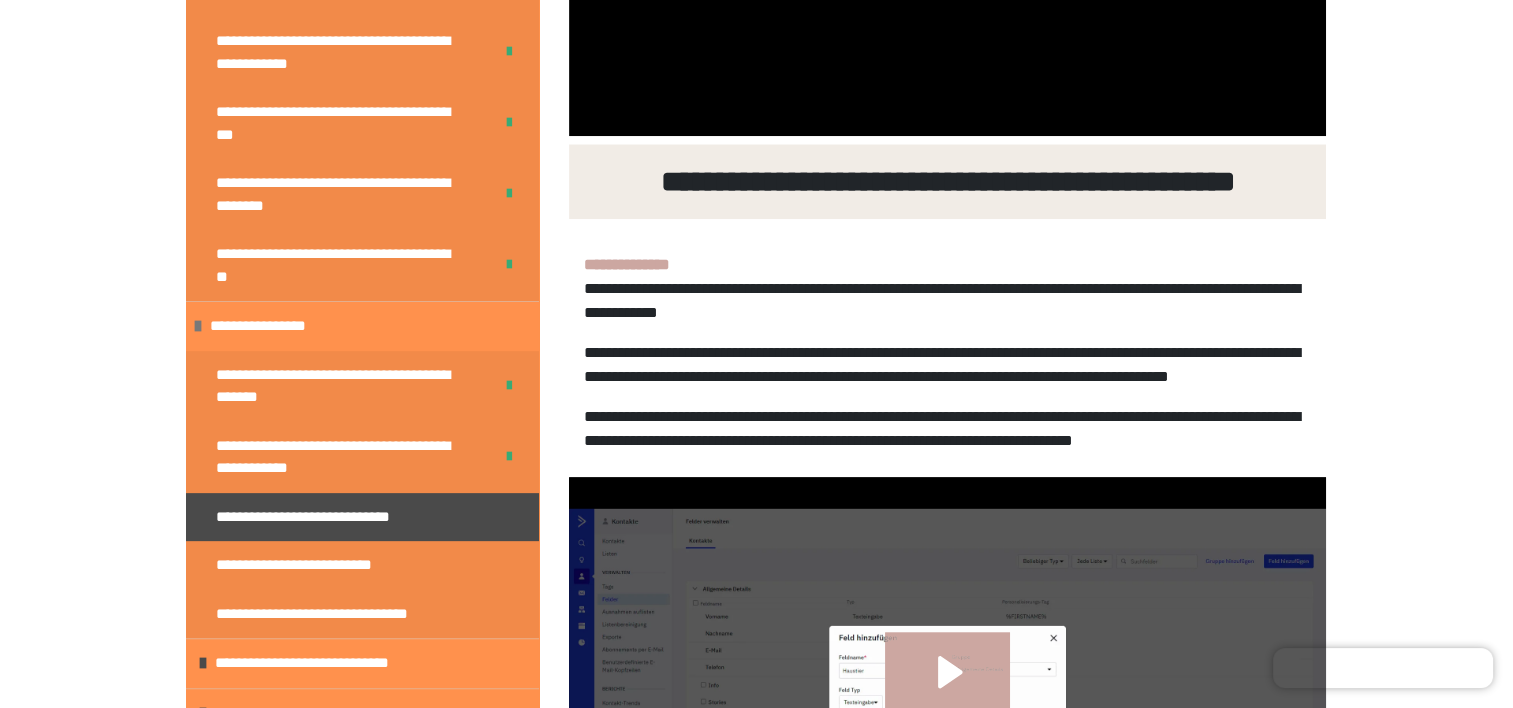 scroll, scrollTop: 1160, scrollLeft: 0, axis: vertical 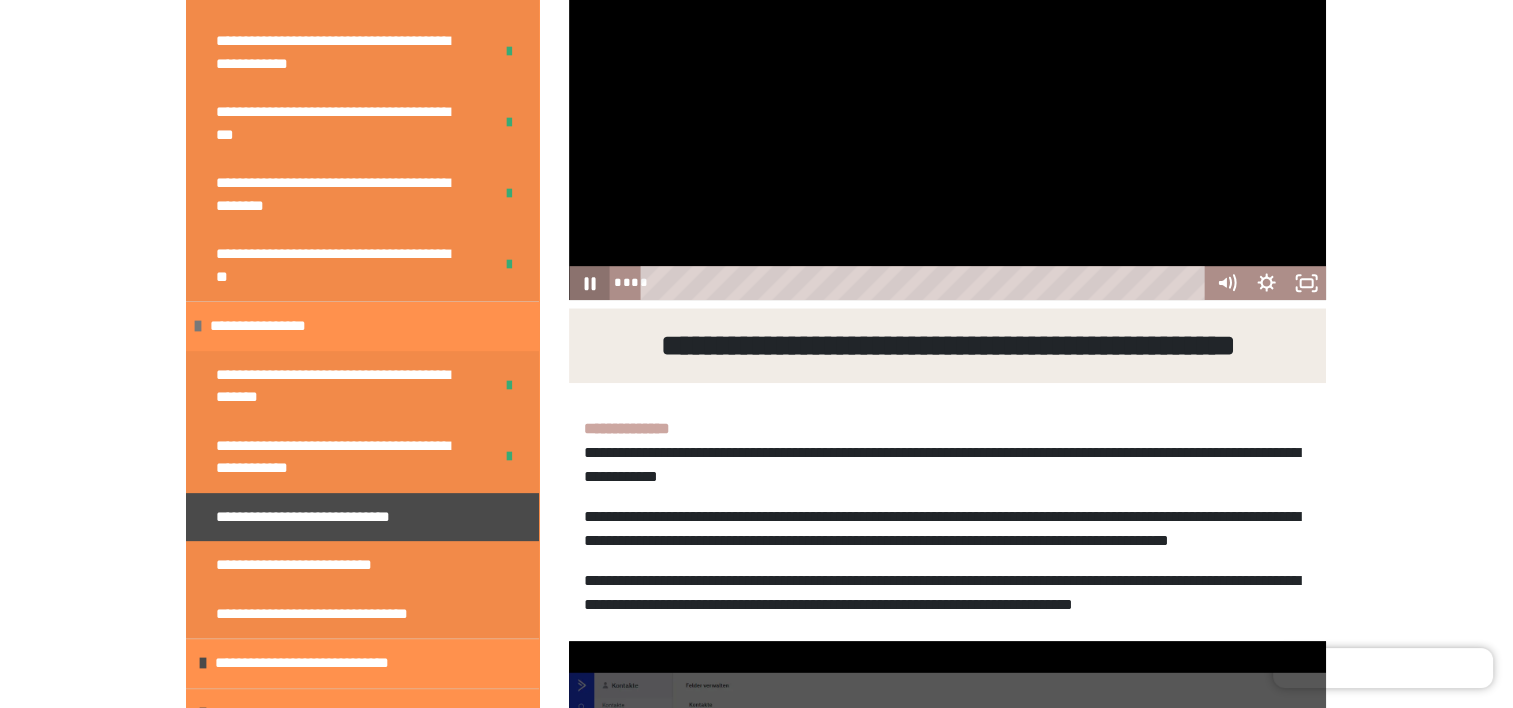 drag, startPoint x: 588, startPoint y: 344, endPoint x: 599, endPoint y: 352, distance: 13.601471 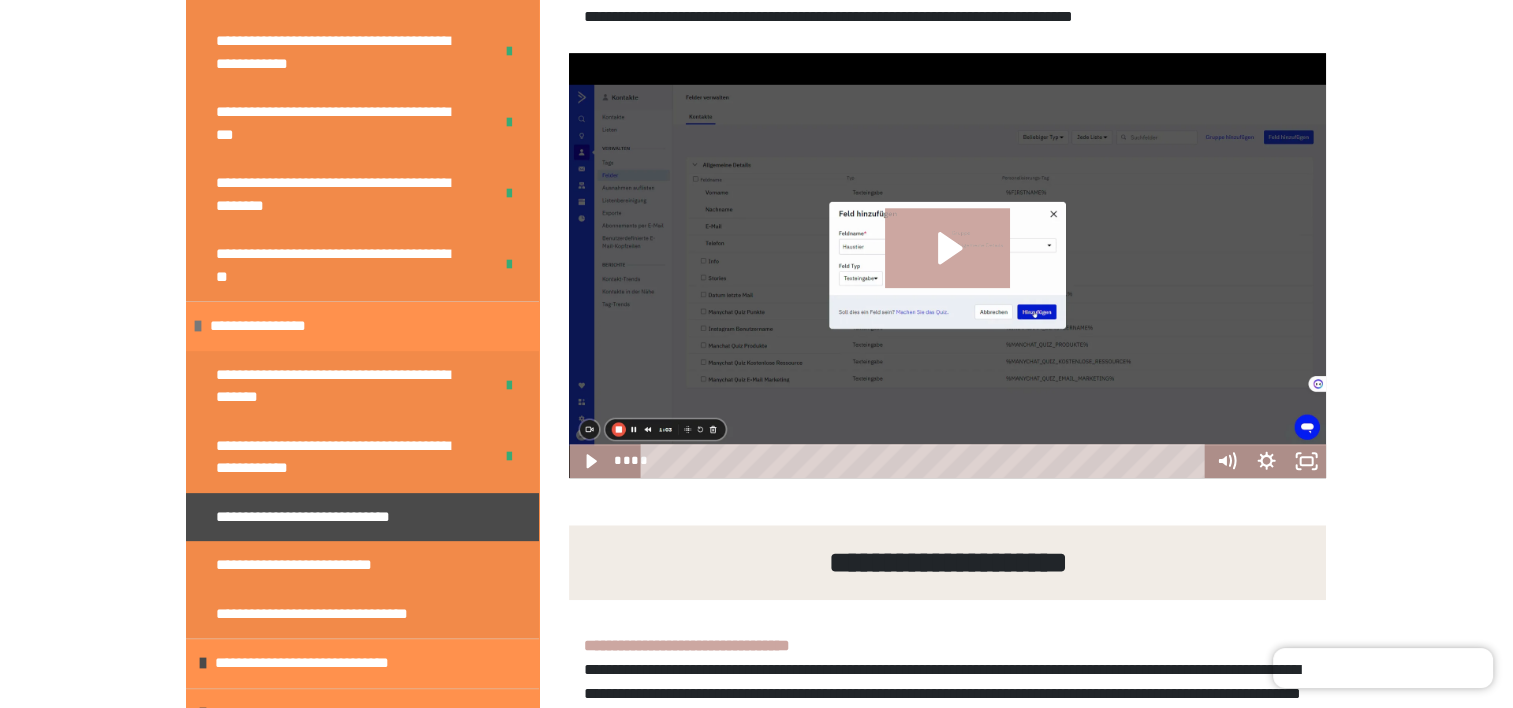 scroll, scrollTop: 1760, scrollLeft: 0, axis: vertical 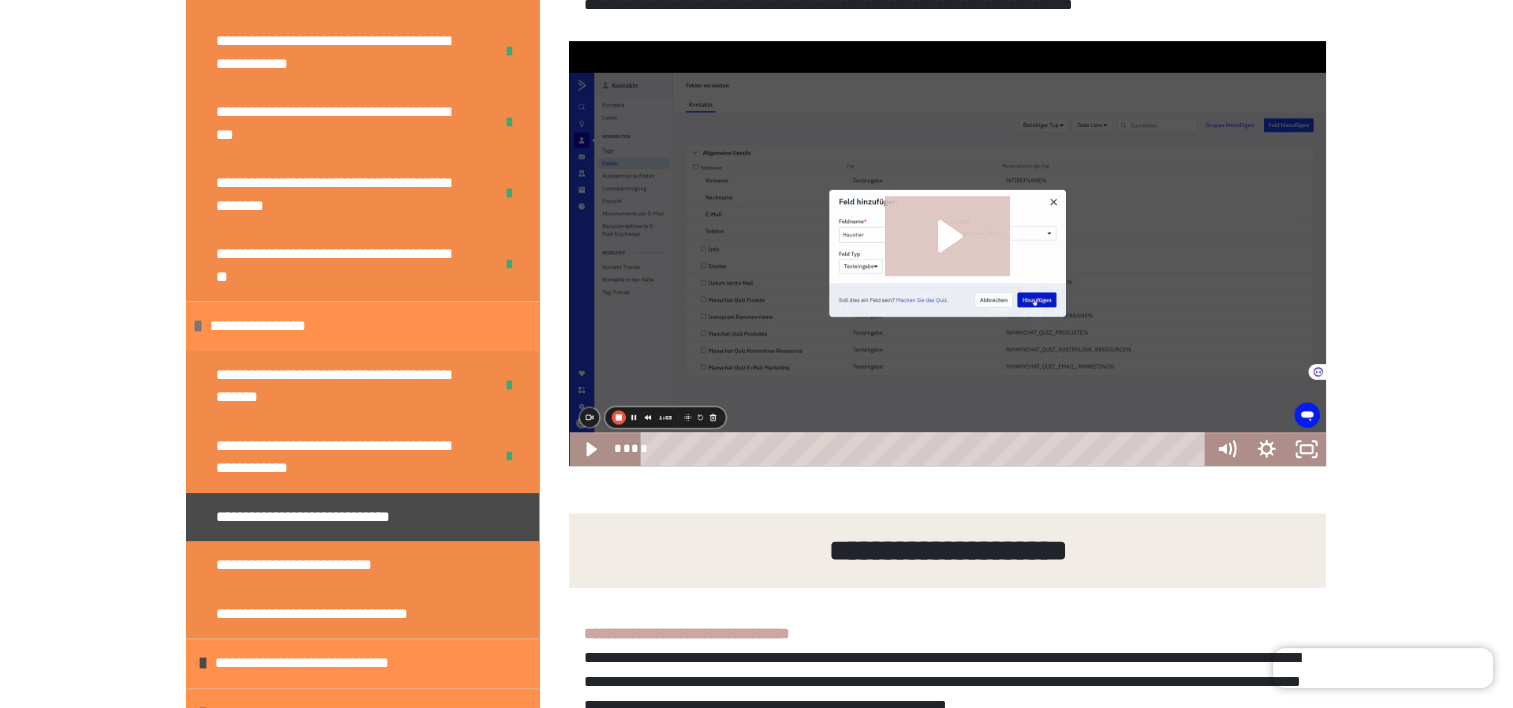 click 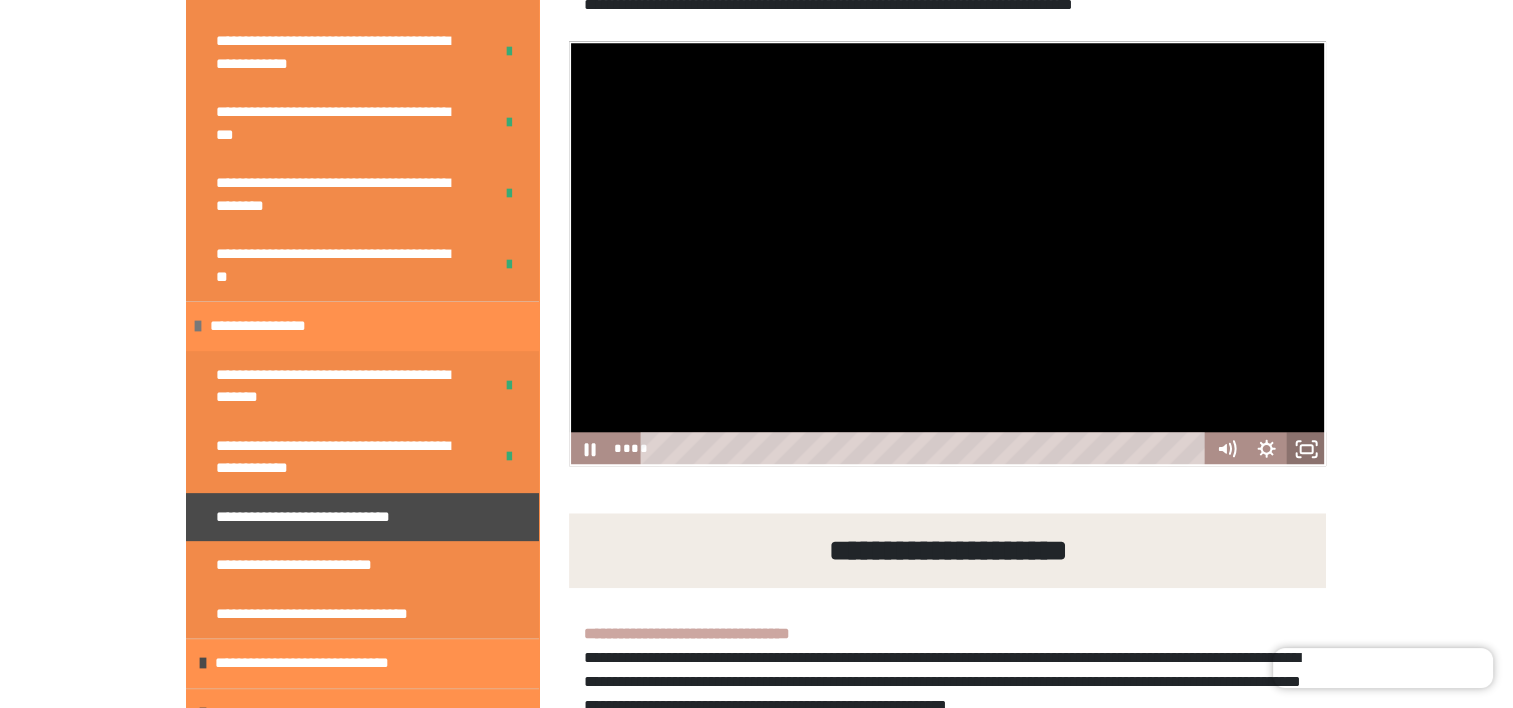 click 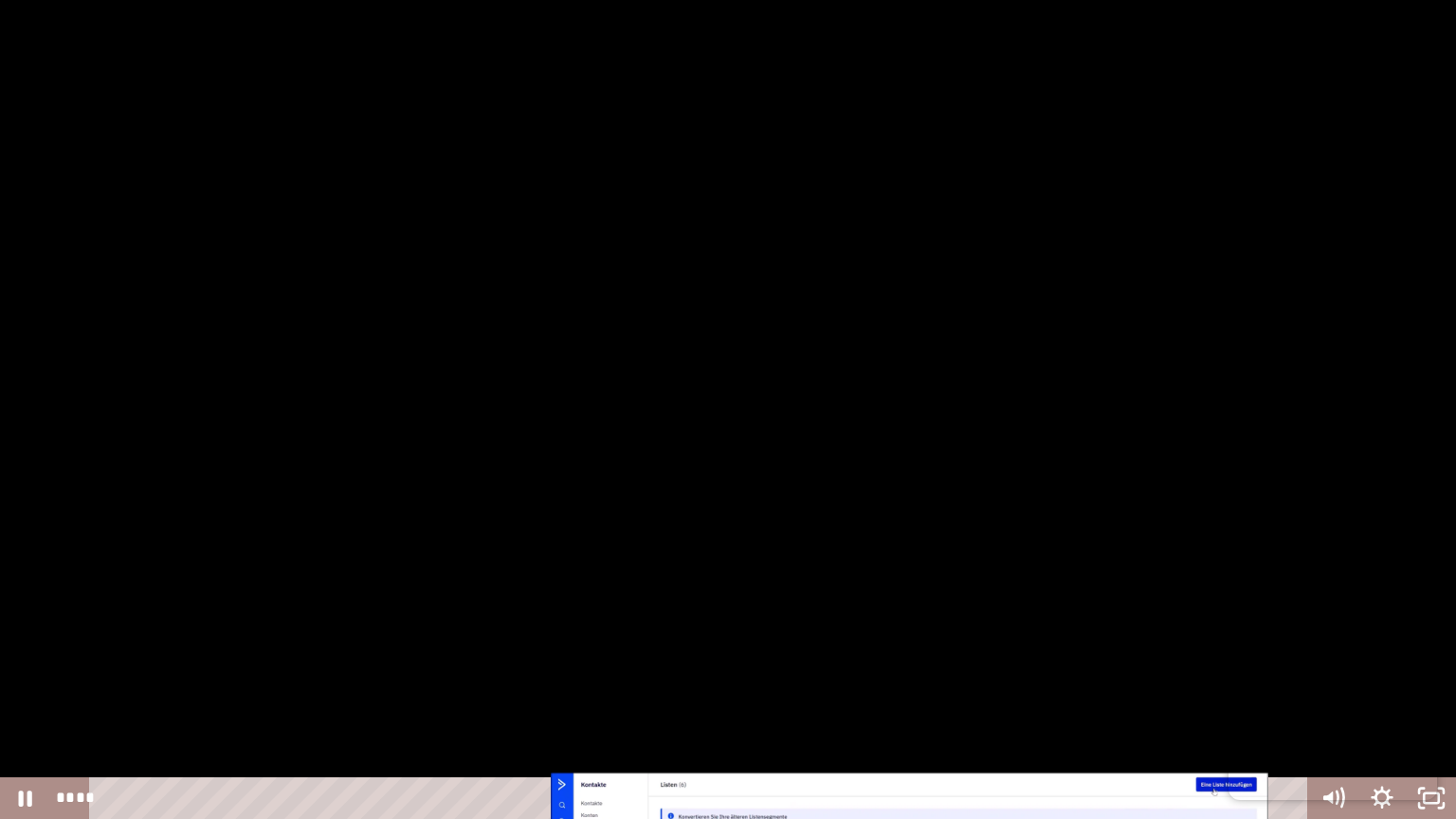 click at bounding box center [728, 410] 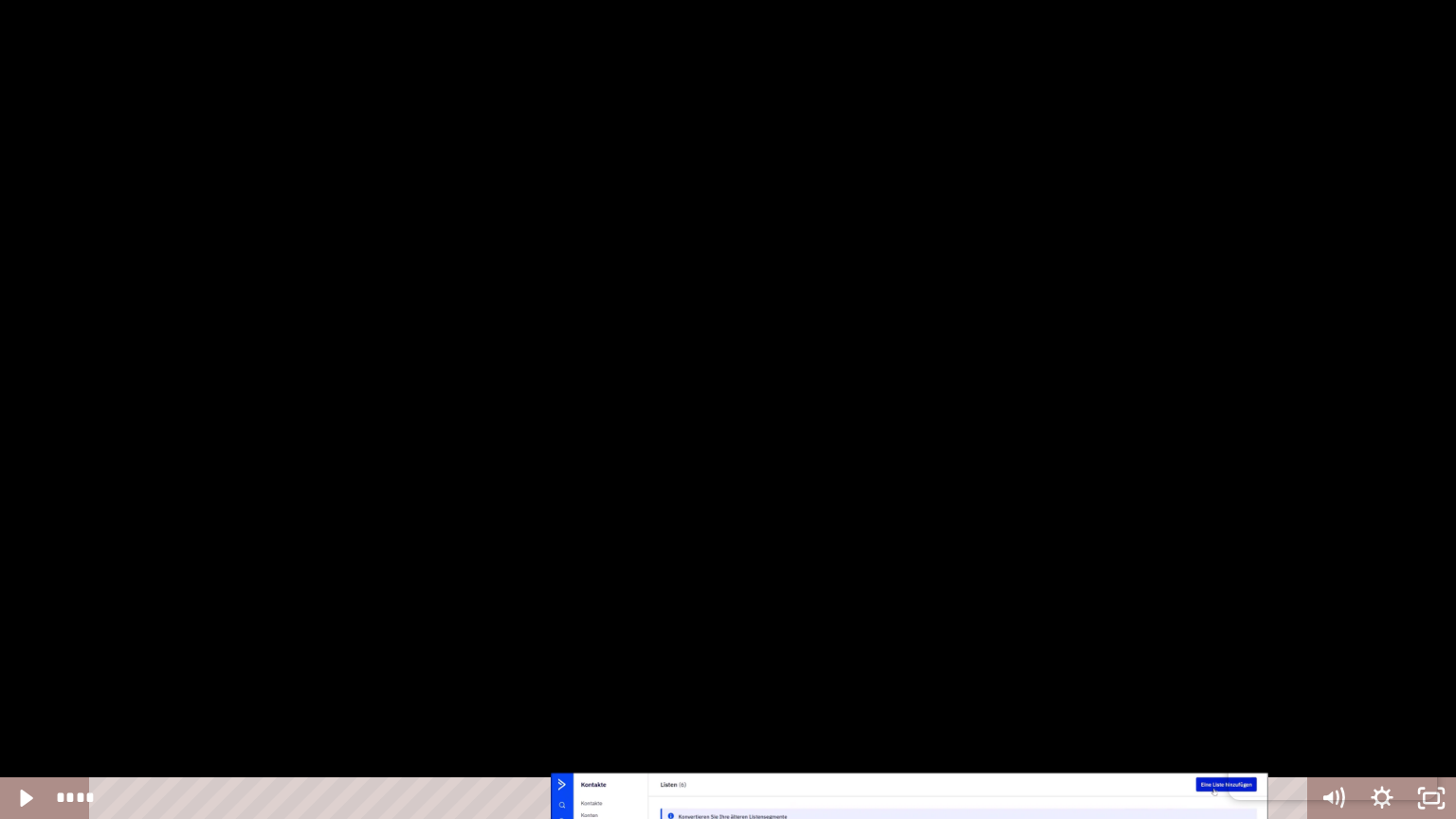 click at bounding box center [728, 410] 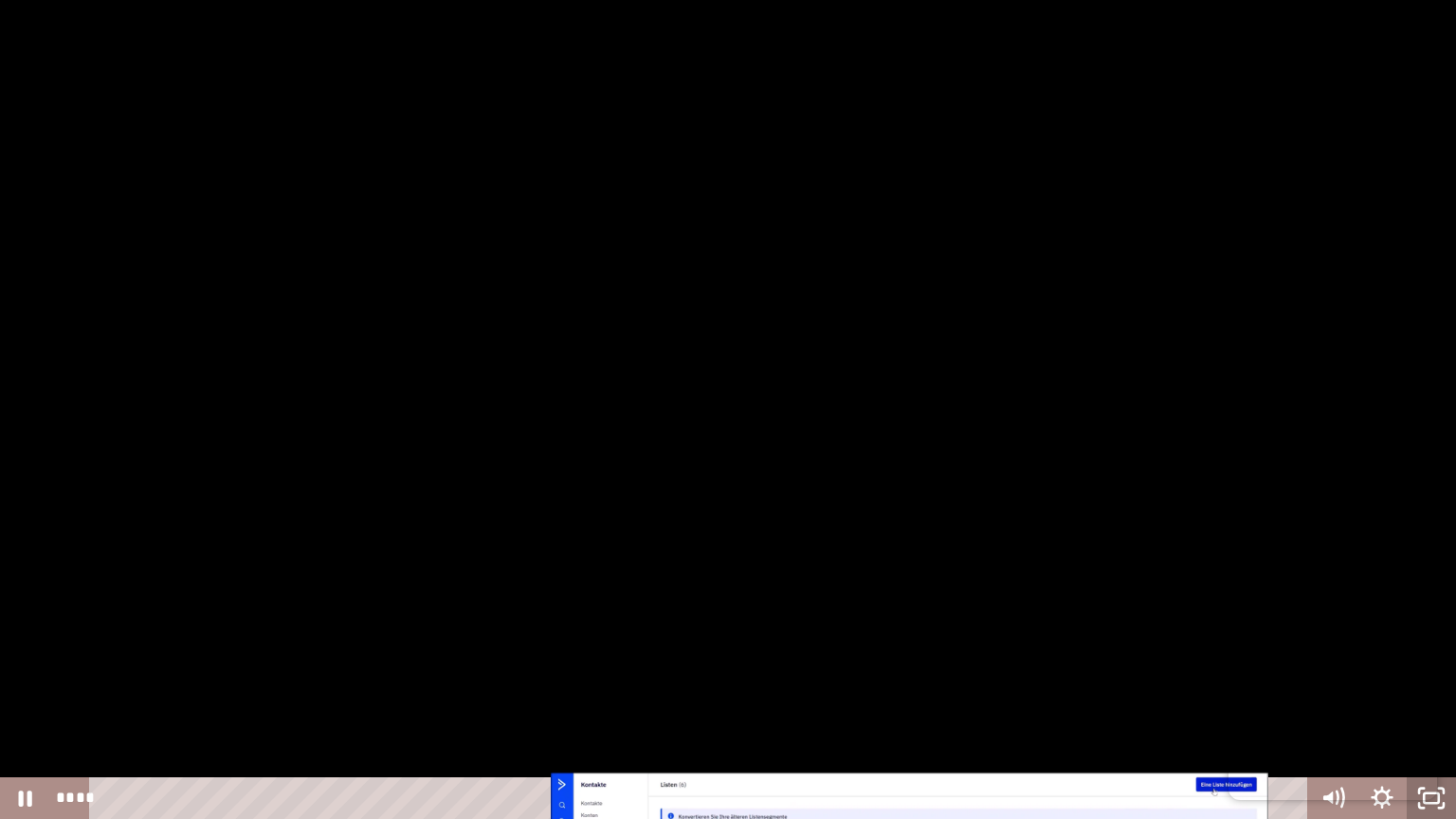 click 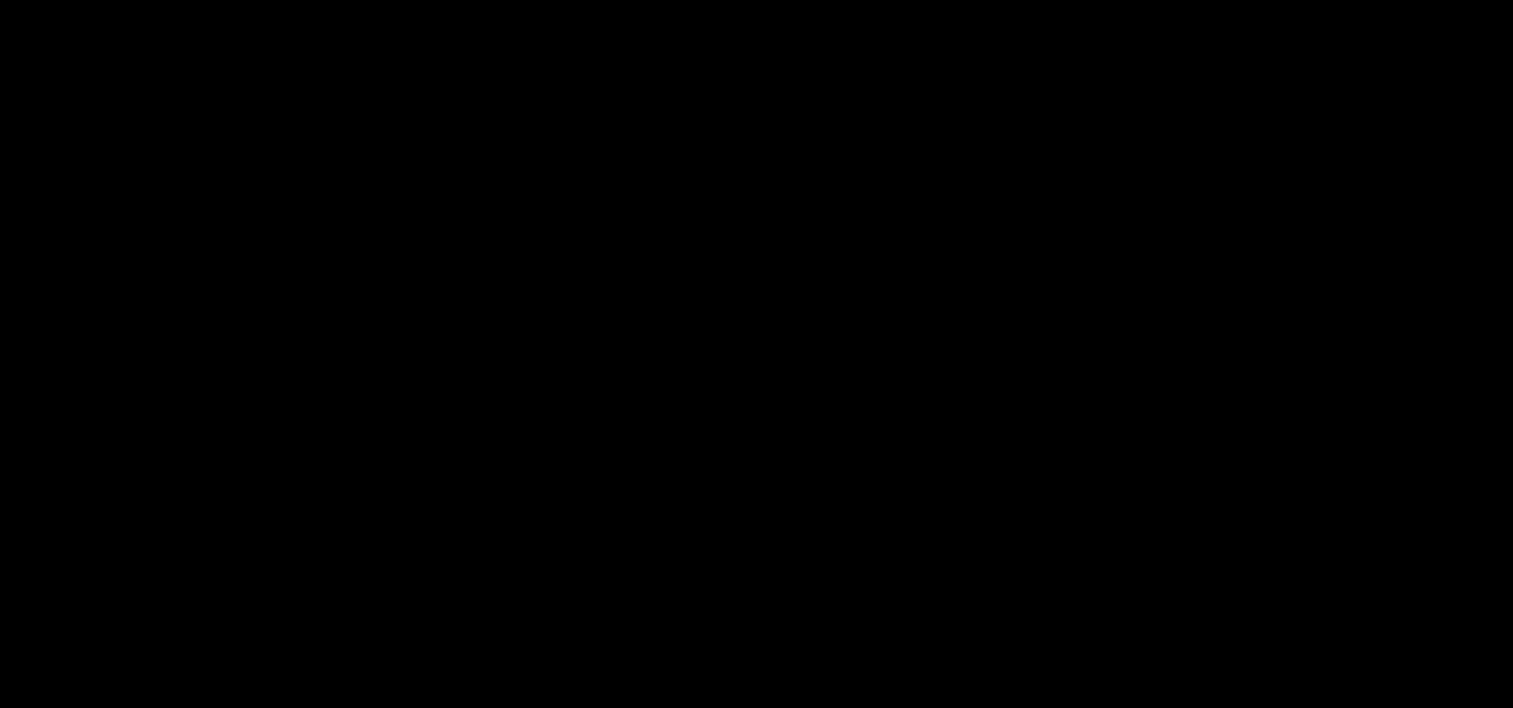 scroll, scrollTop: 800, scrollLeft: 0, axis: vertical 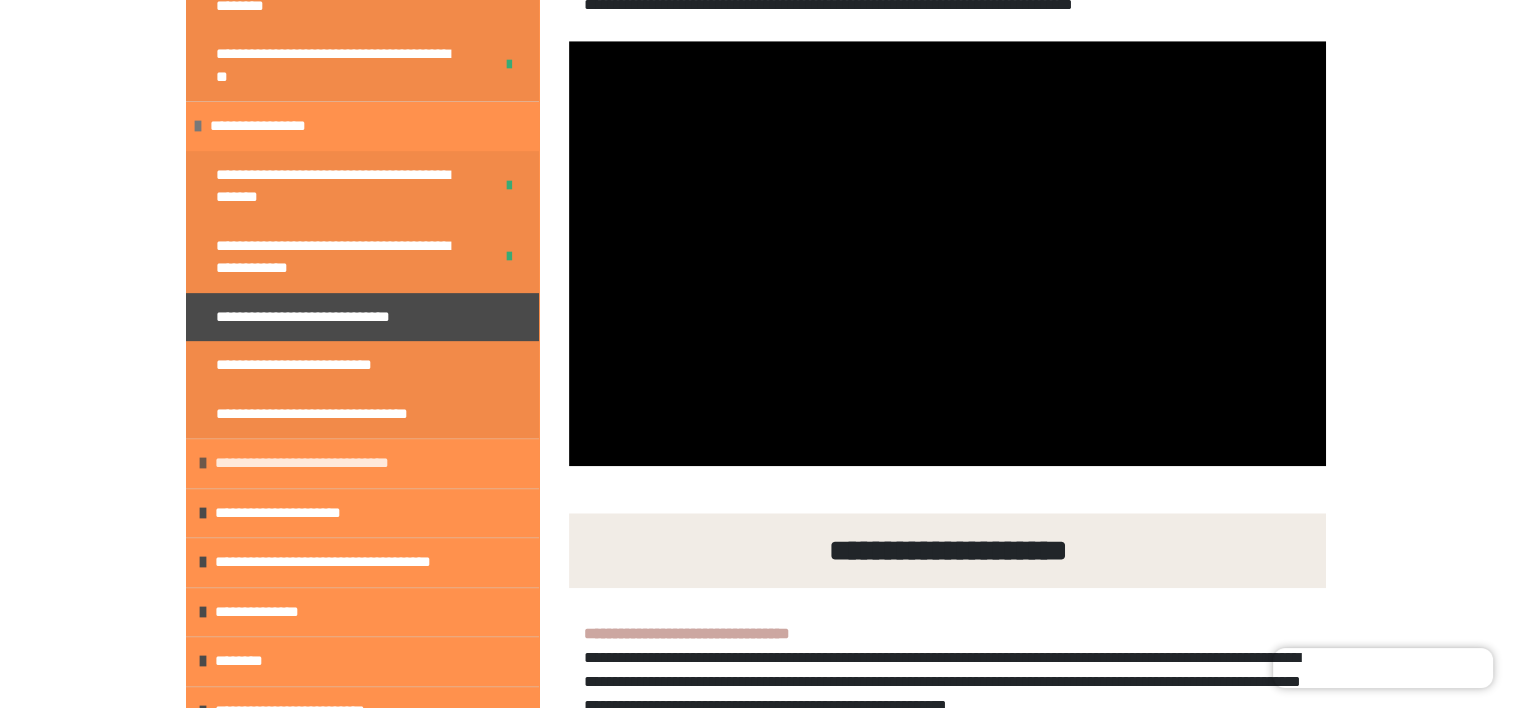 click on "**********" at bounding box center [362, 463] 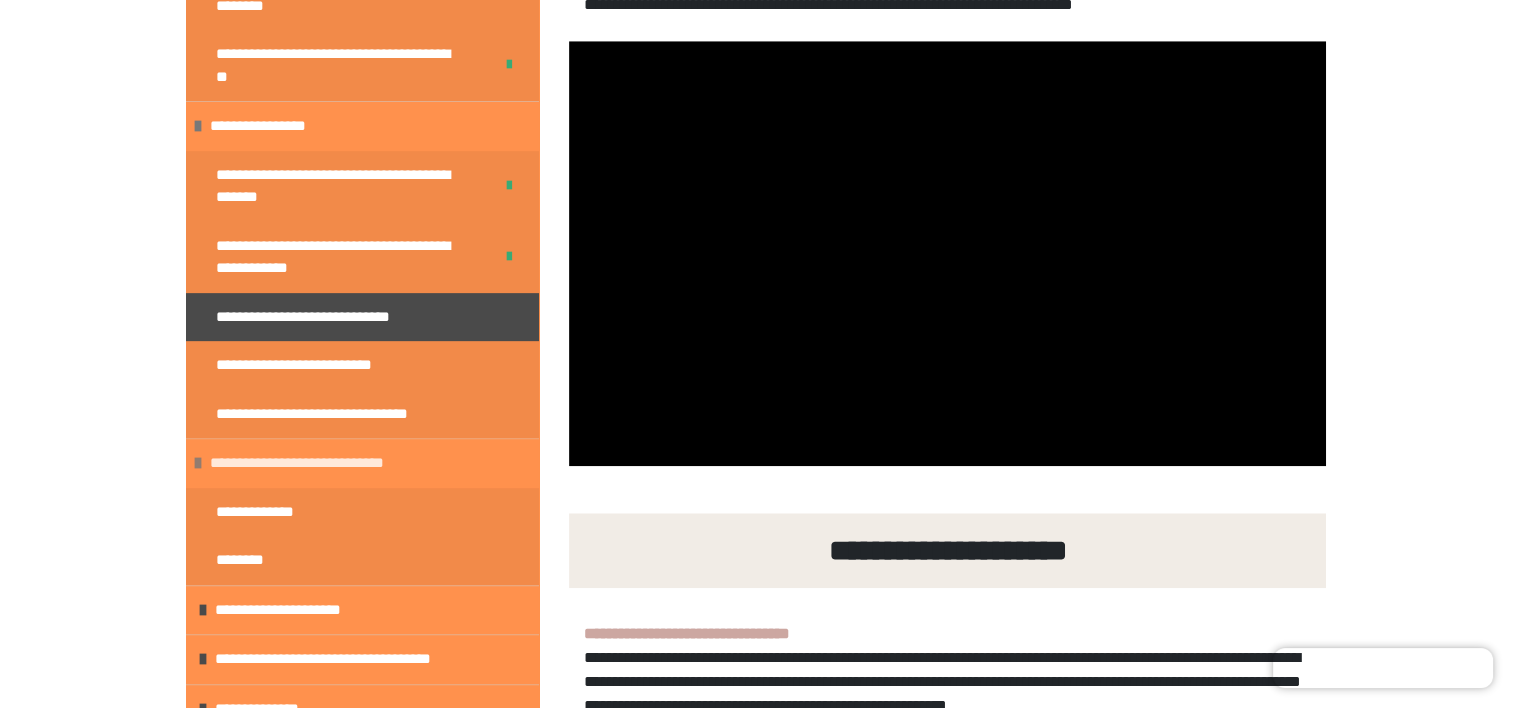 click at bounding box center [198, 463] 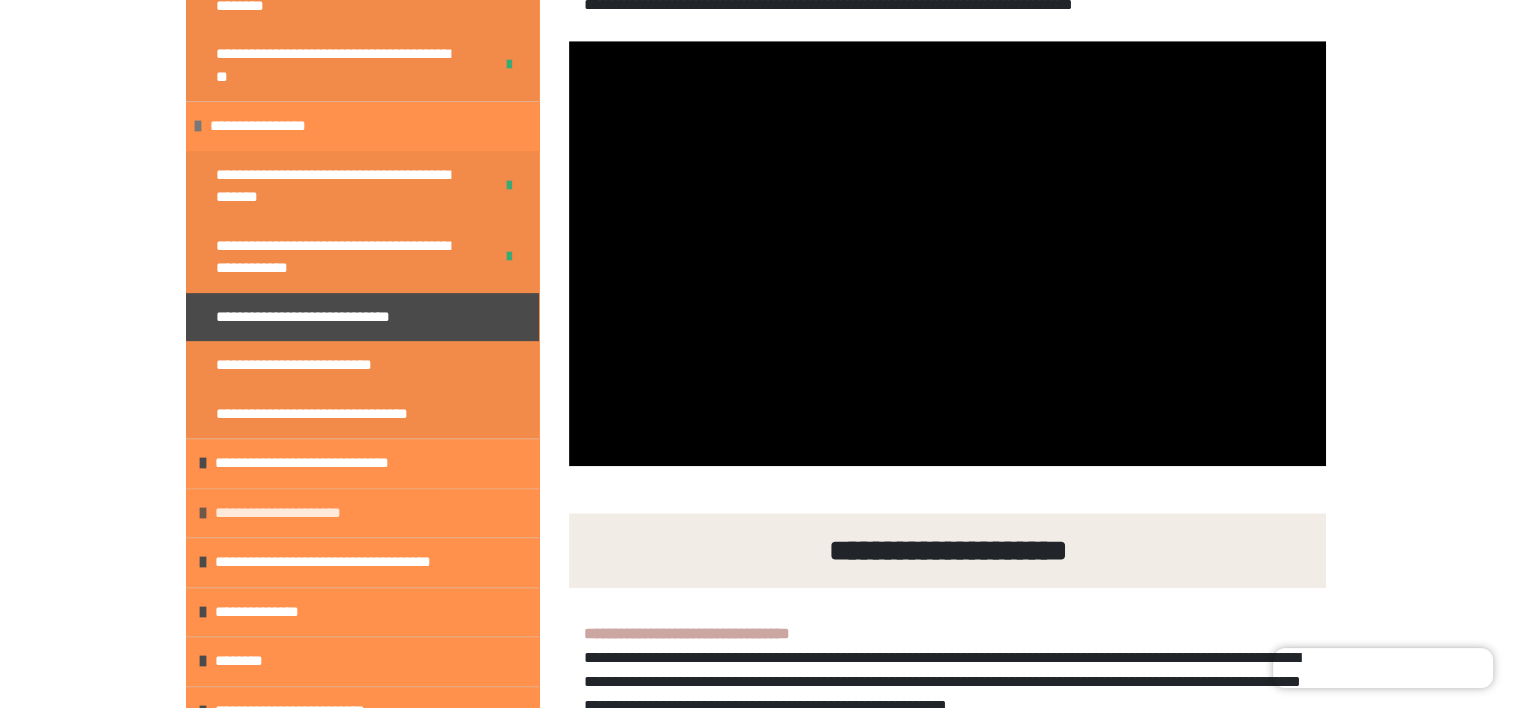 click at bounding box center [203, 513] 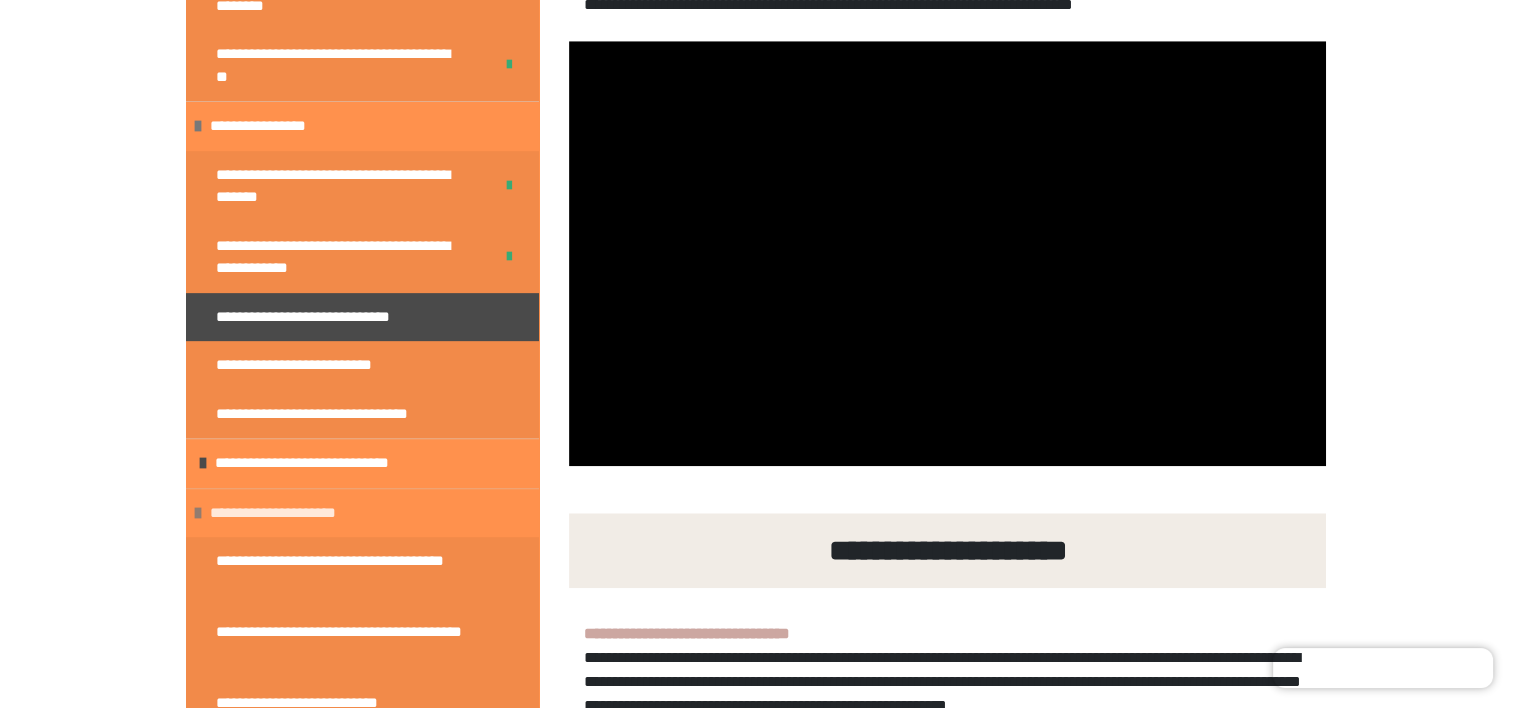 click at bounding box center [198, 513] 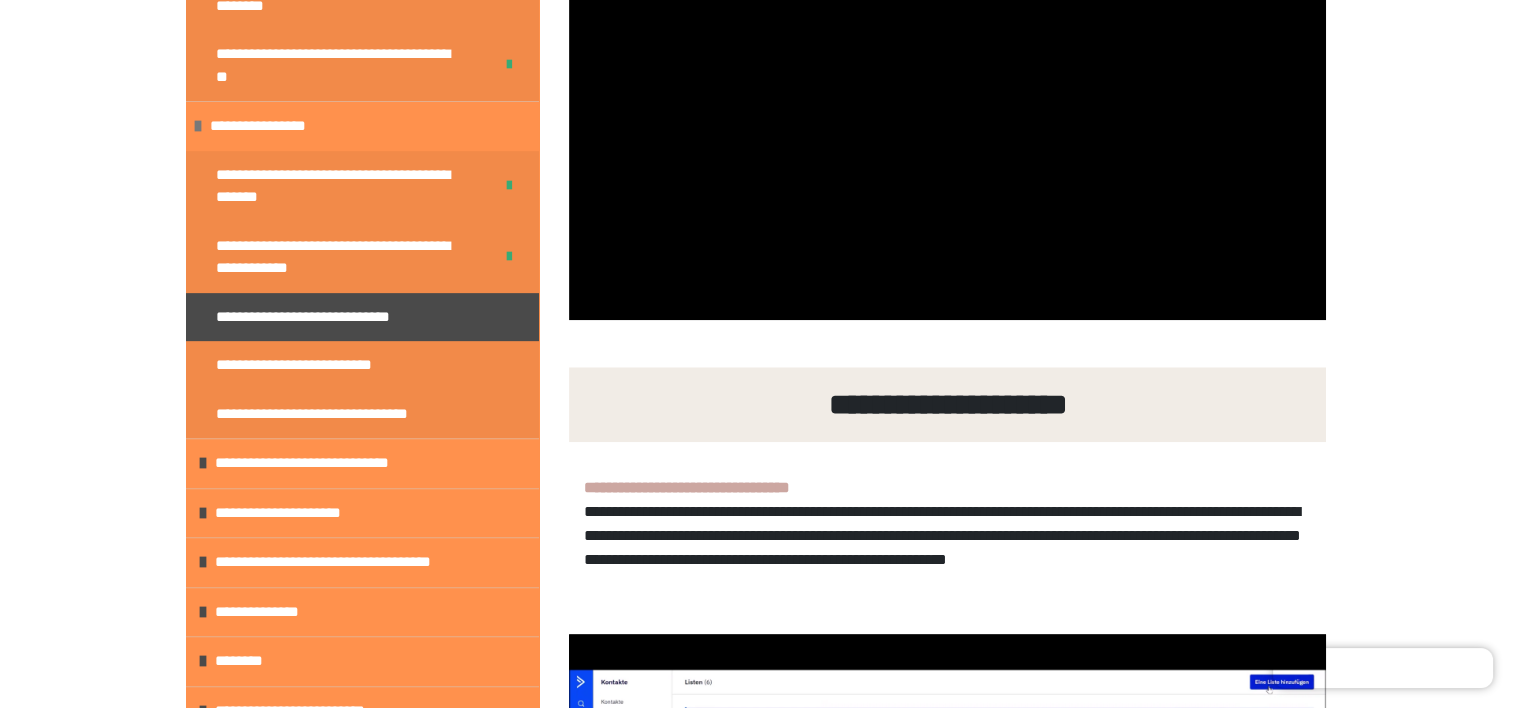 scroll, scrollTop: 2060, scrollLeft: 0, axis: vertical 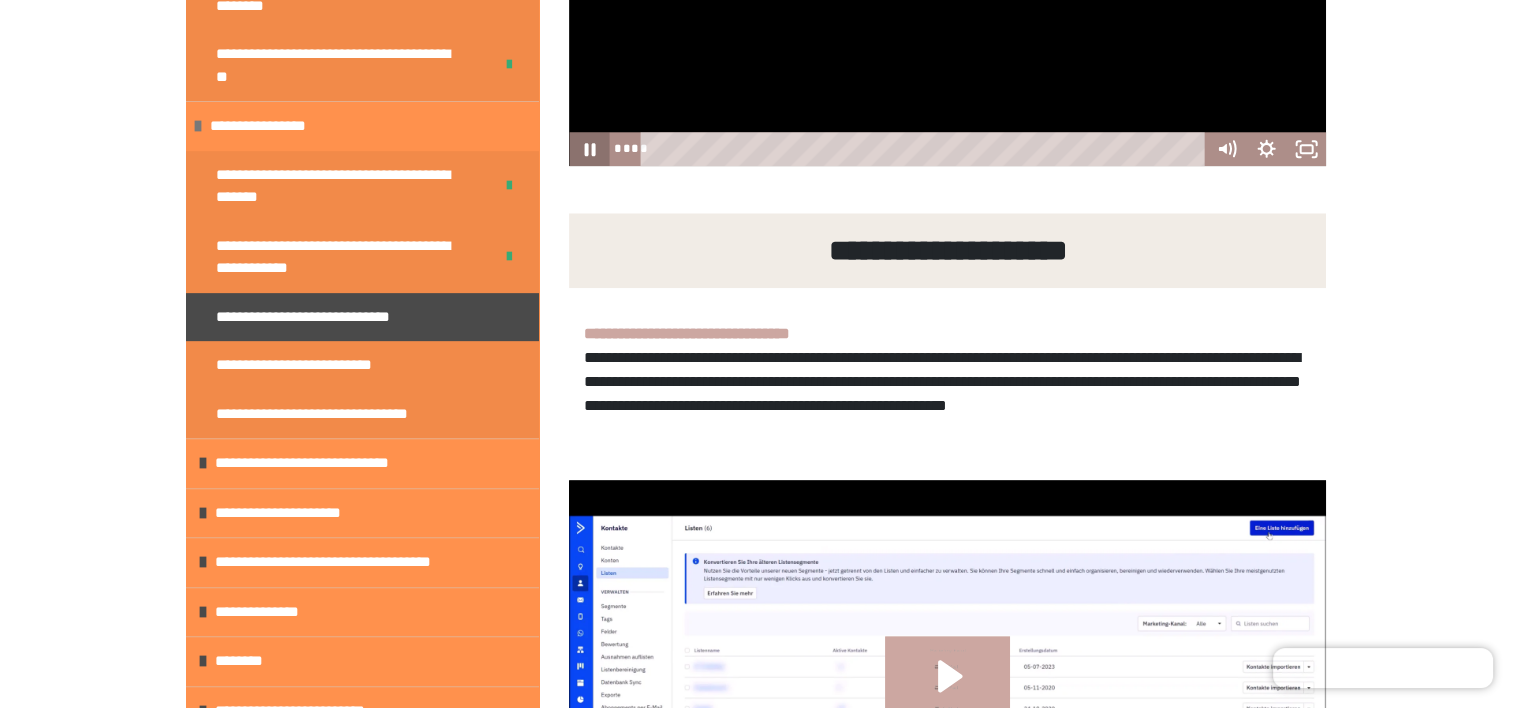 click 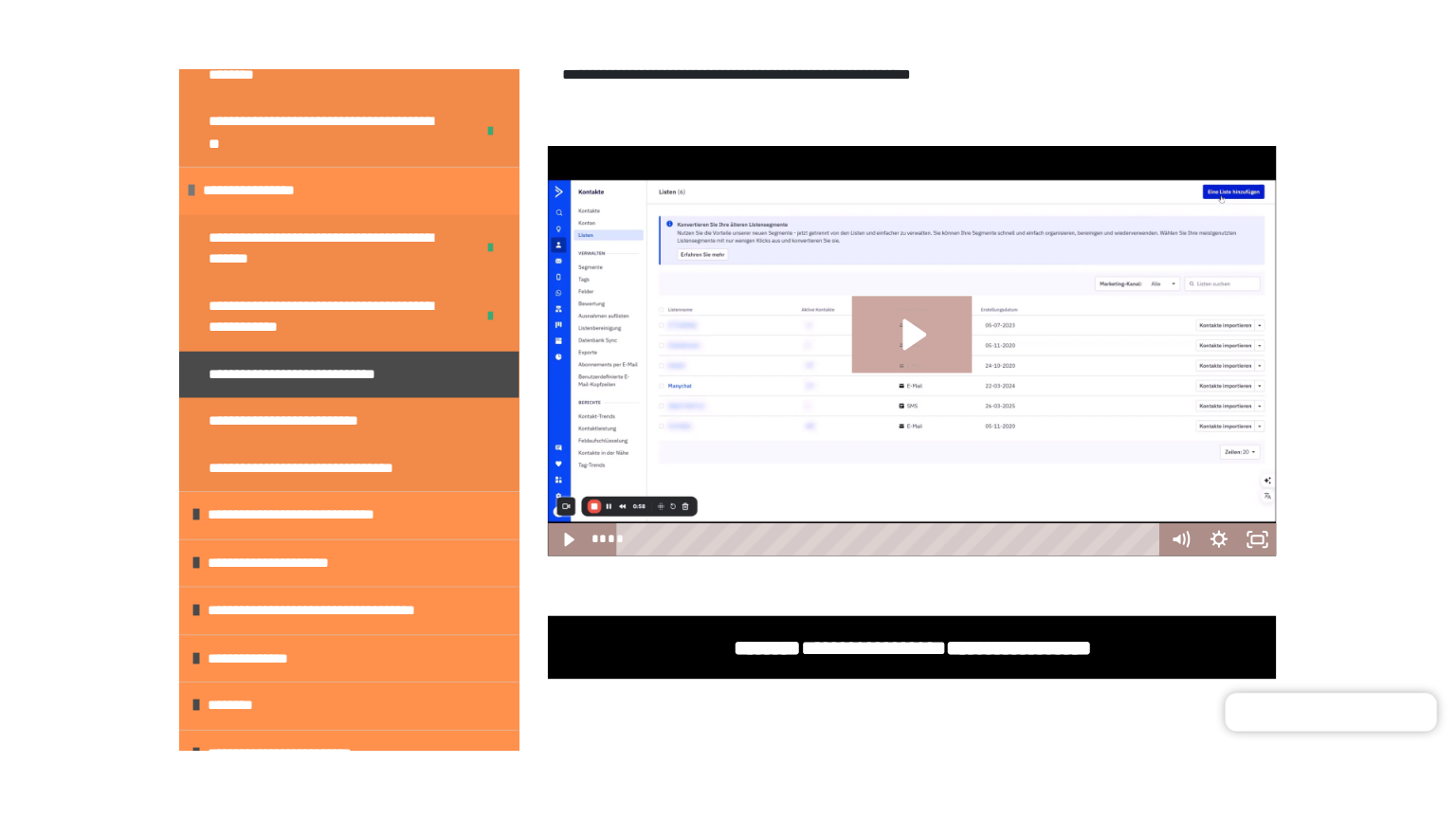 scroll, scrollTop: 2427, scrollLeft: 0, axis: vertical 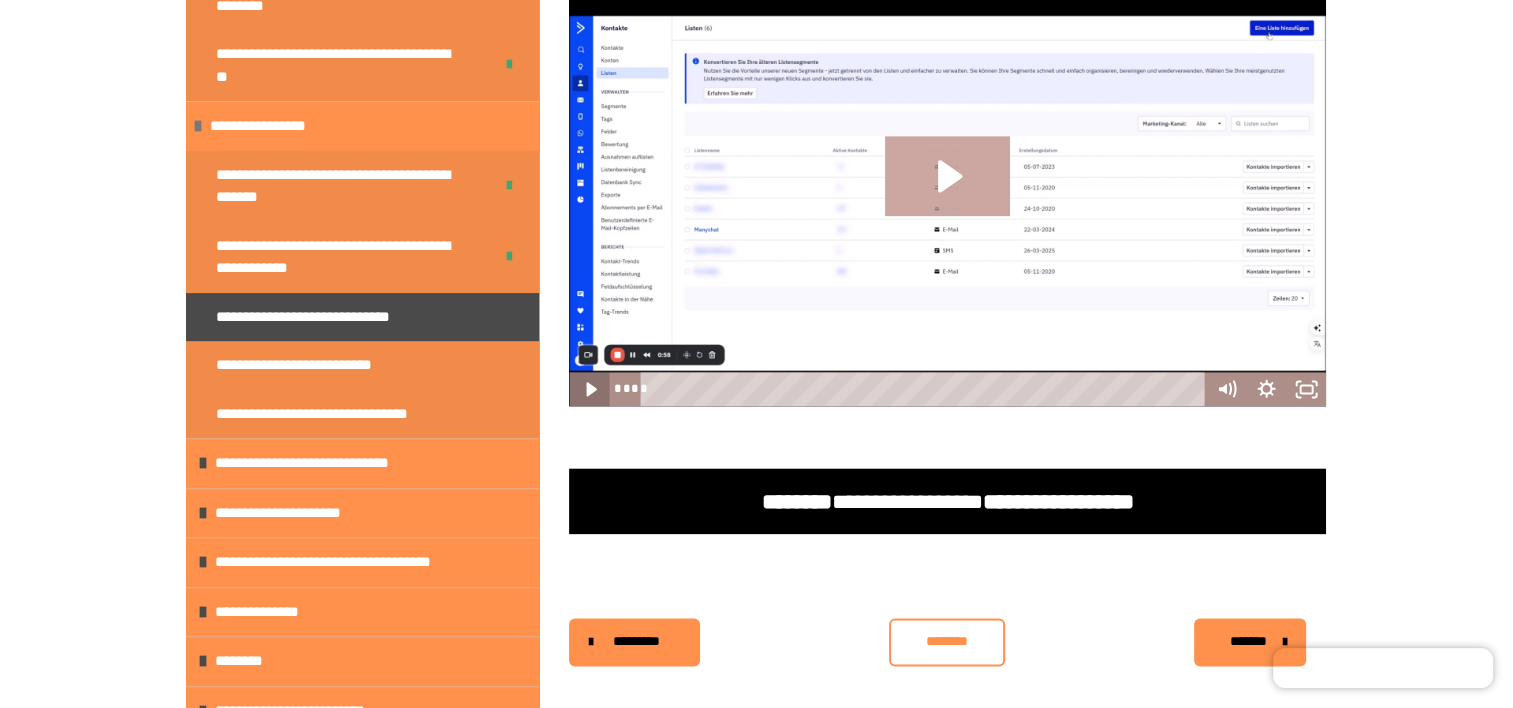 click 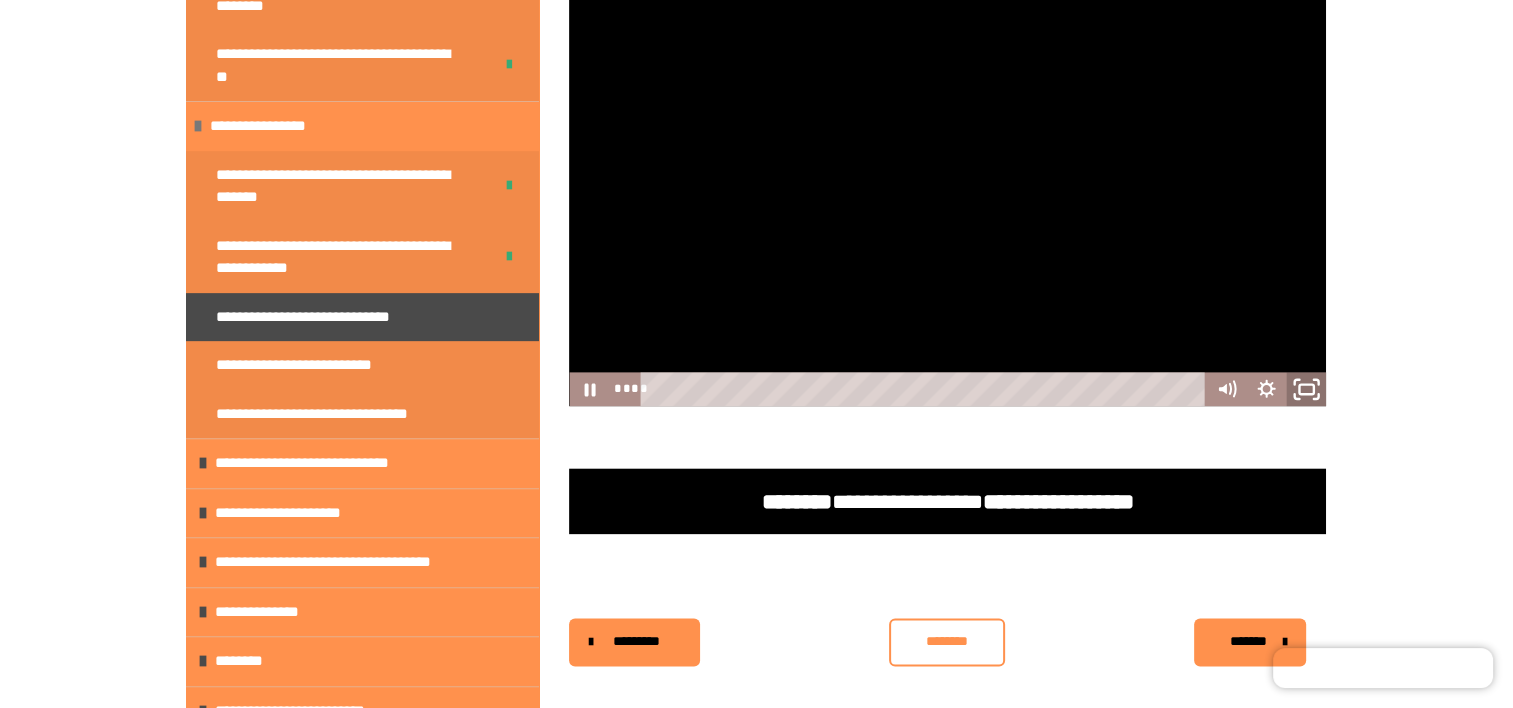 click 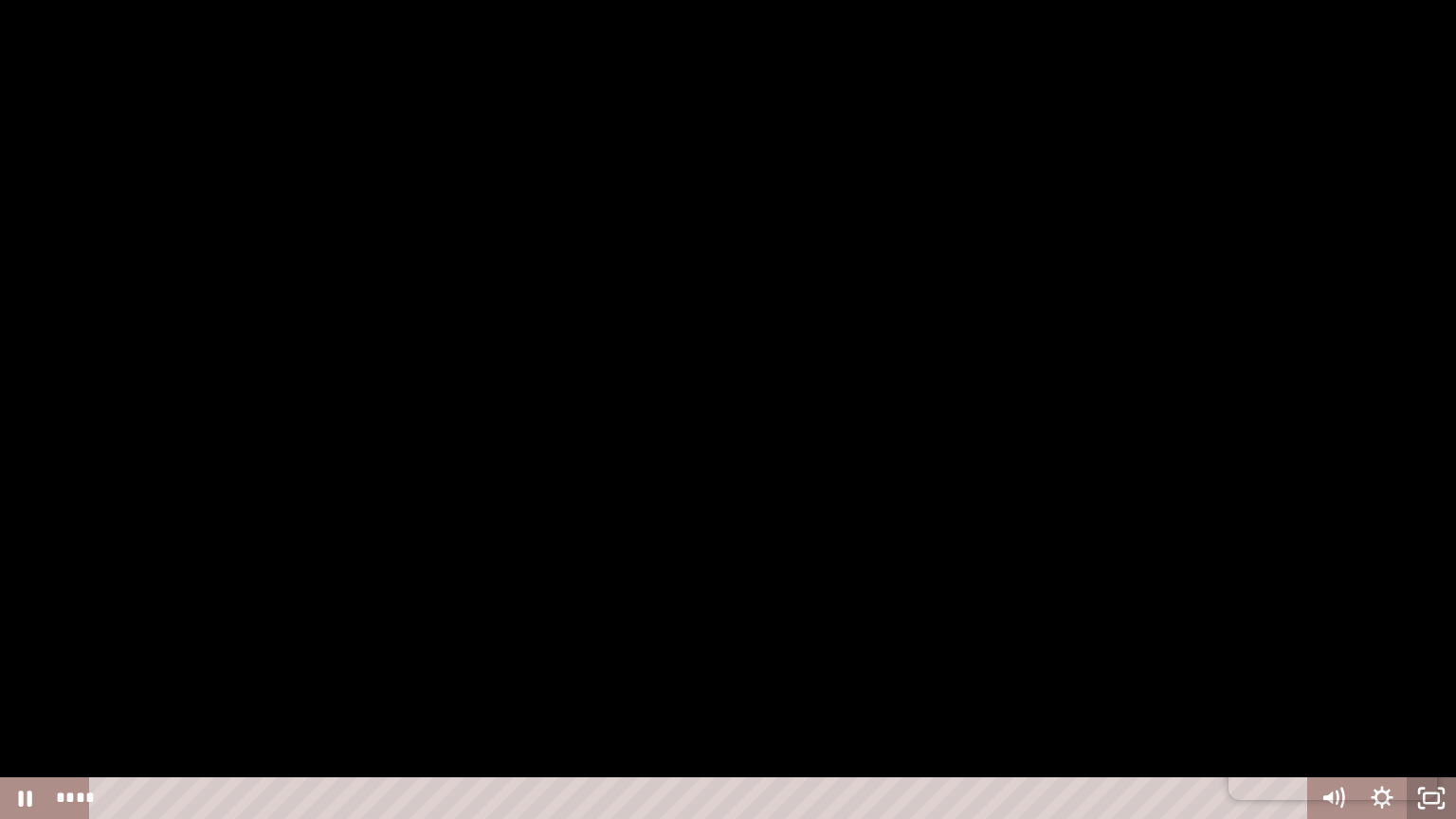click 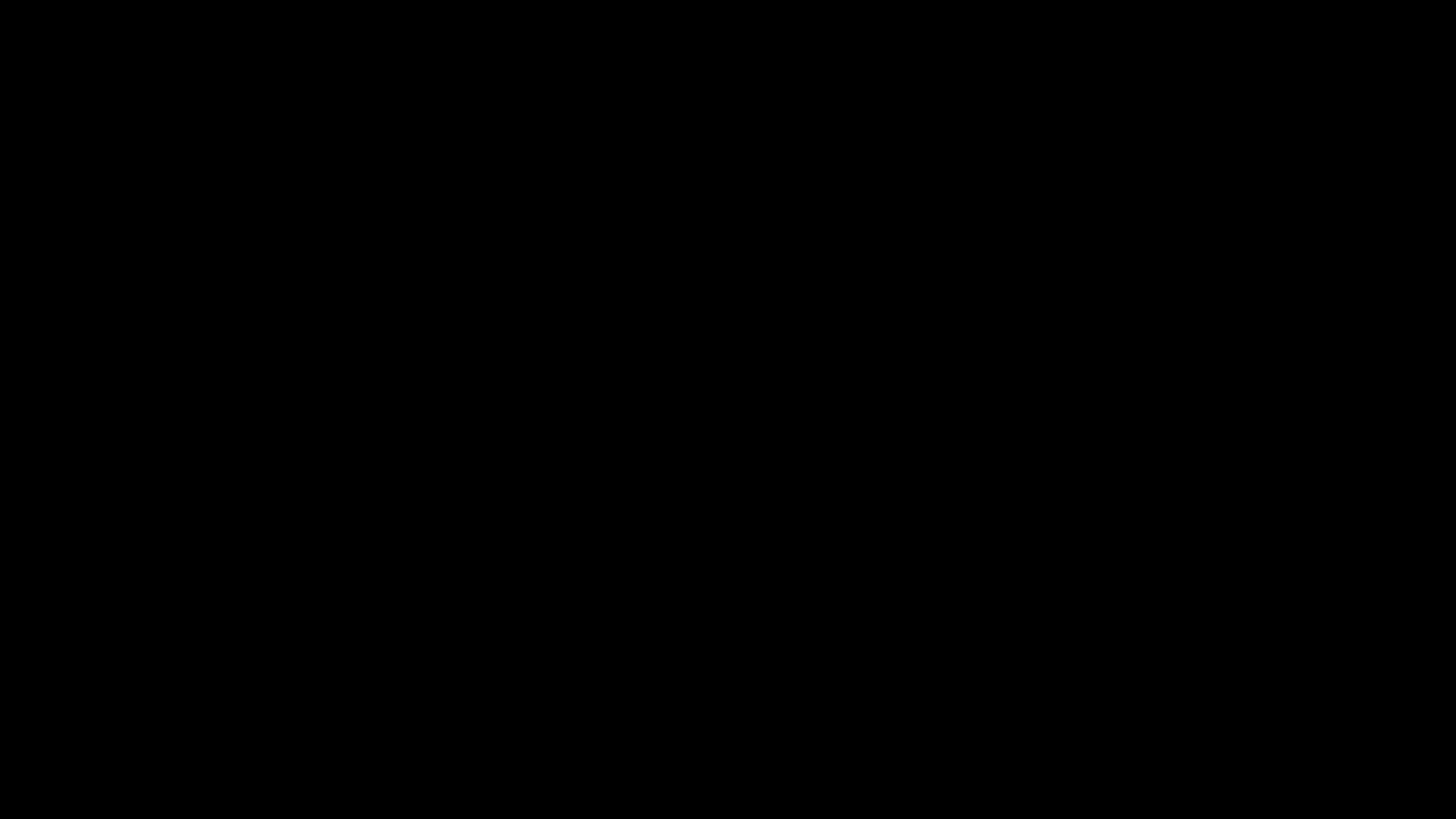 scroll, scrollTop: 758, scrollLeft: 0, axis: vertical 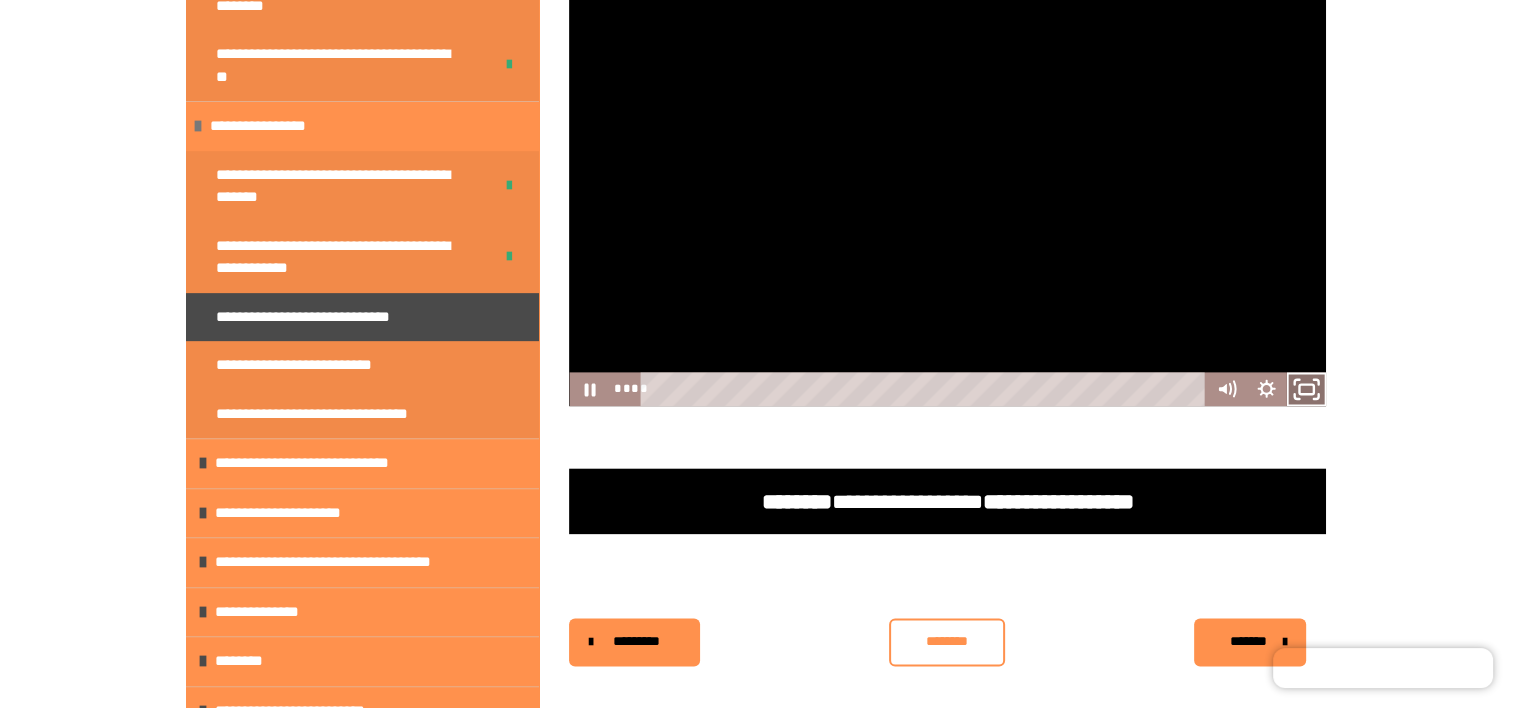 click 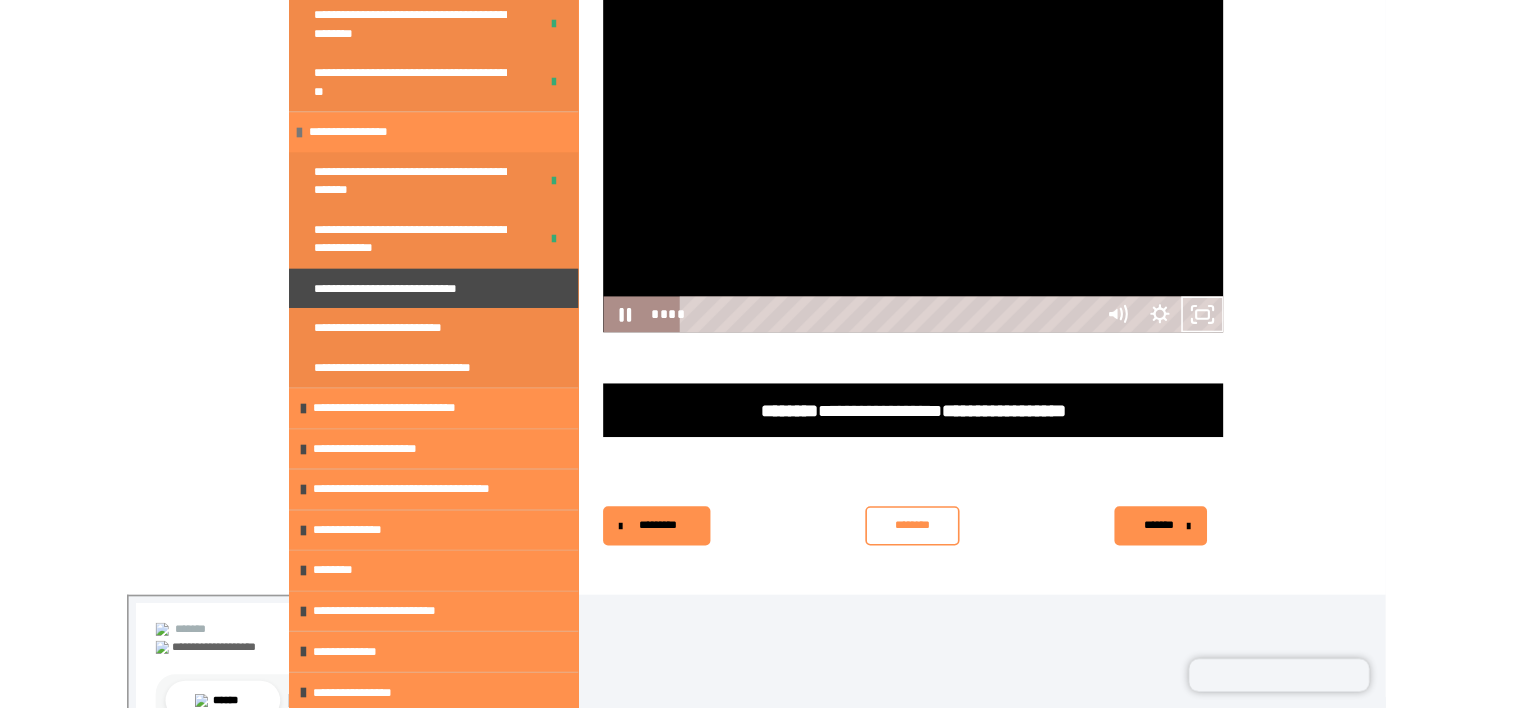 scroll, scrollTop: 763, scrollLeft: 0, axis: vertical 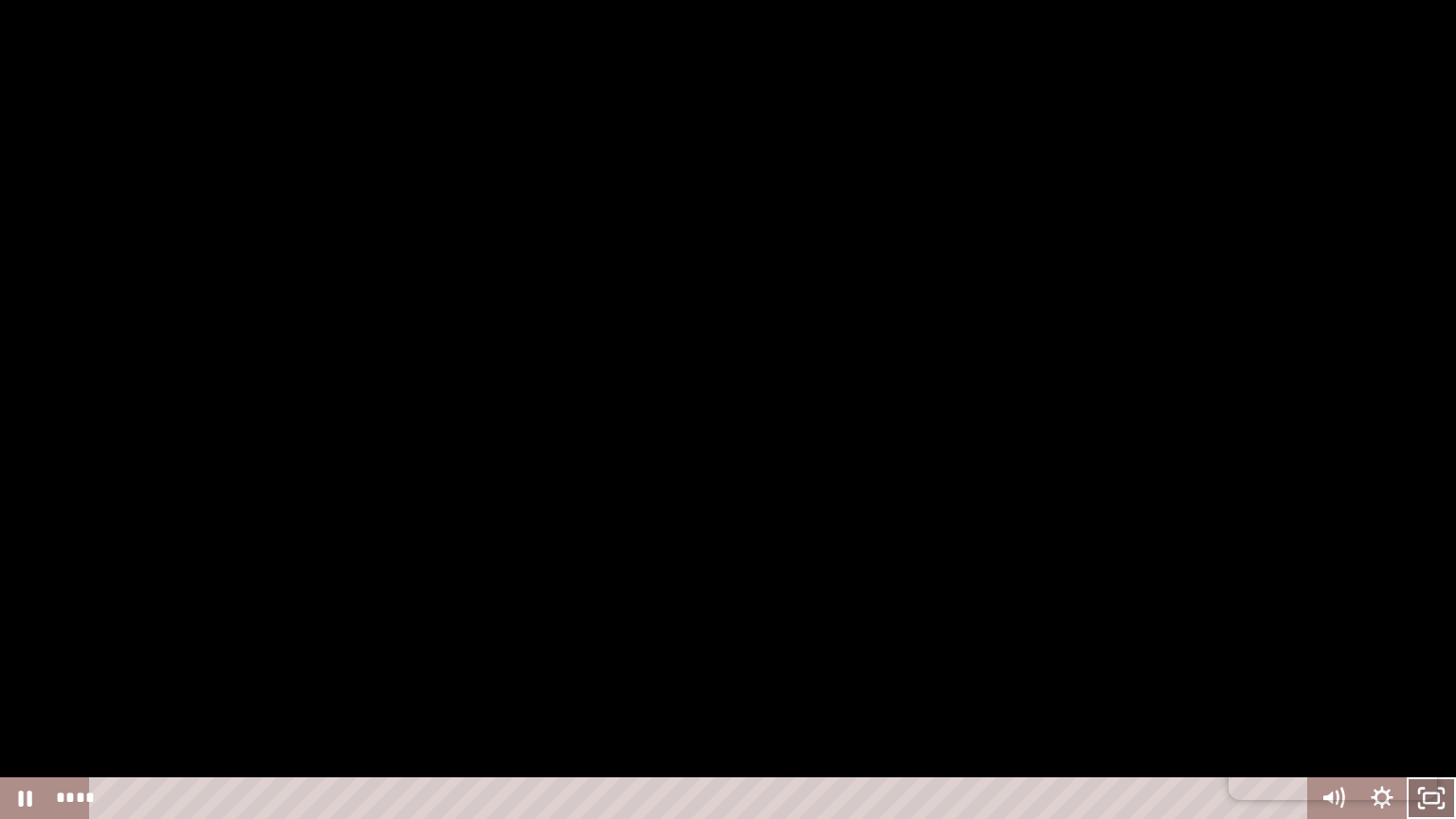 click 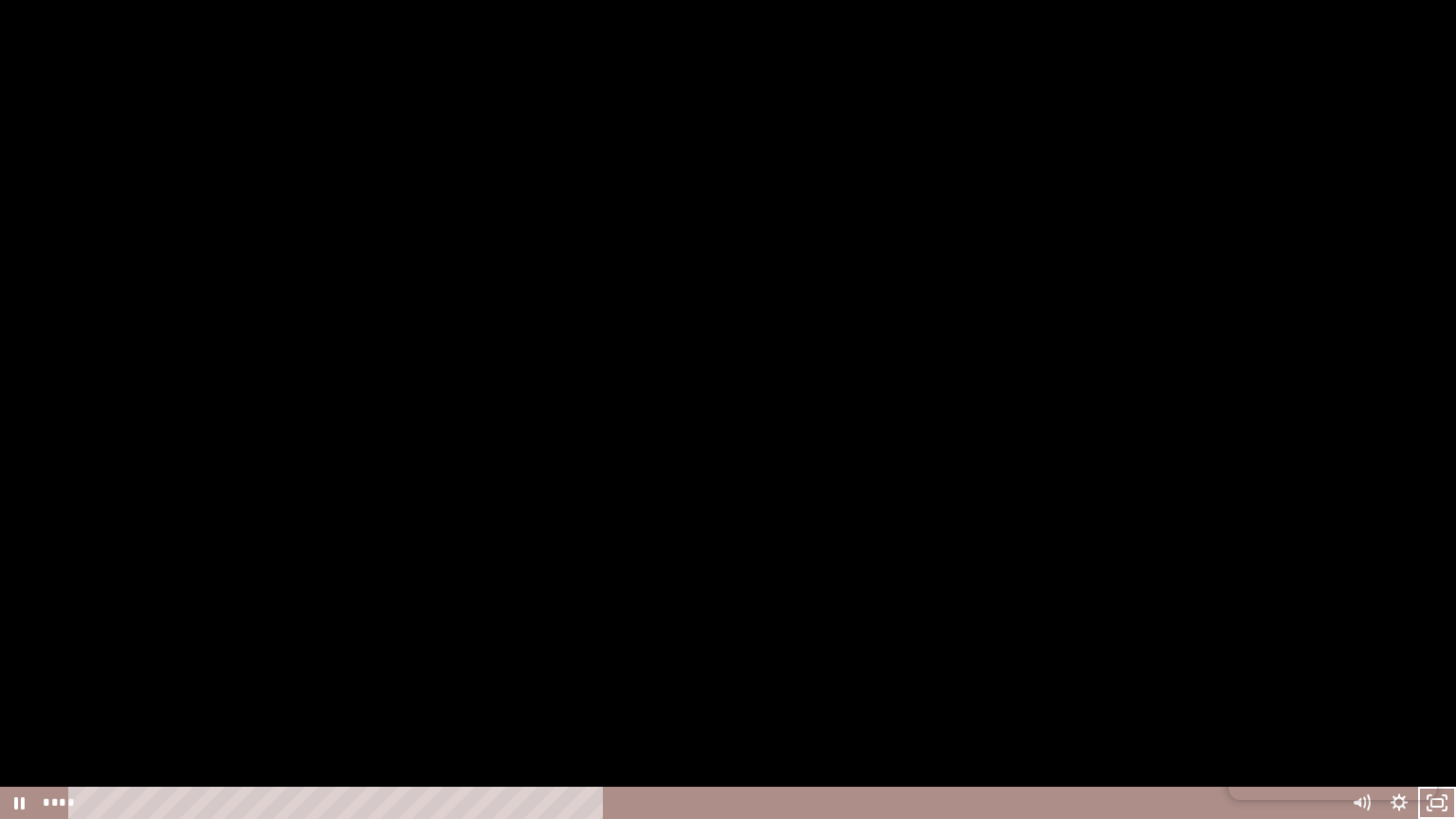 scroll, scrollTop: 758, scrollLeft: 0, axis: vertical 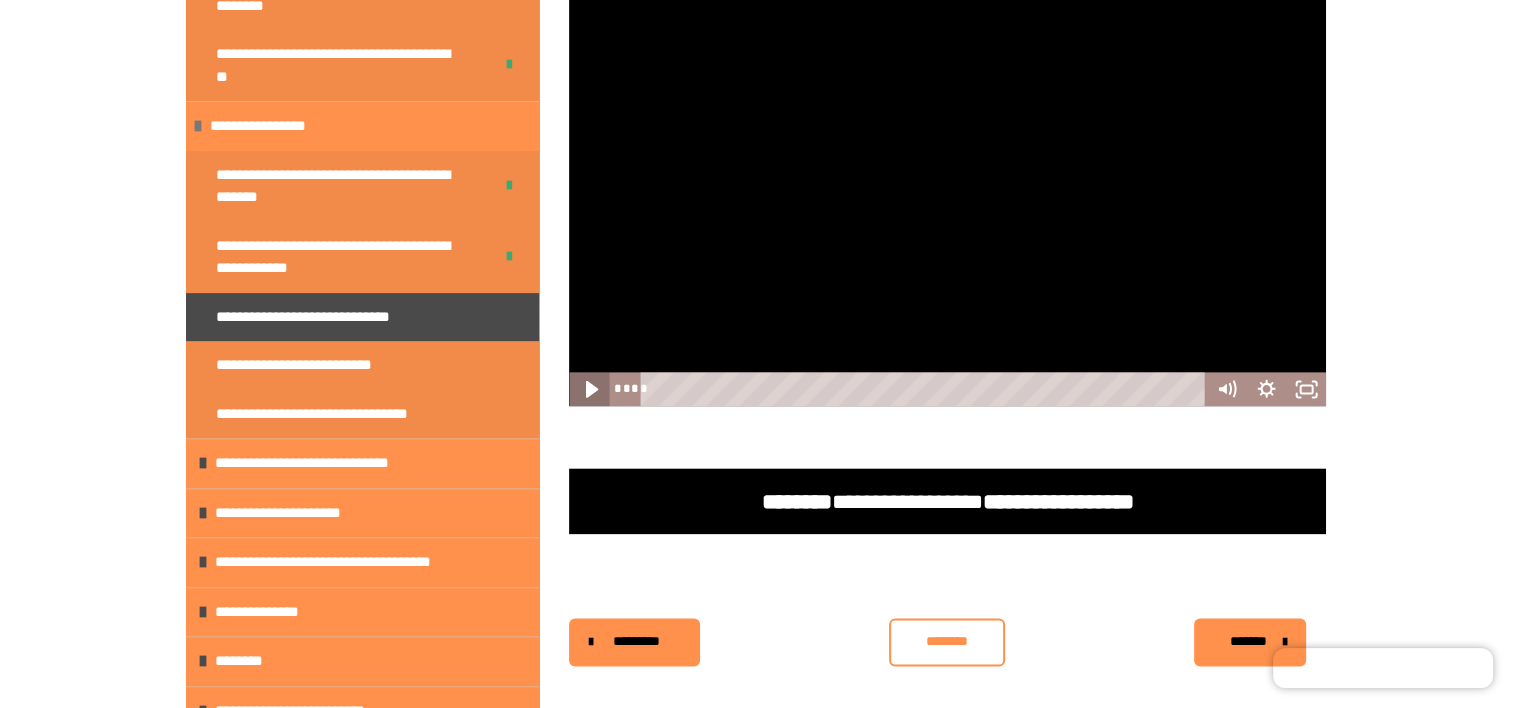 click 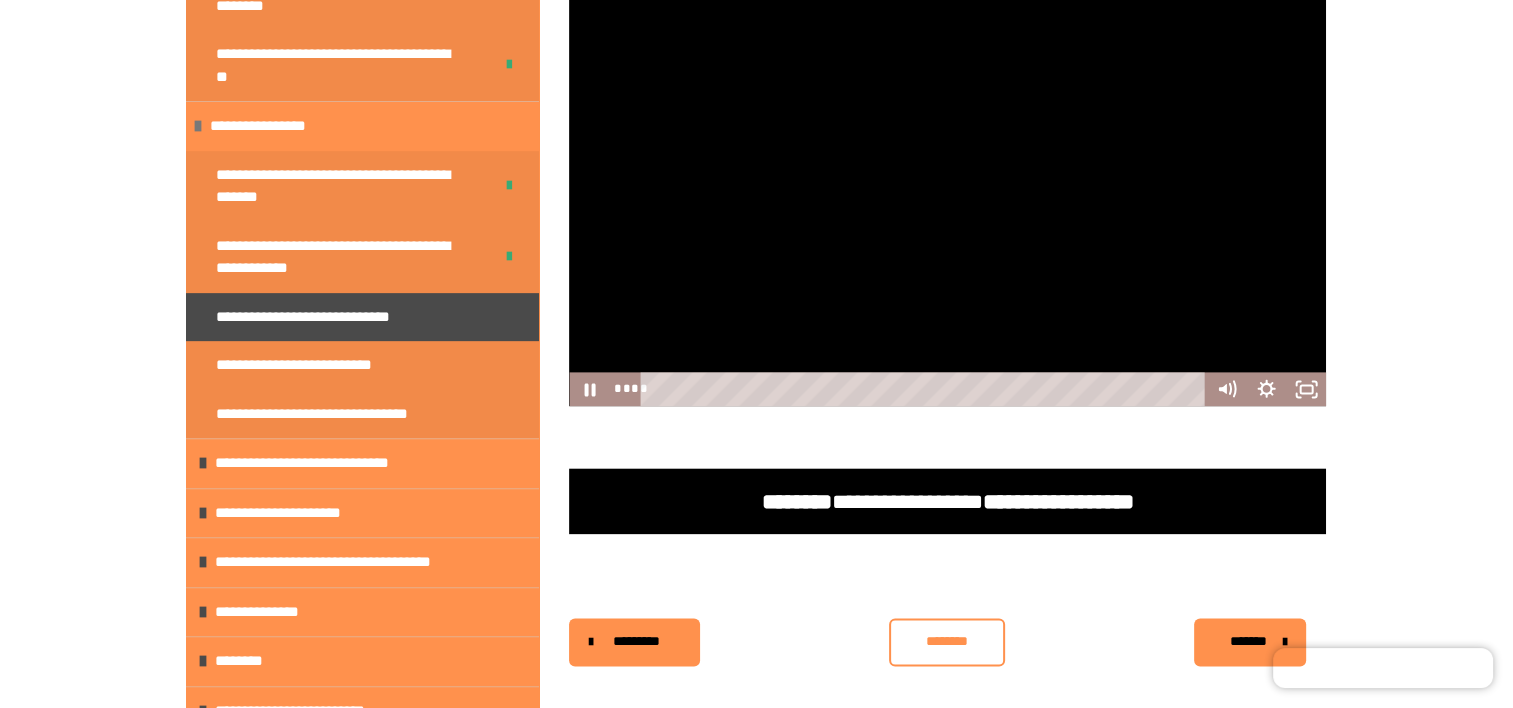 click on "**********" at bounding box center (947, 193) 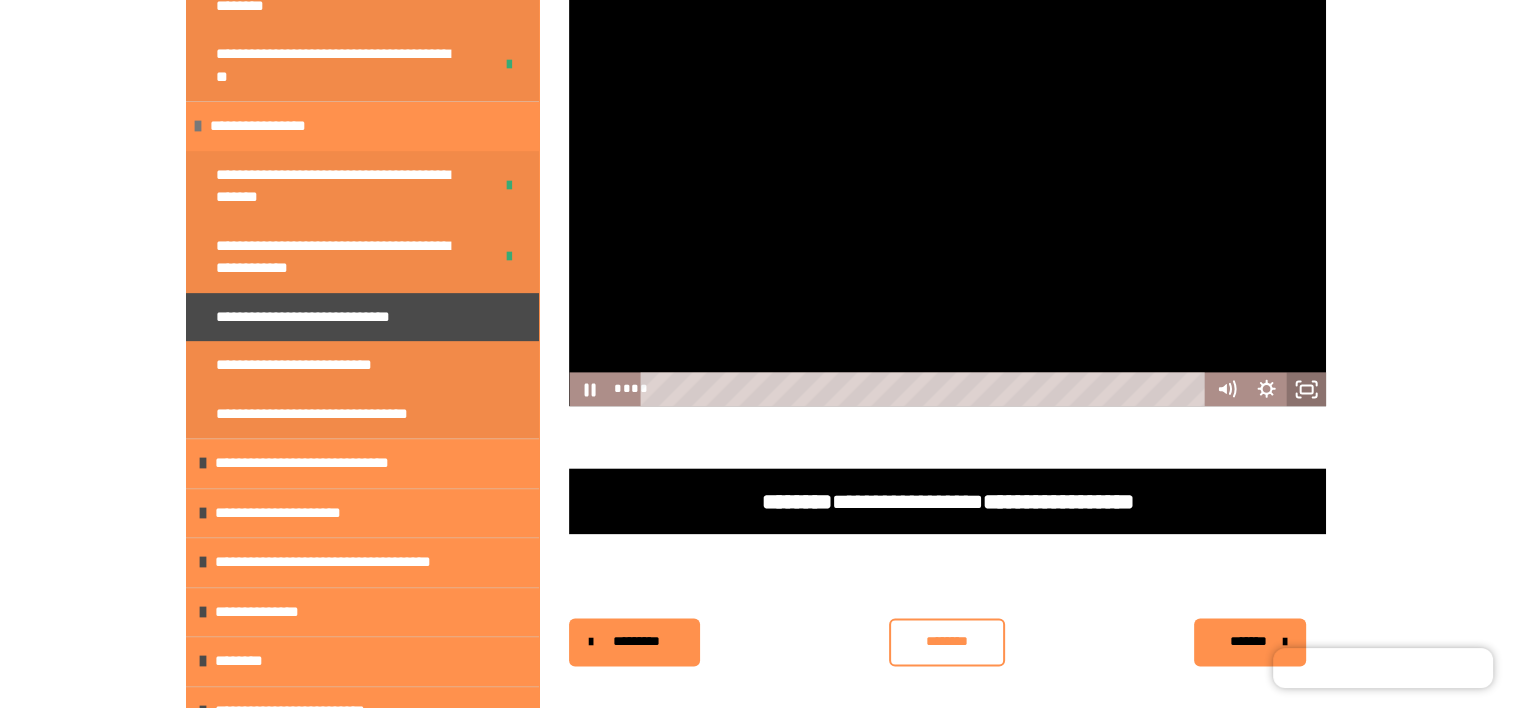 click 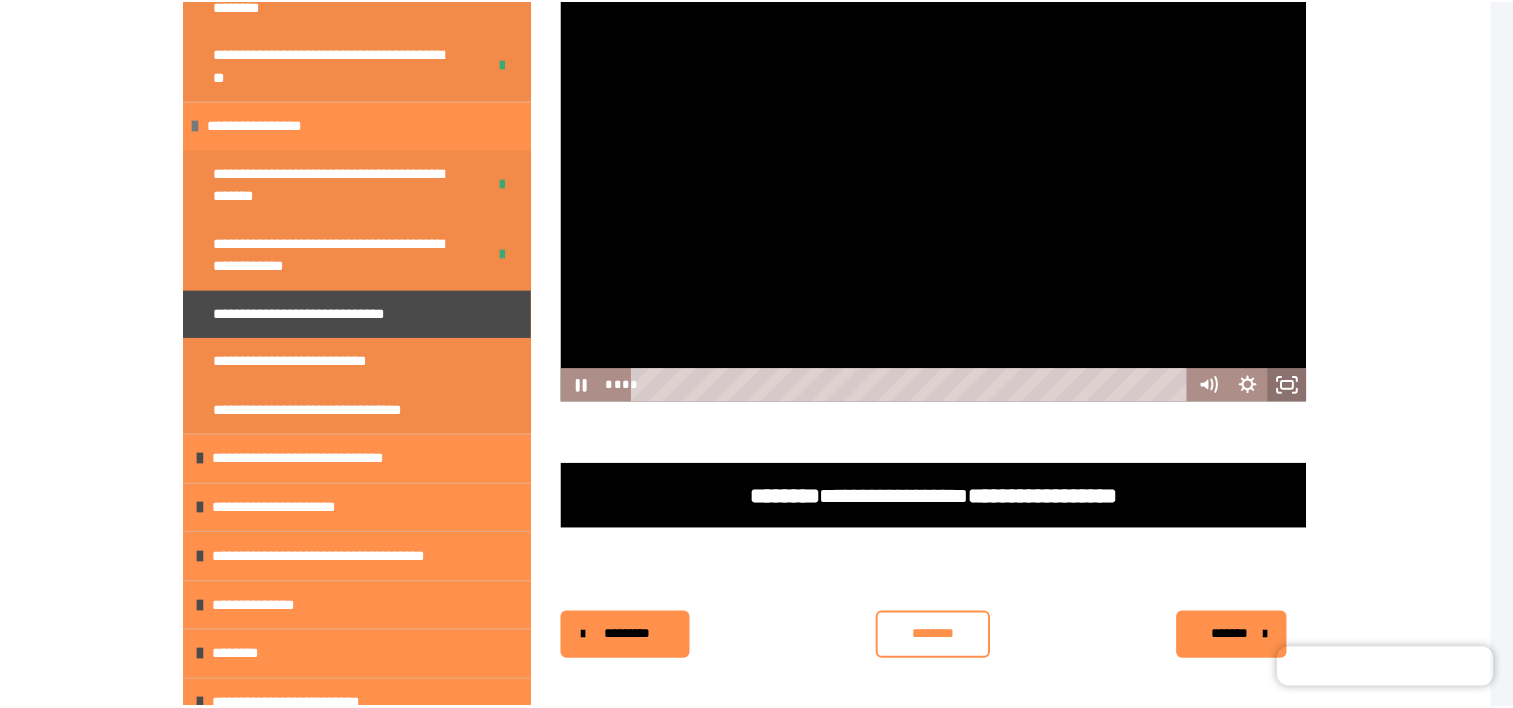 scroll, scrollTop: 763, scrollLeft: 0, axis: vertical 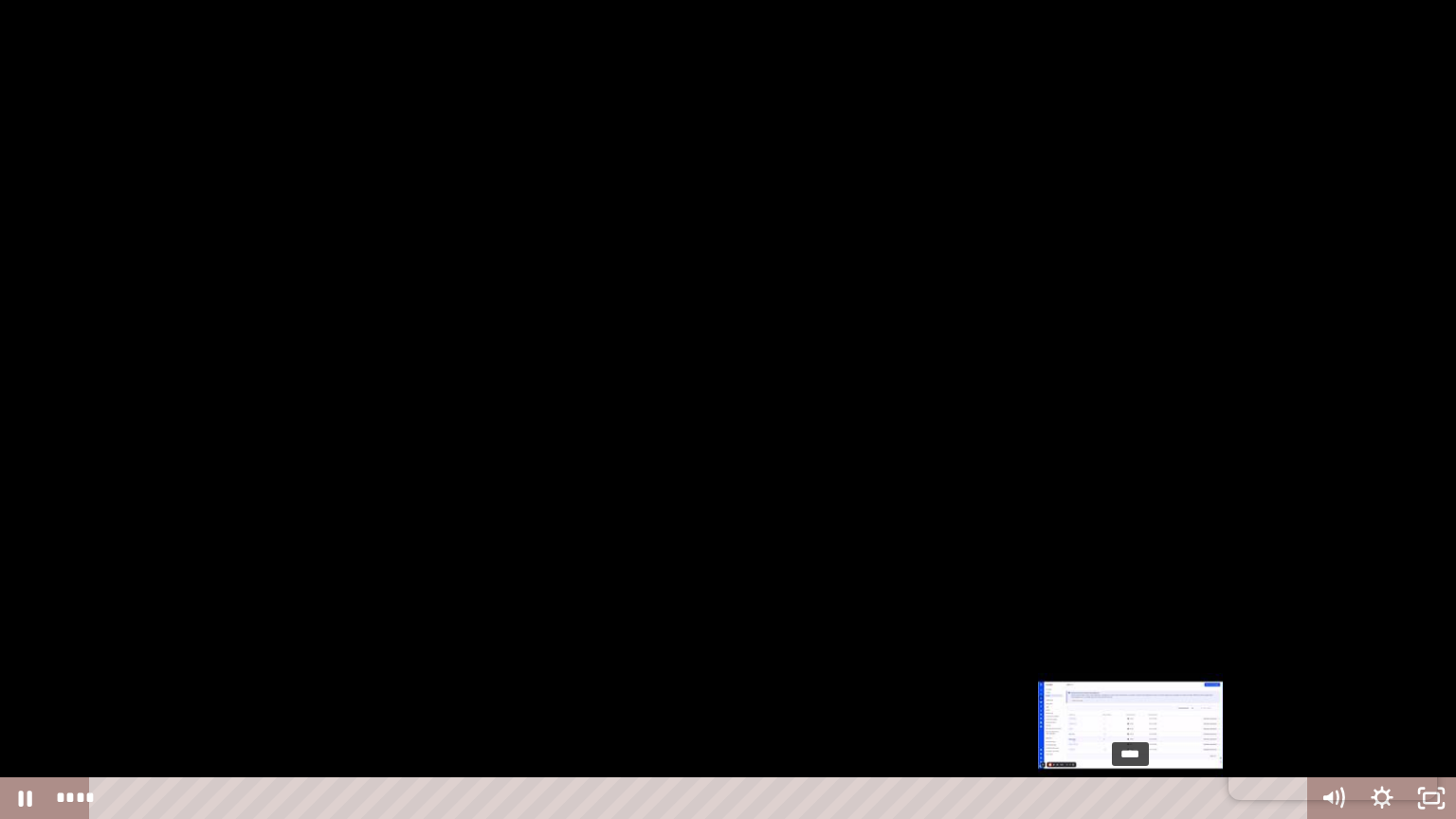 click on "****" at bounding box center [701, 798] 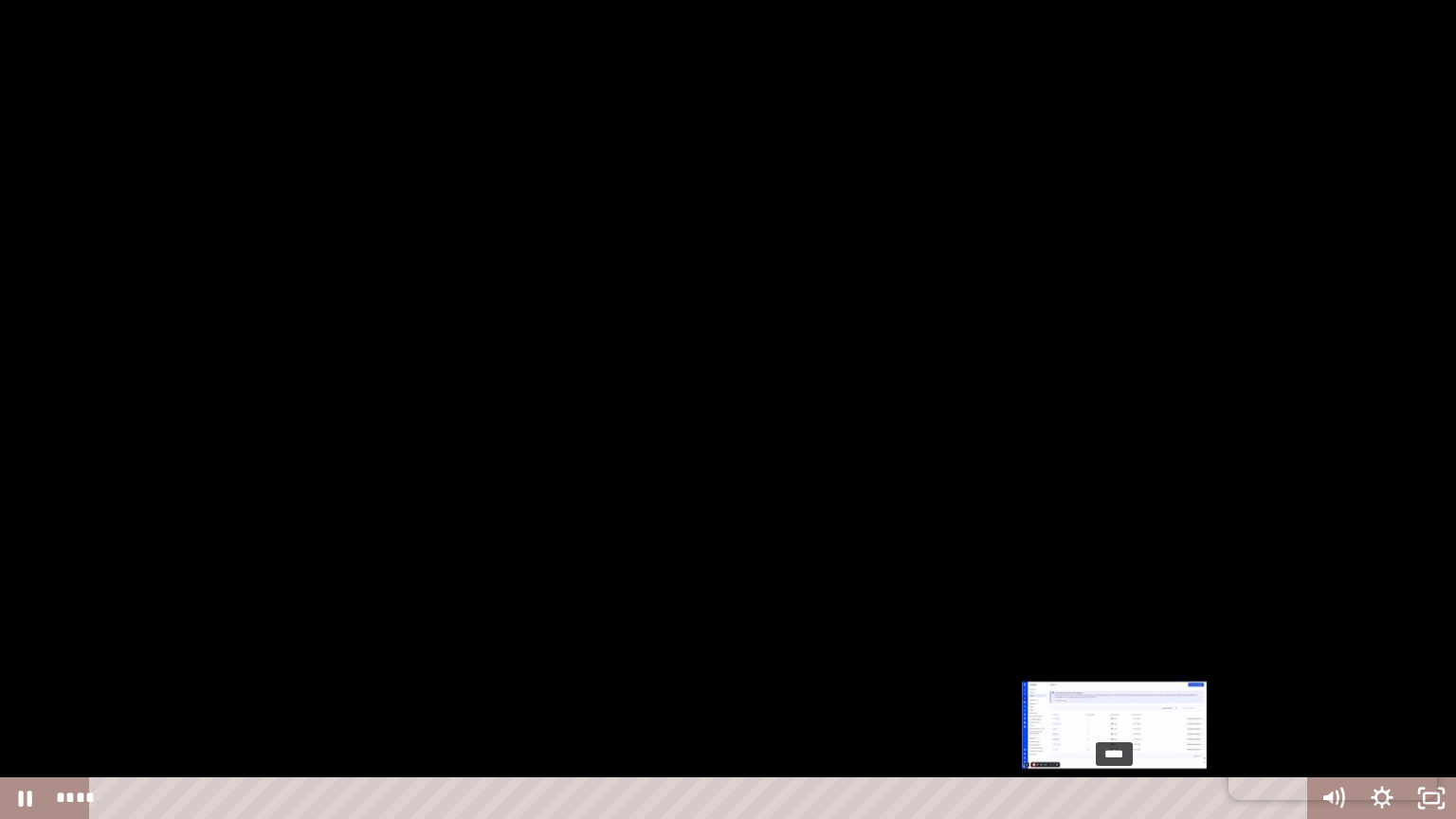 click on "****" at bounding box center [701, 798] 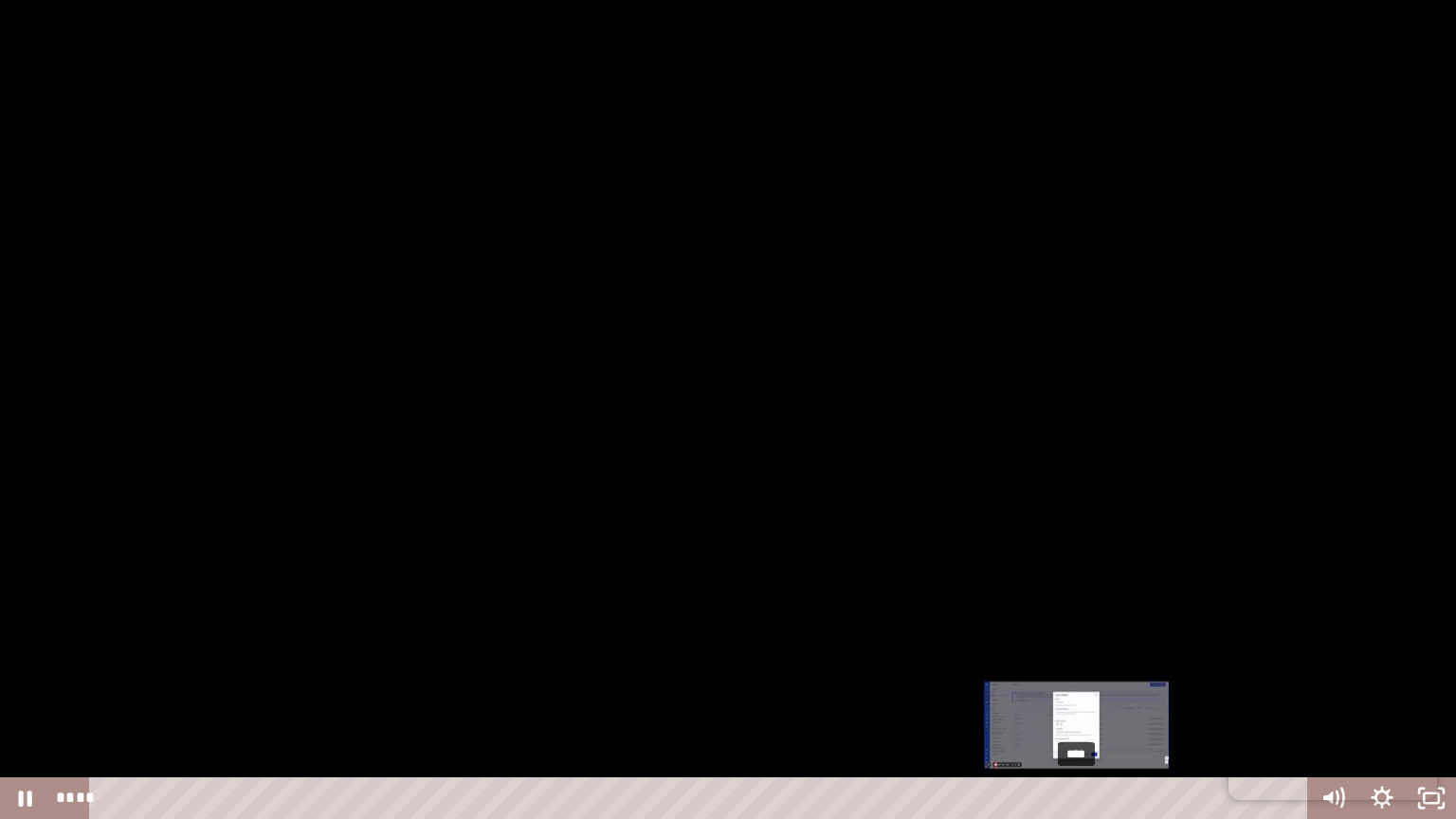 click on "****" at bounding box center [701, 798] 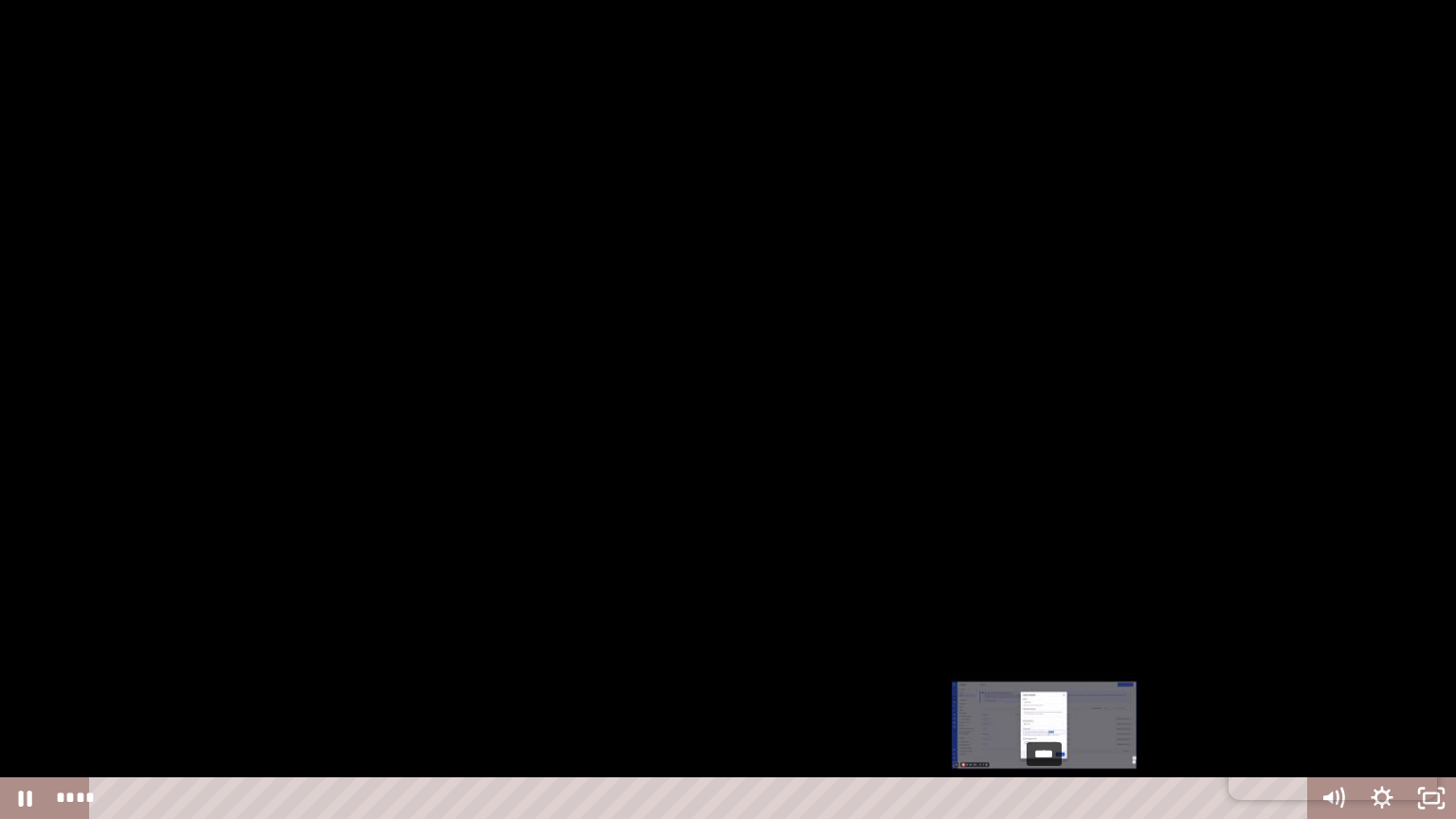 click on "****" at bounding box center [701, 798] 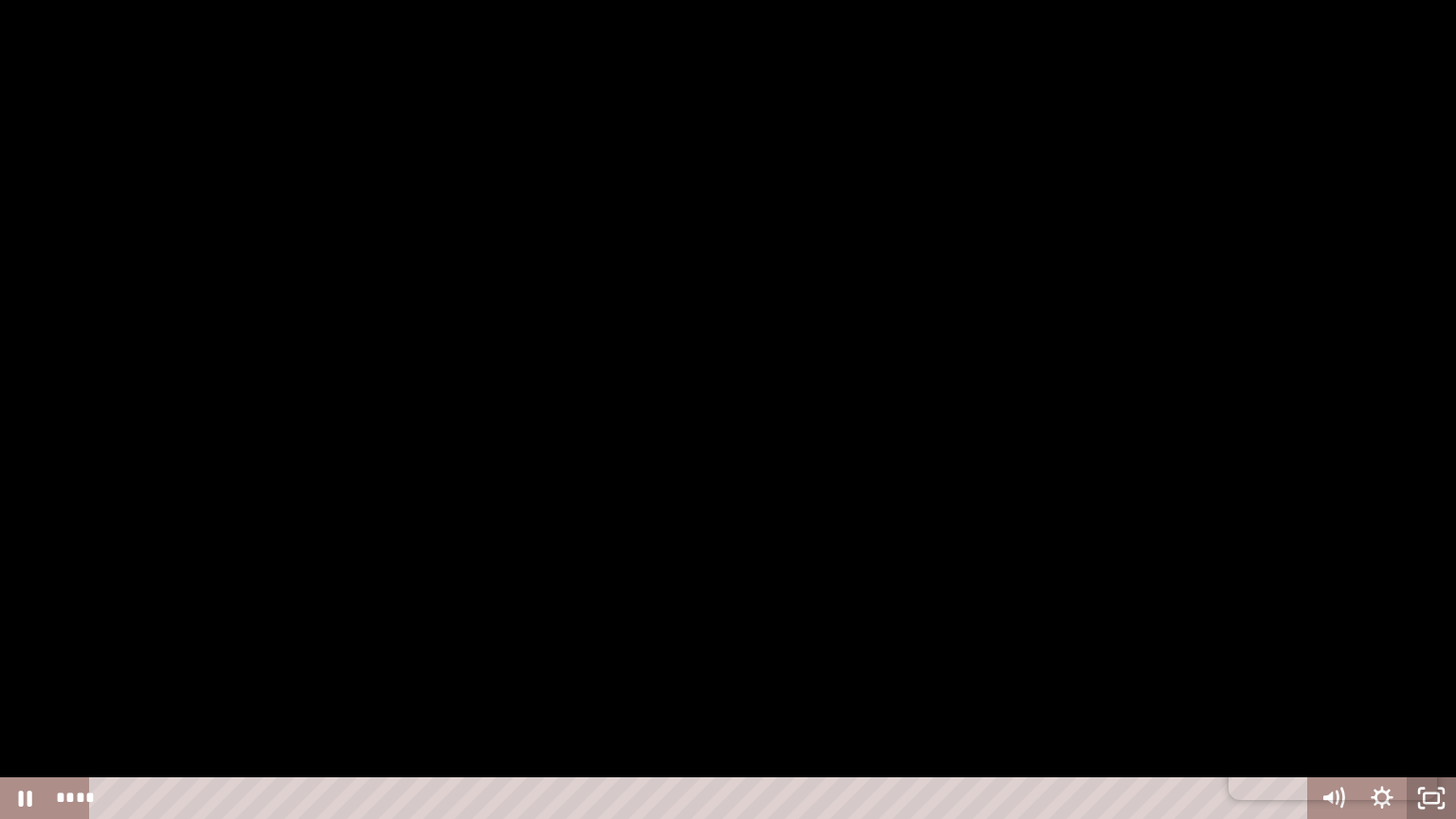 click 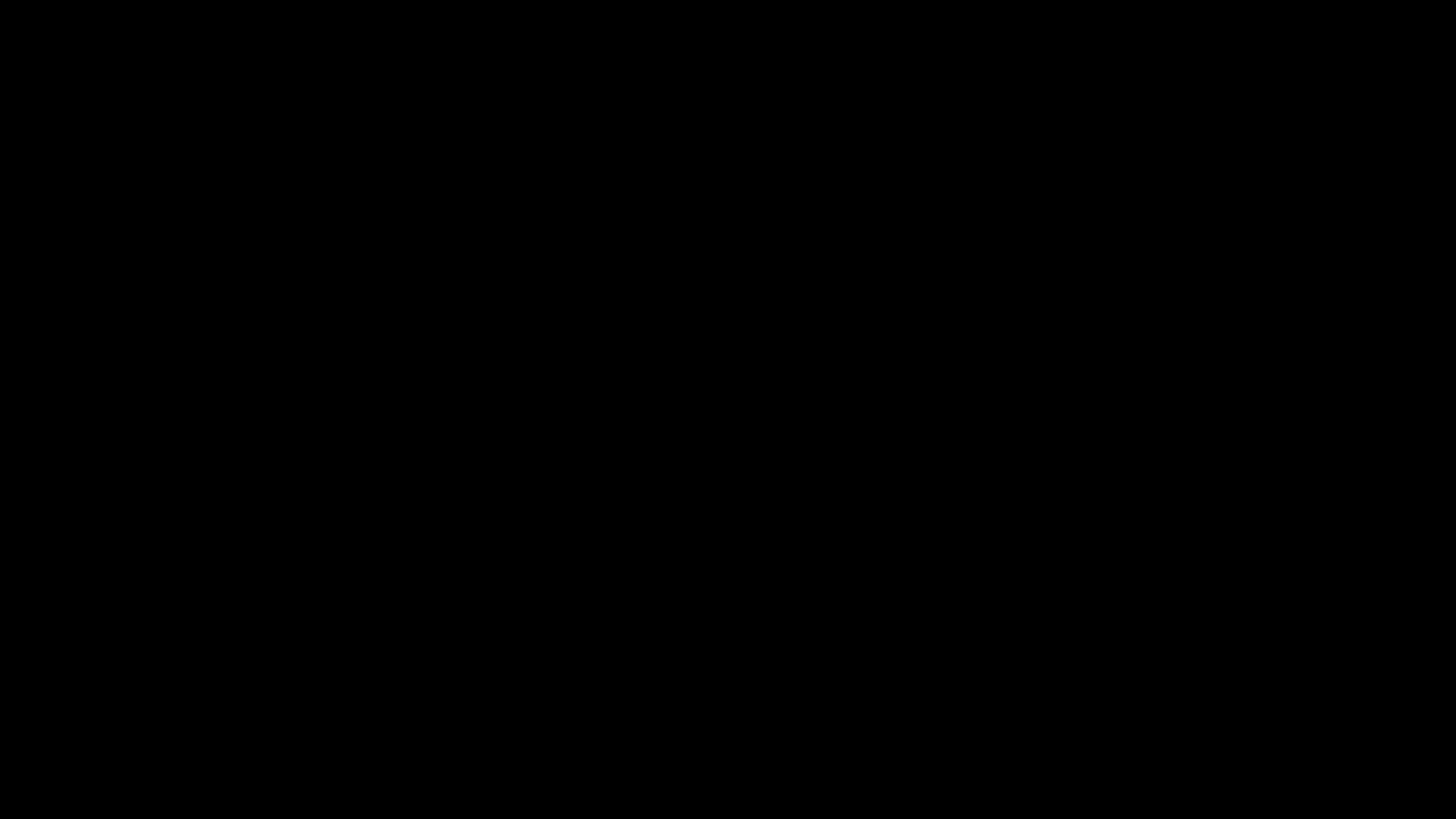 scroll, scrollTop: 758, scrollLeft: 0, axis: vertical 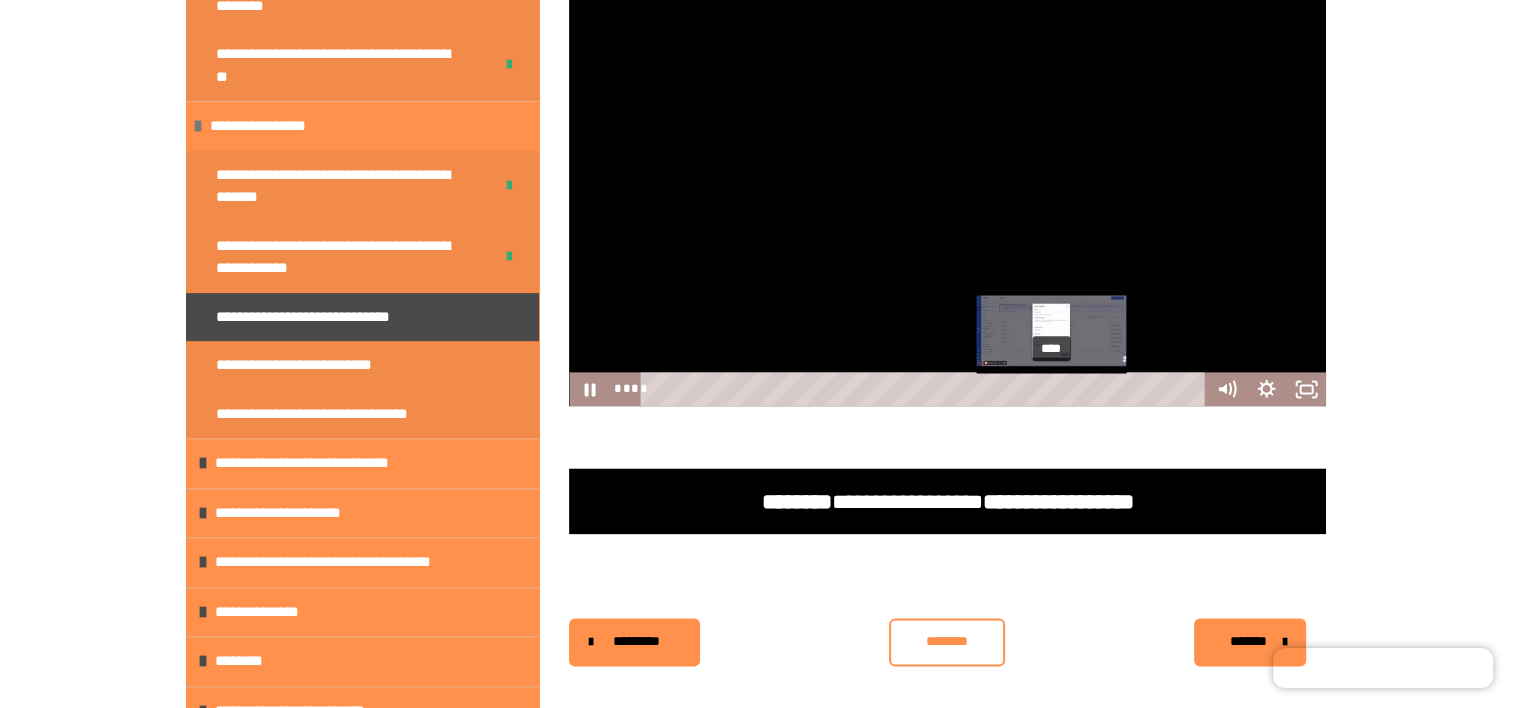 click on "****" at bounding box center (926, 389) 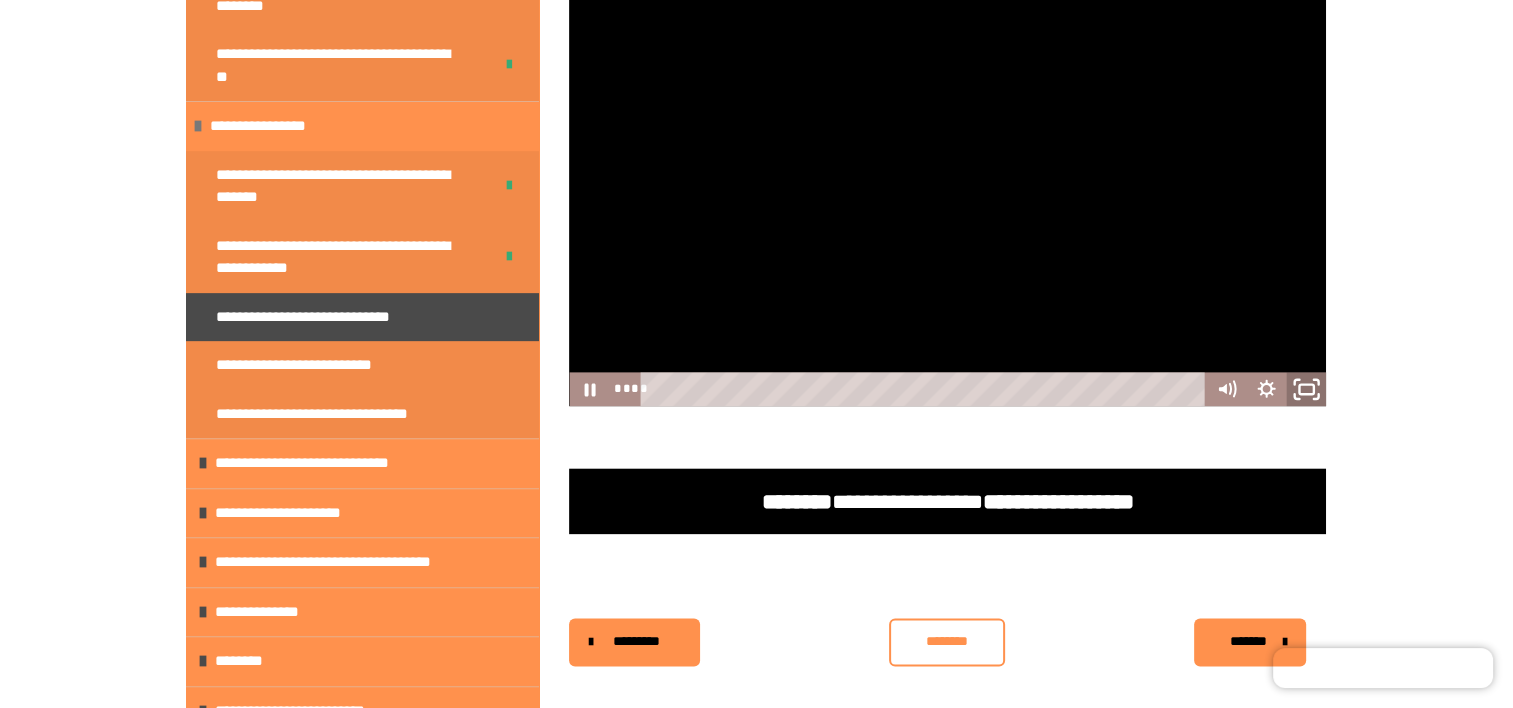 click 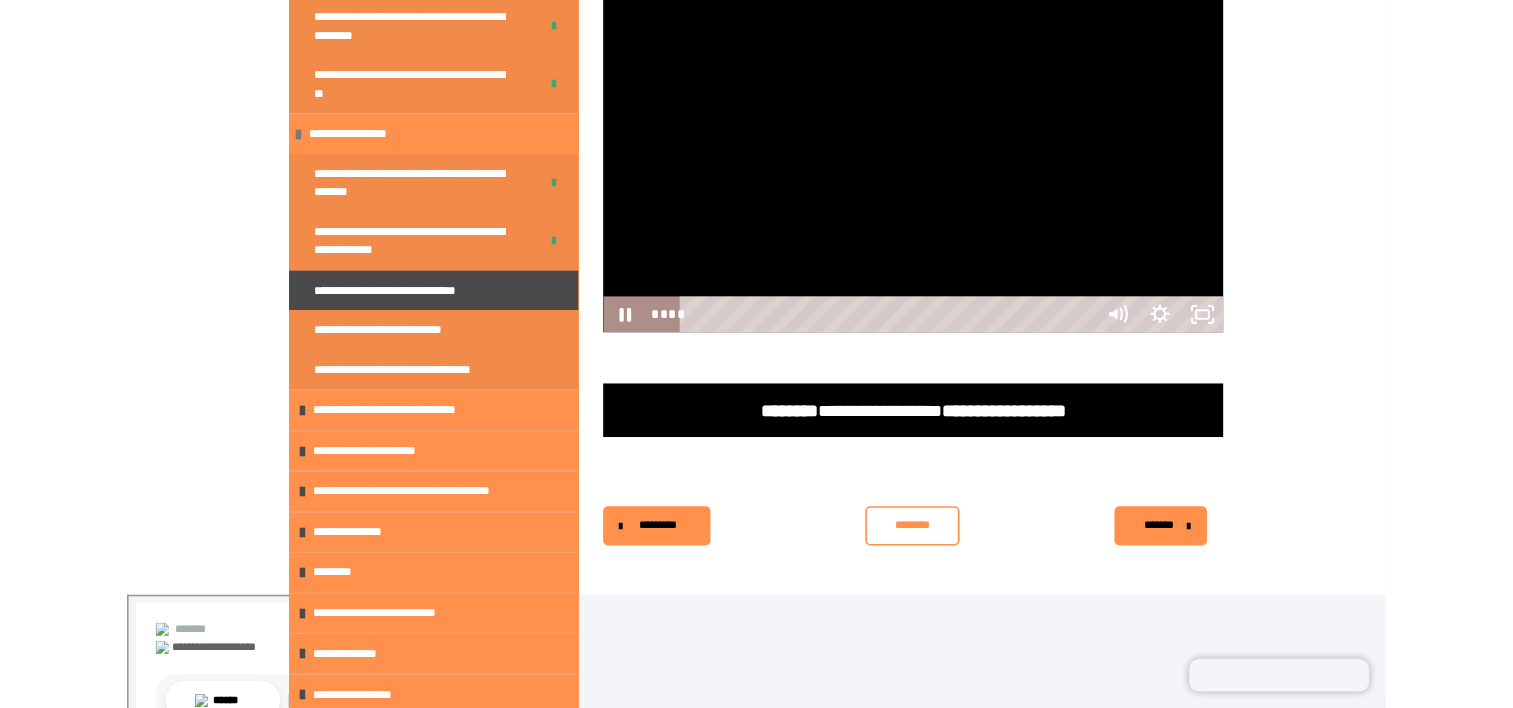 scroll, scrollTop: 800, scrollLeft: 0, axis: vertical 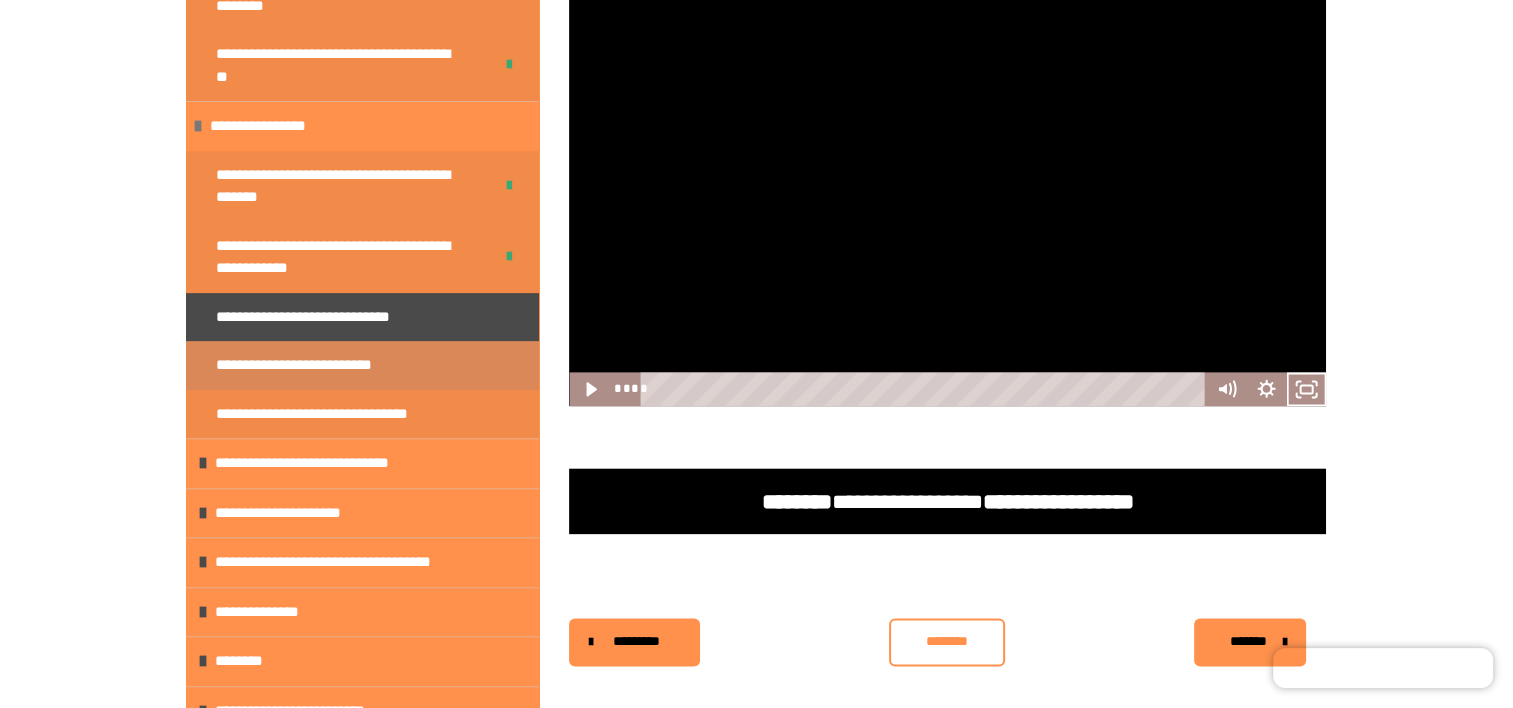 click on "**********" at bounding box center [328, 365] 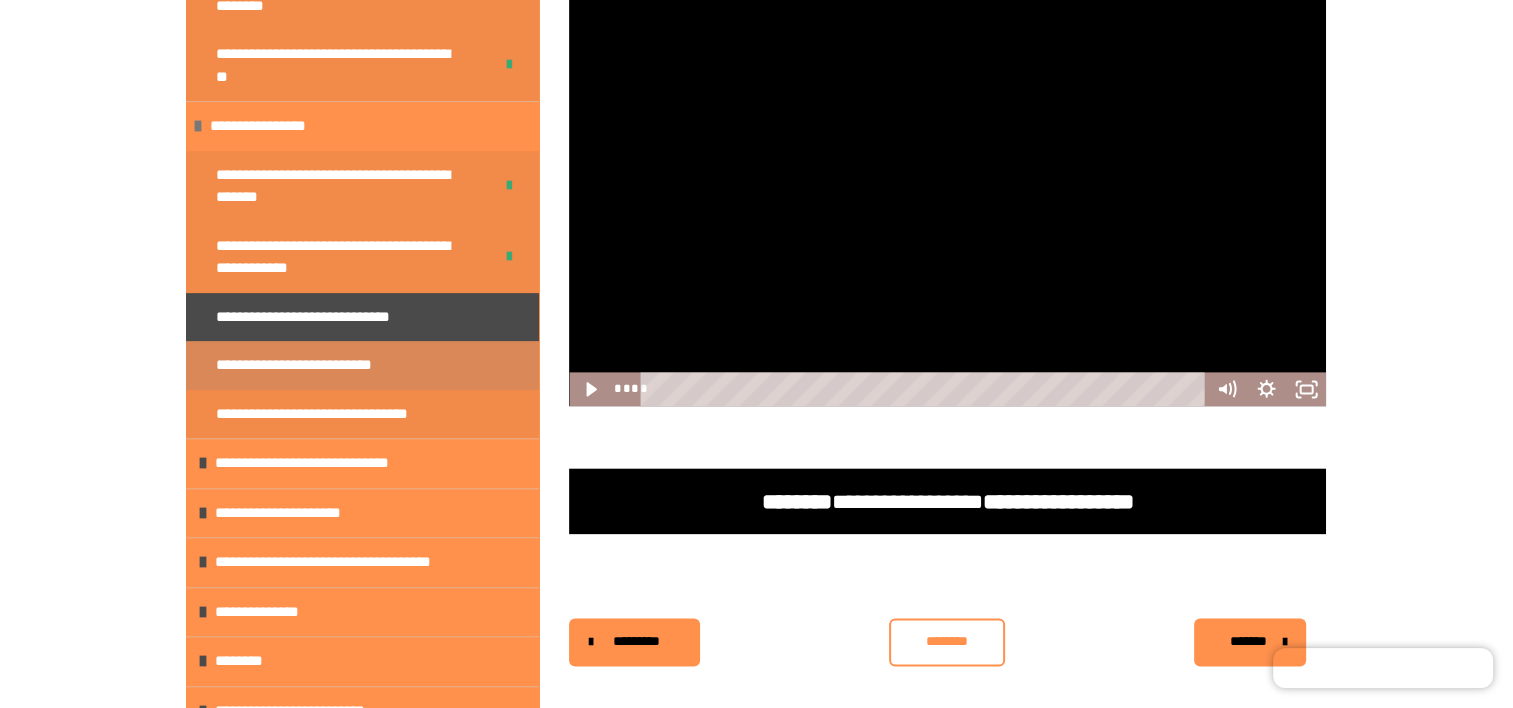 scroll, scrollTop: 360, scrollLeft: 0, axis: vertical 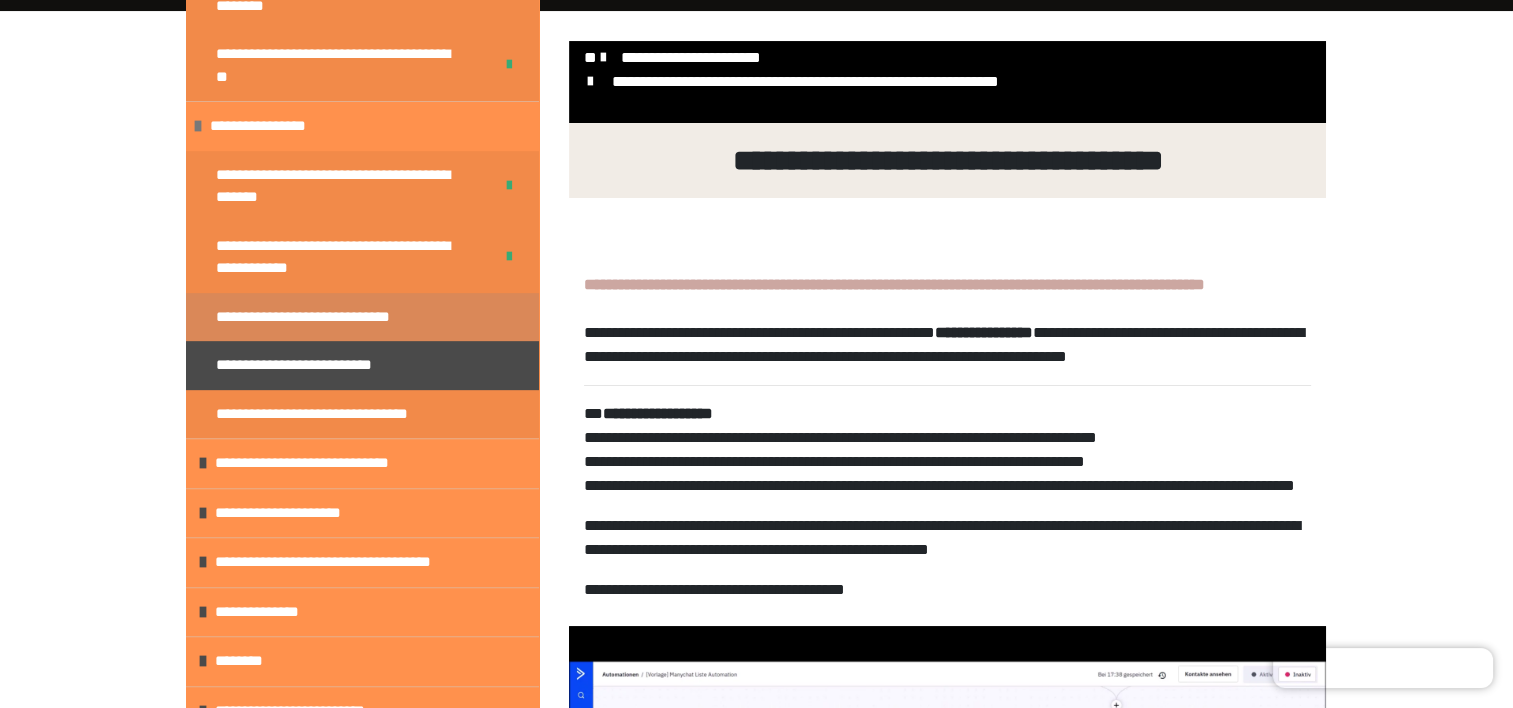 click on "**********" at bounding box center [338, 317] 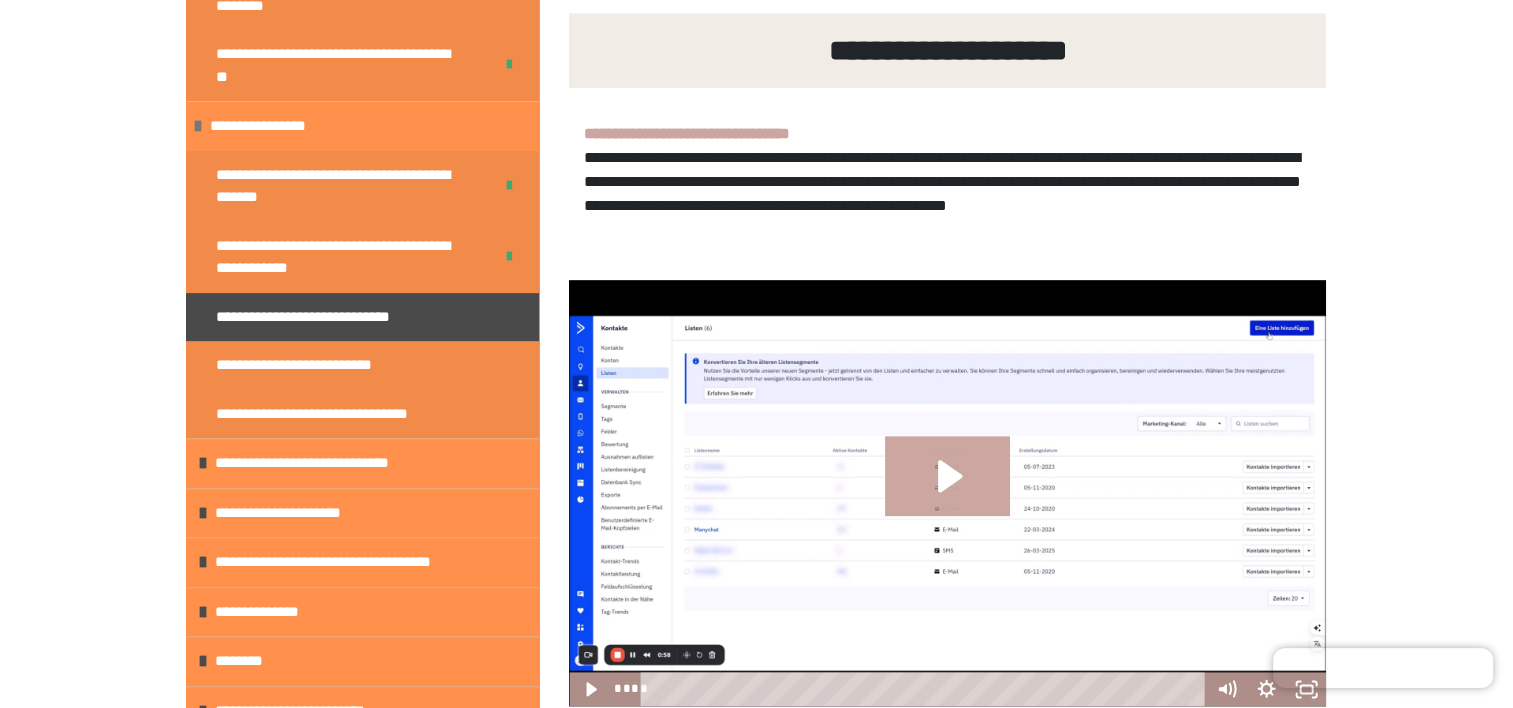 scroll, scrollTop: 2560, scrollLeft: 0, axis: vertical 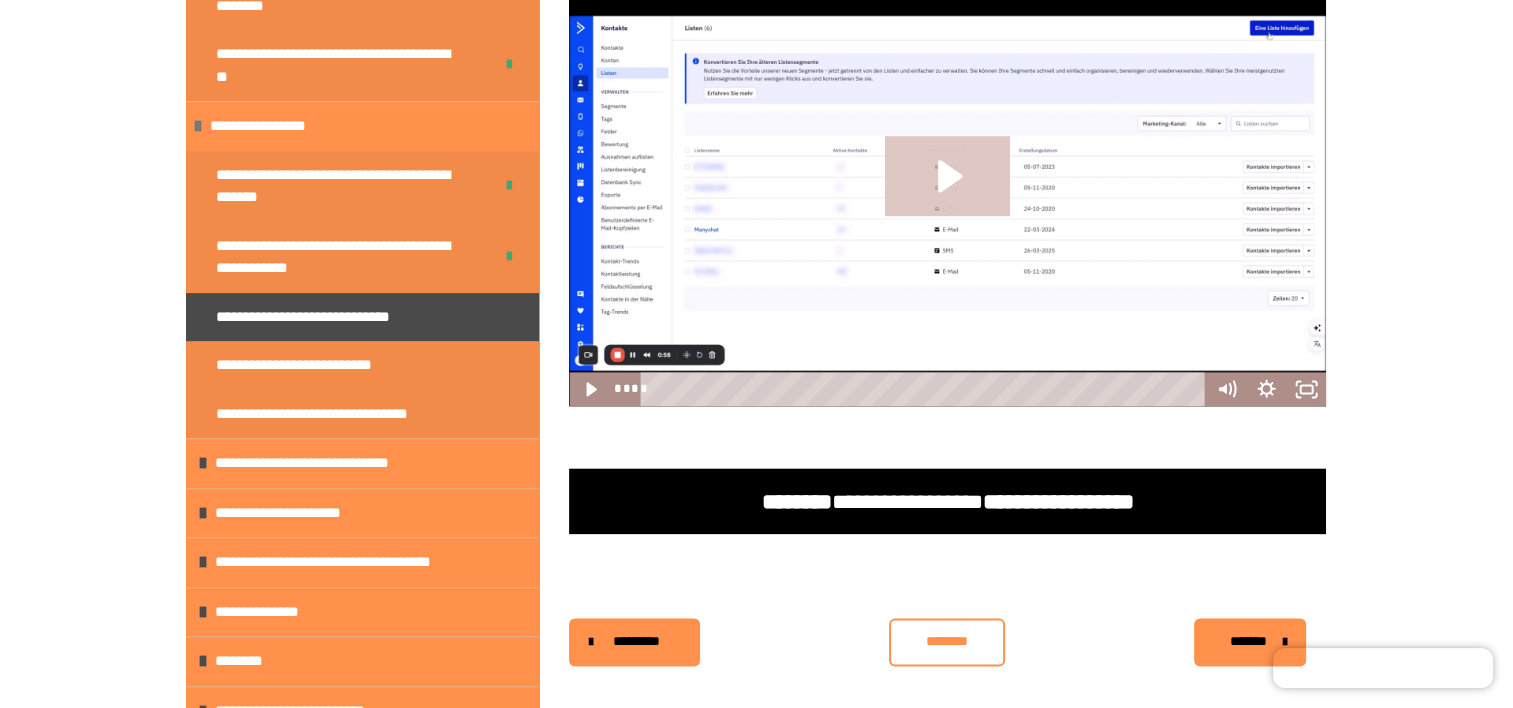 click 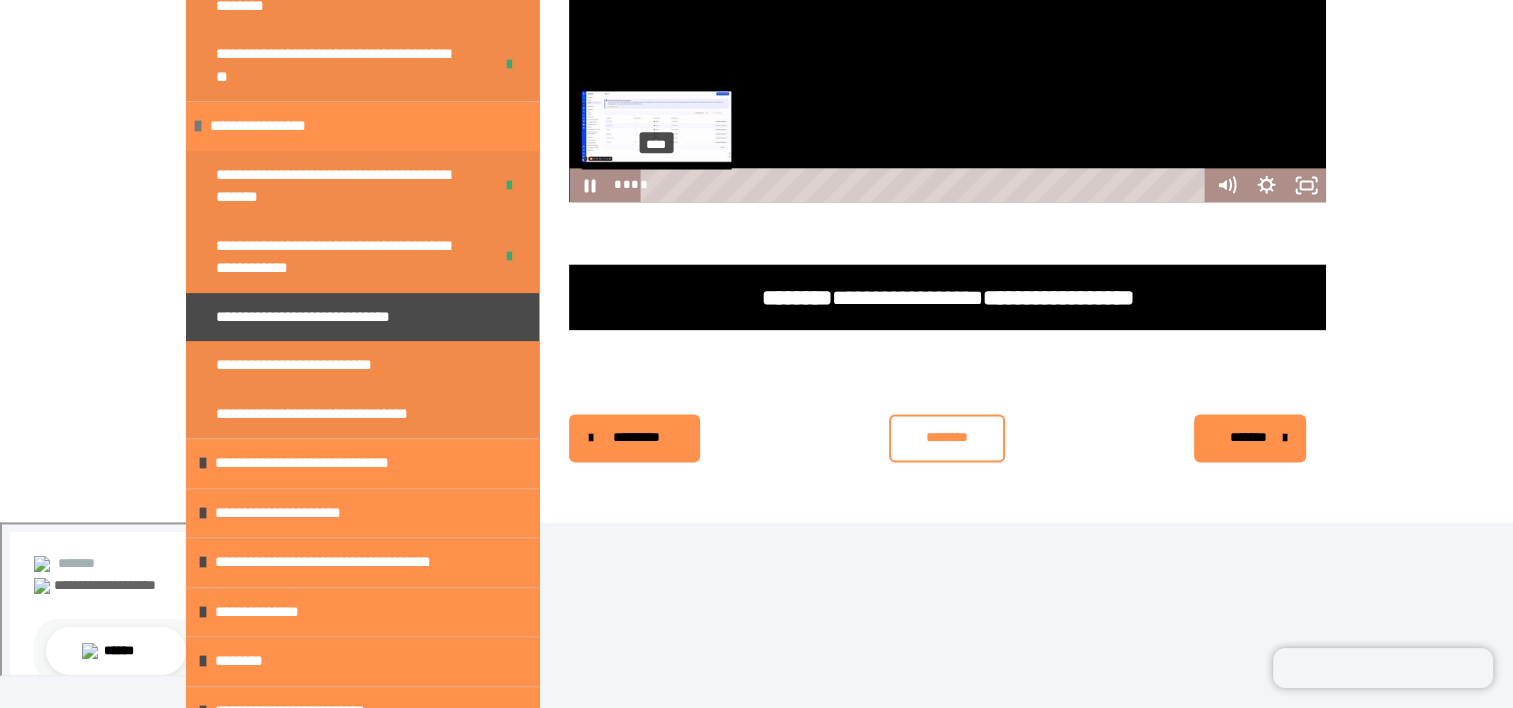 scroll, scrollTop: 2767, scrollLeft: 0, axis: vertical 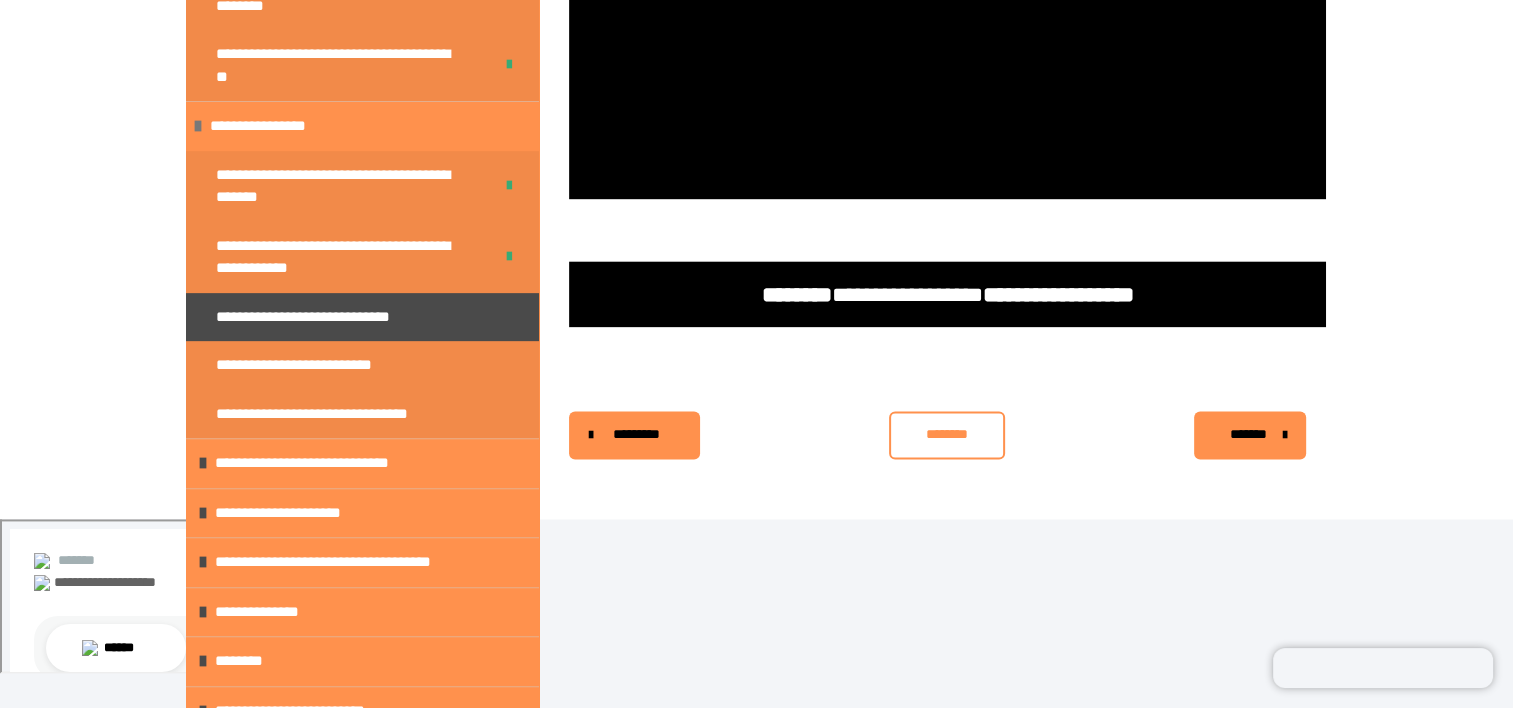 click on "********" at bounding box center [947, 434] 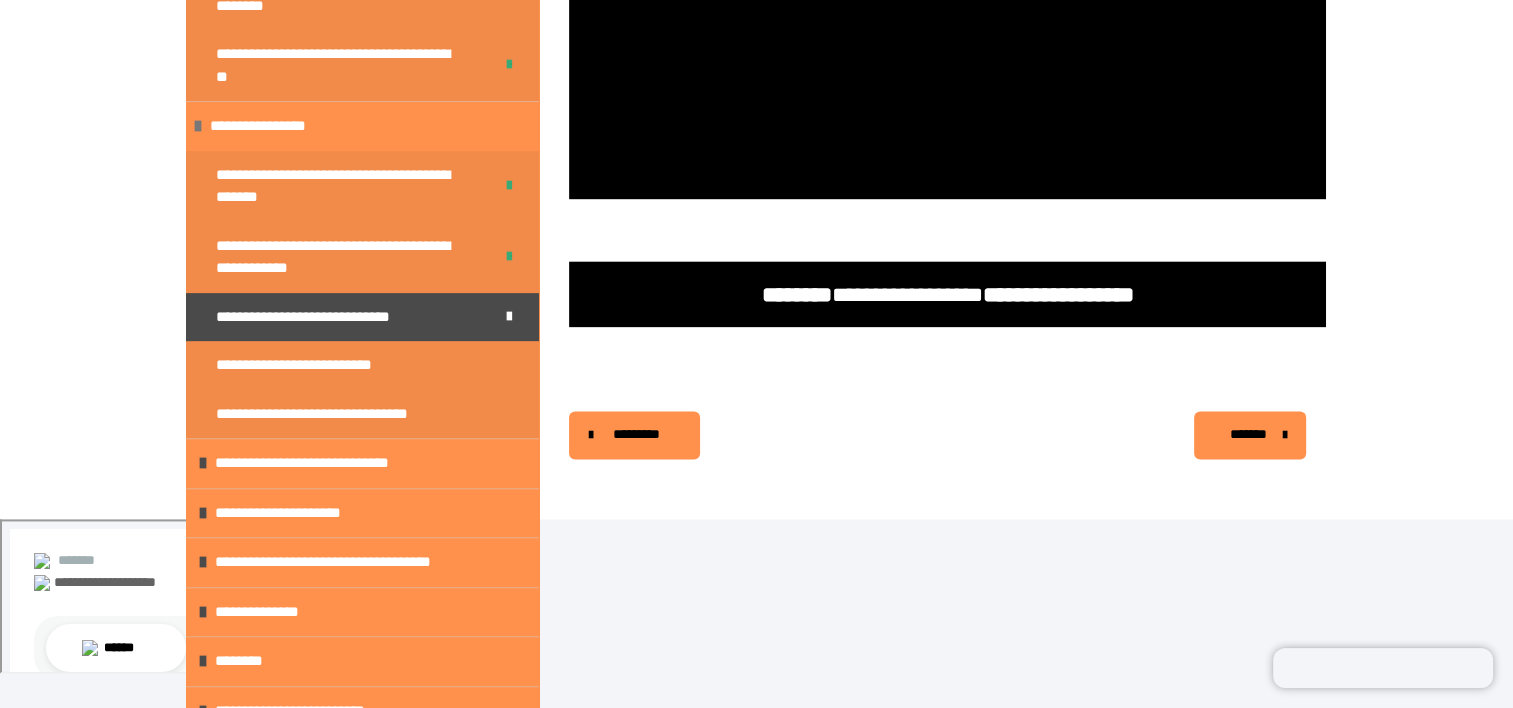 click on "**********" at bounding box center (338, 317) 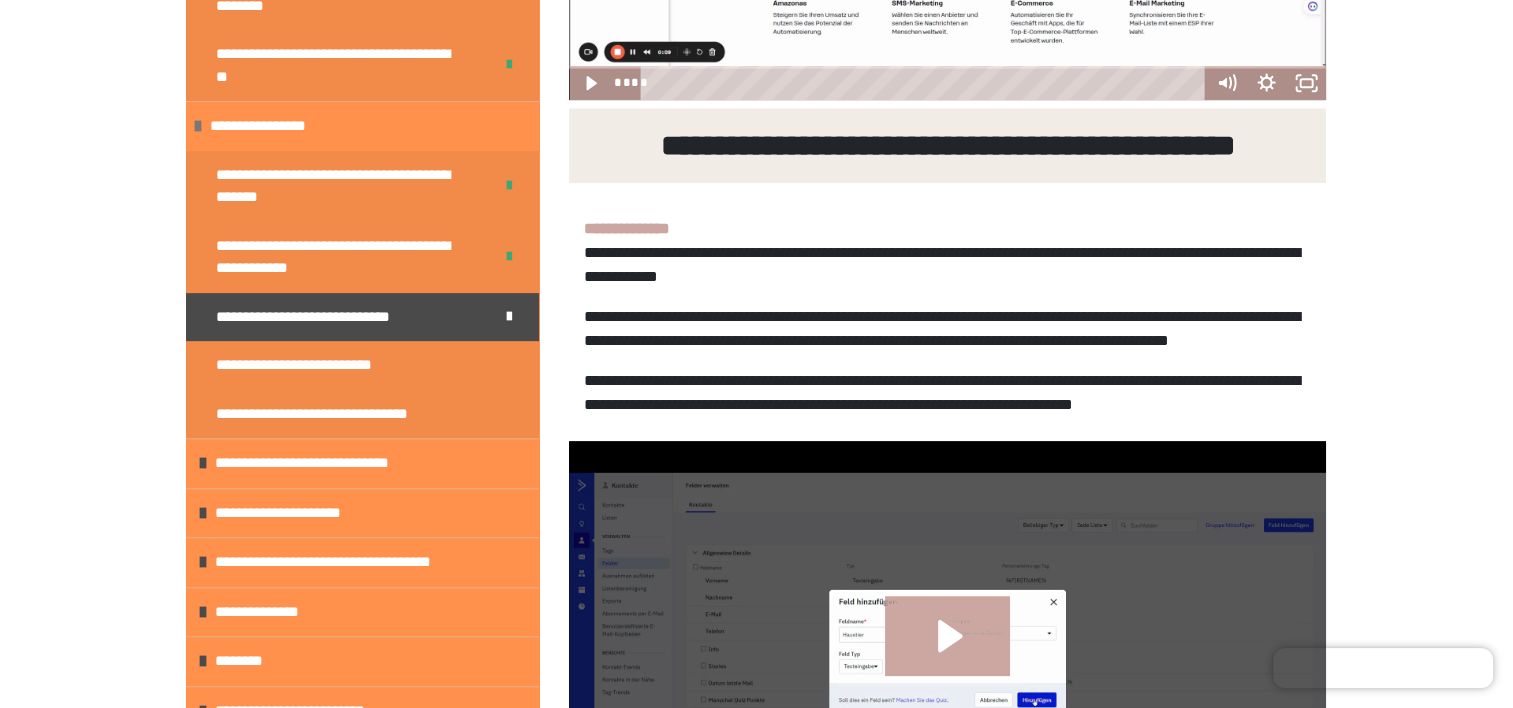 scroll, scrollTop: 1860, scrollLeft: 0, axis: vertical 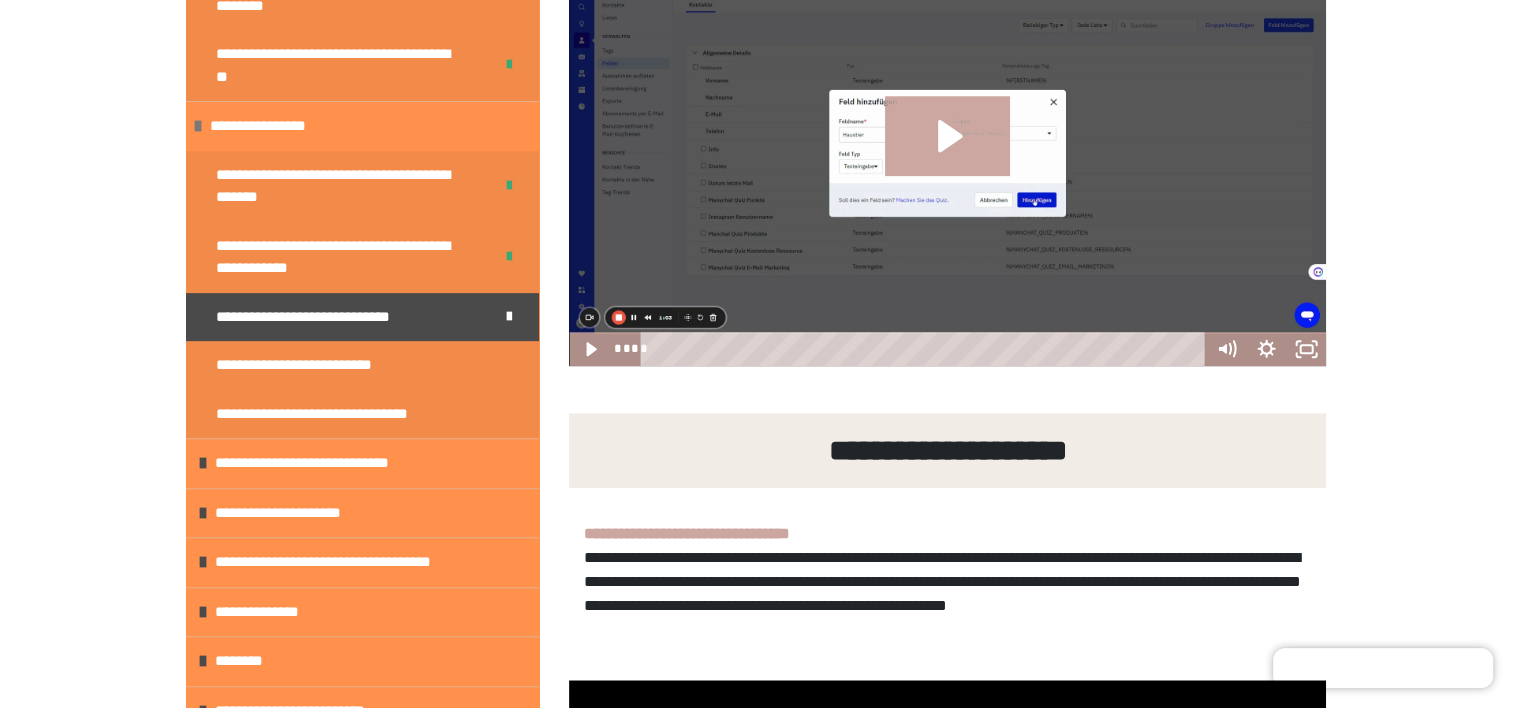 click at bounding box center (947, 154) 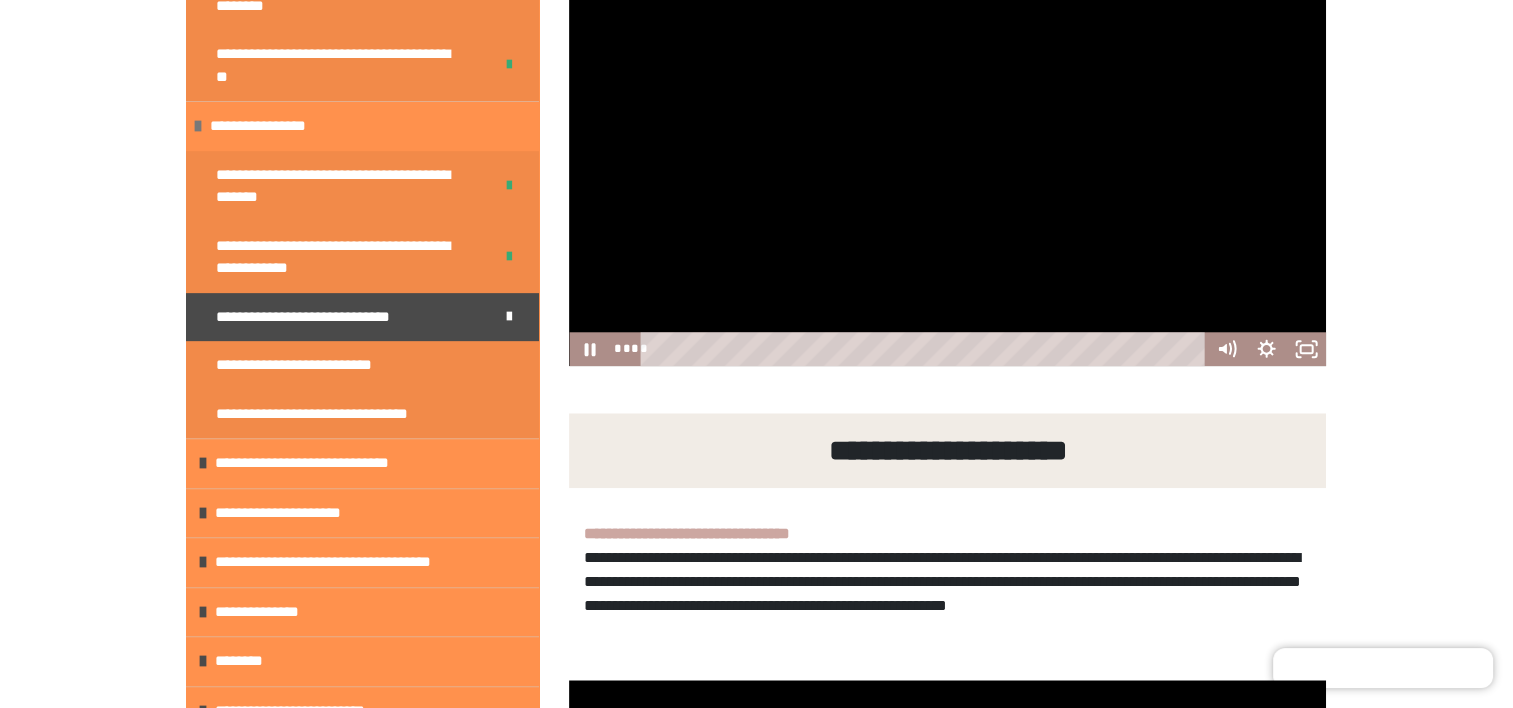 click at bounding box center [947, 154] 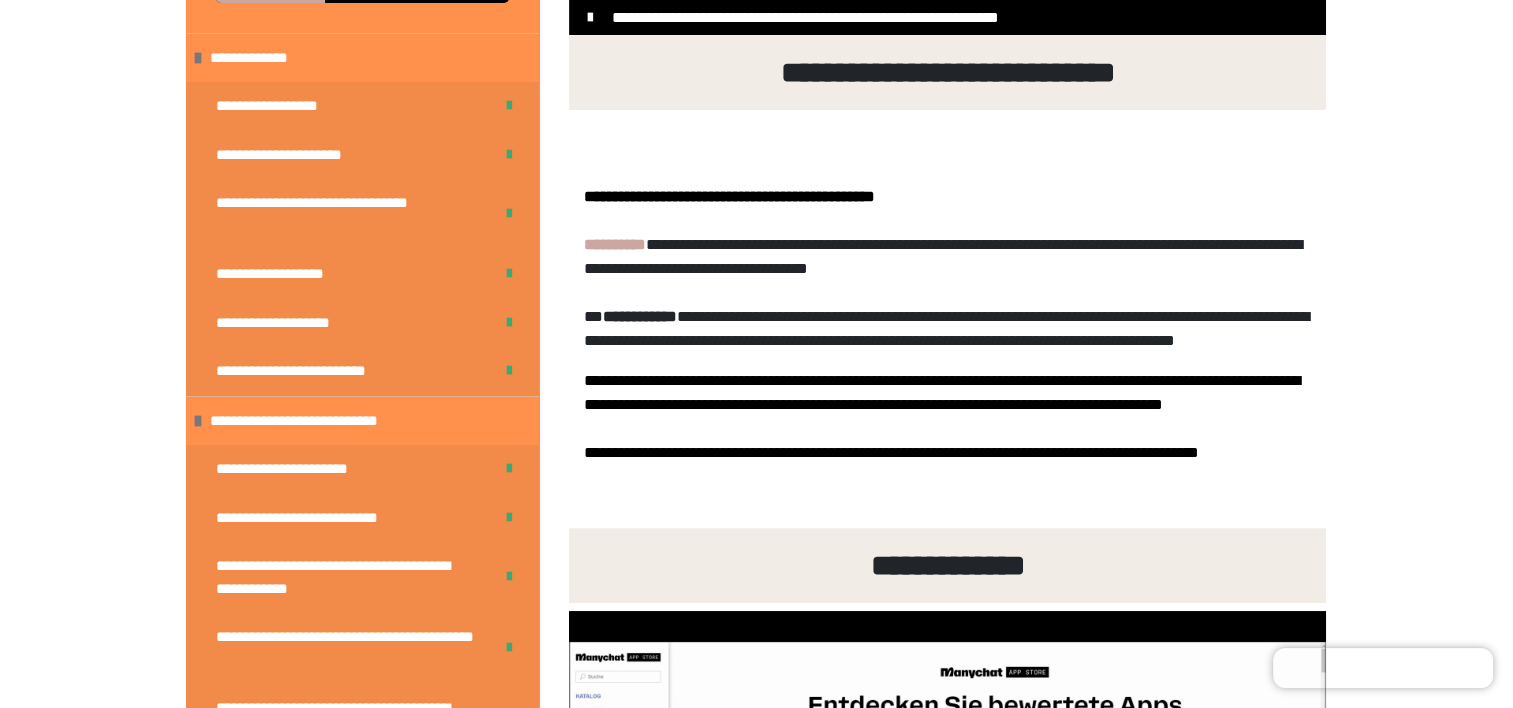 scroll, scrollTop: 260, scrollLeft: 0, axis: vertical 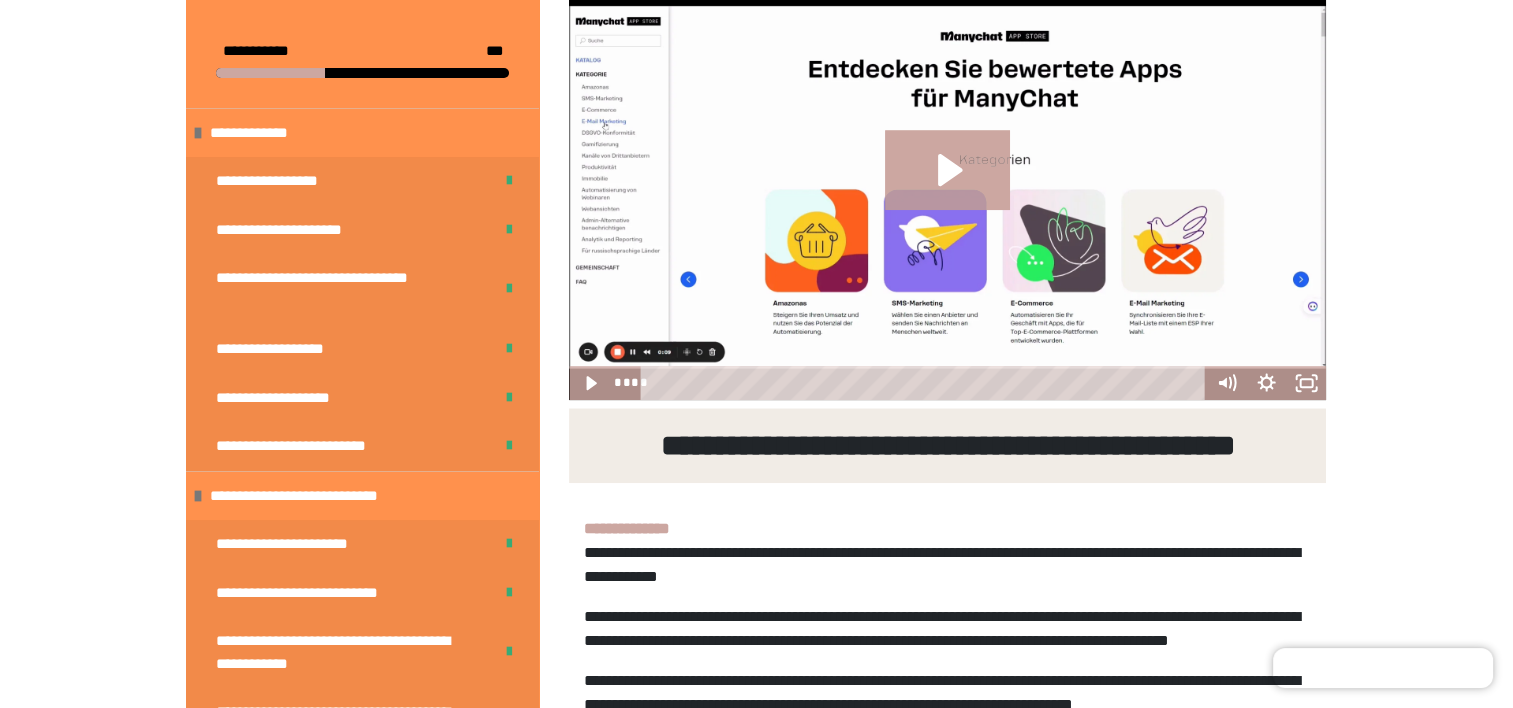 click at bounding box center [947, 188] 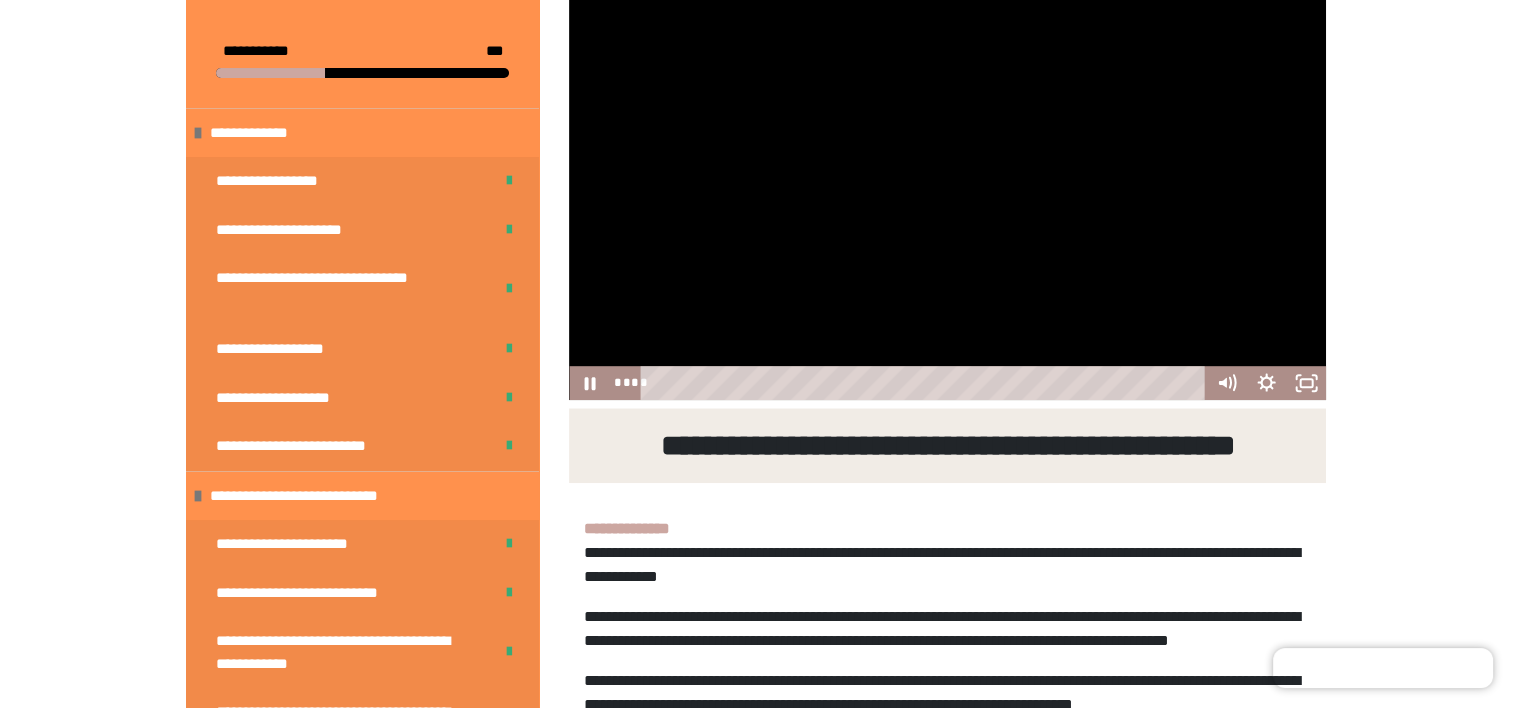 click at bounding box center (947, 188) 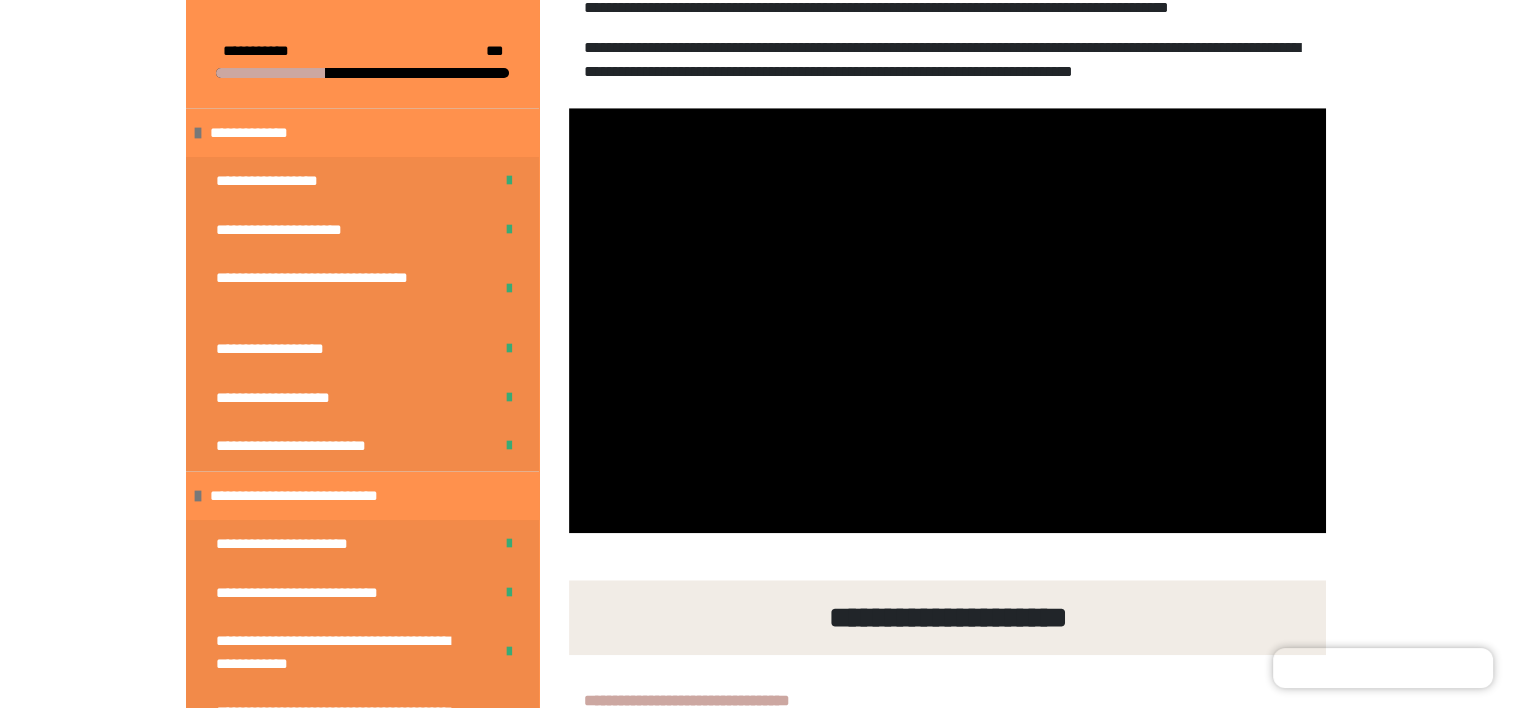 scroll, scrollTop: 1760, scrollLeft: 0, axis: vertical 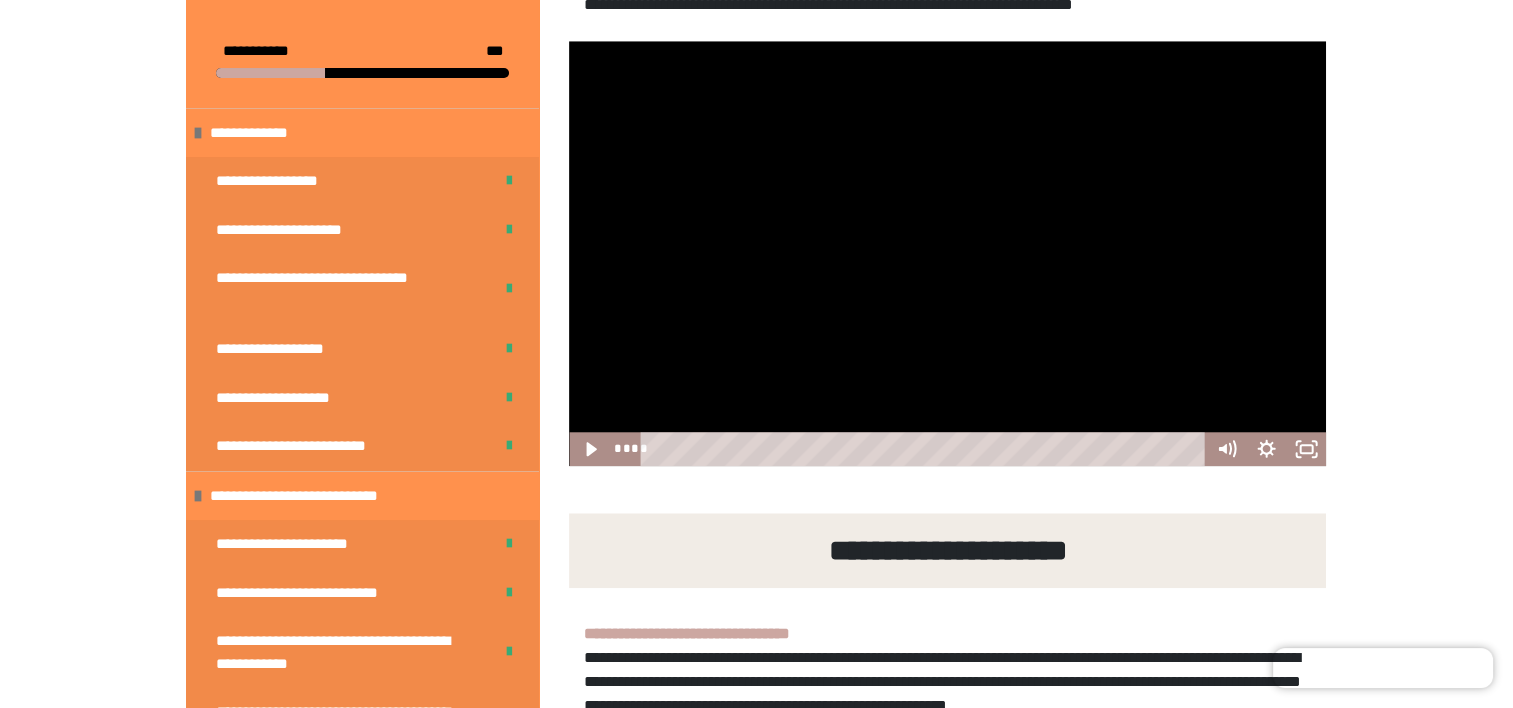 click at bounding box center (947, 254) 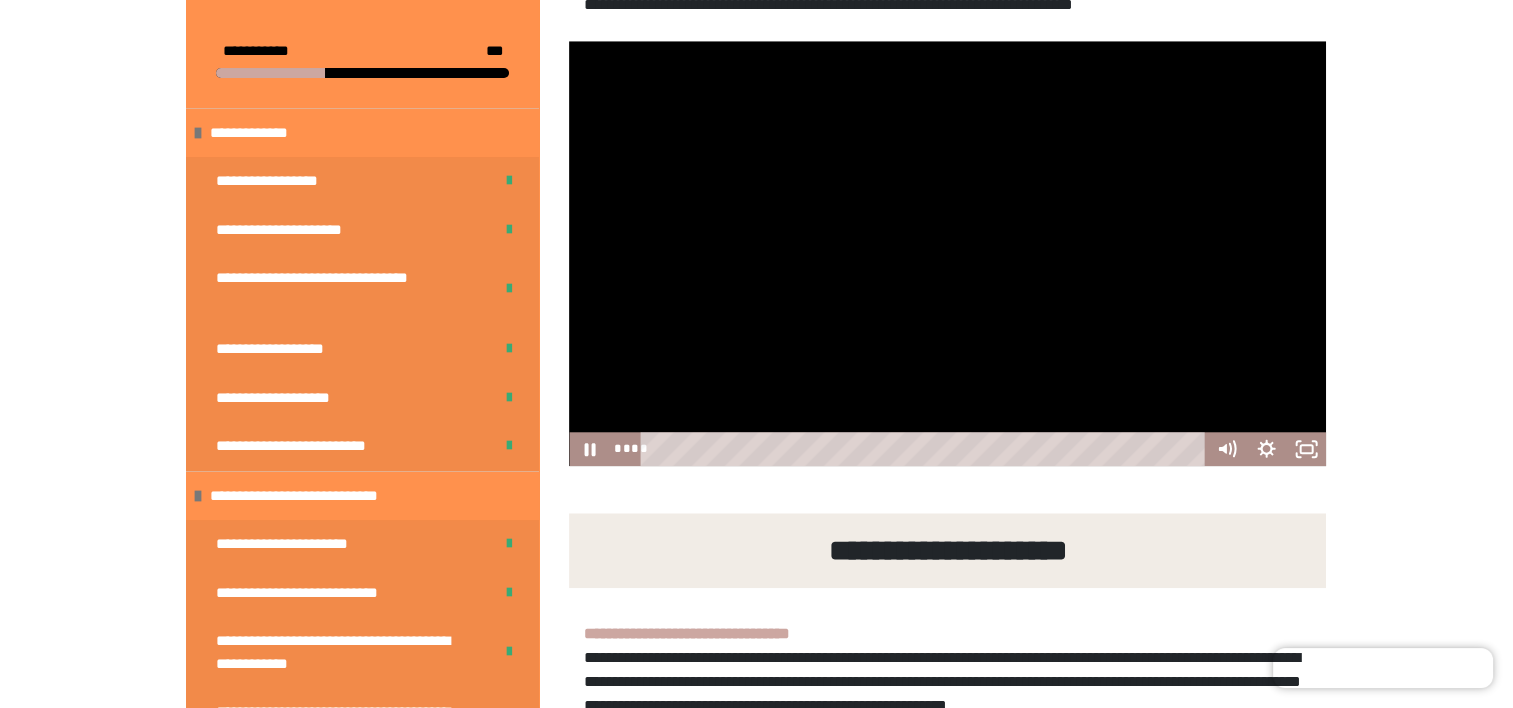 click at bounding box center [947, 254] 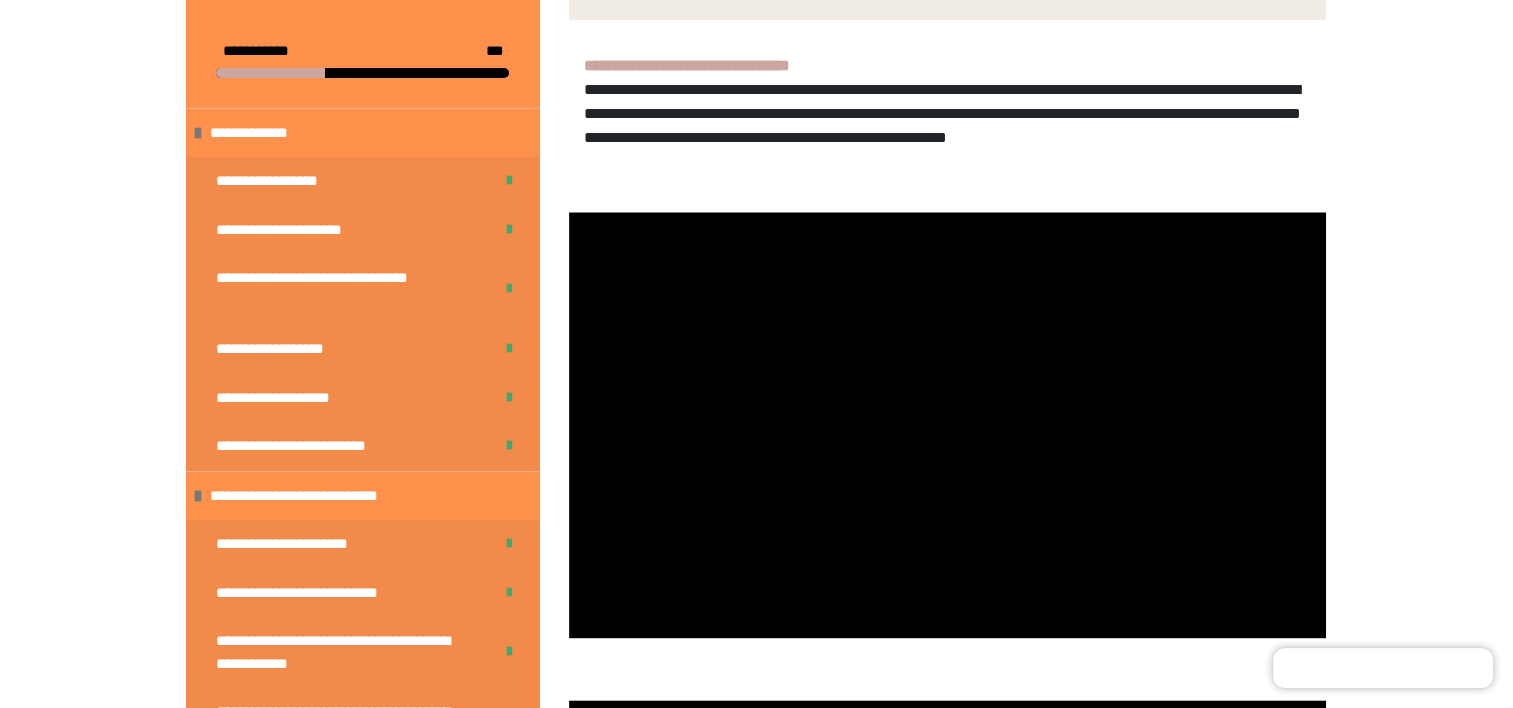 scroll, scrollTop: 2460, scrollLeft: 0, axis: vertical 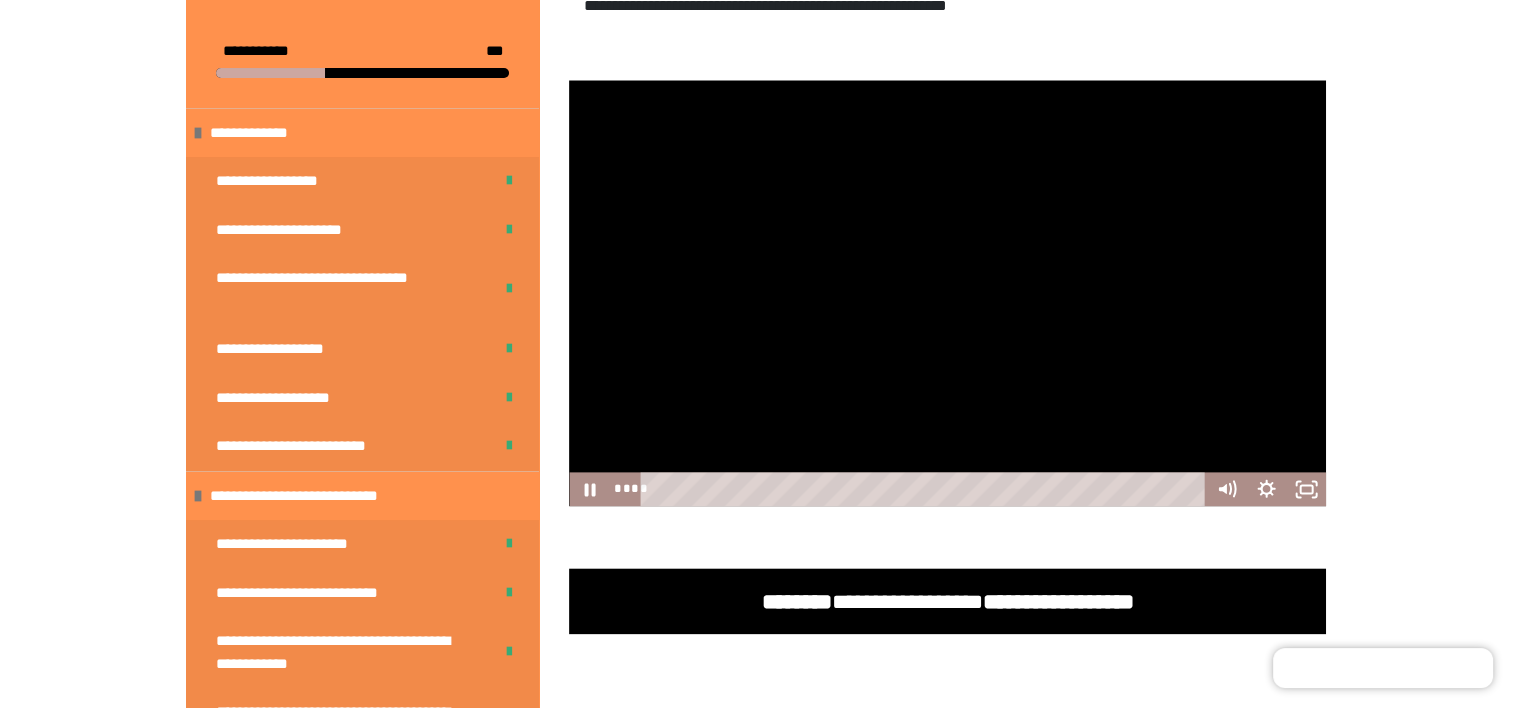 click at bounding box center [947, 293] 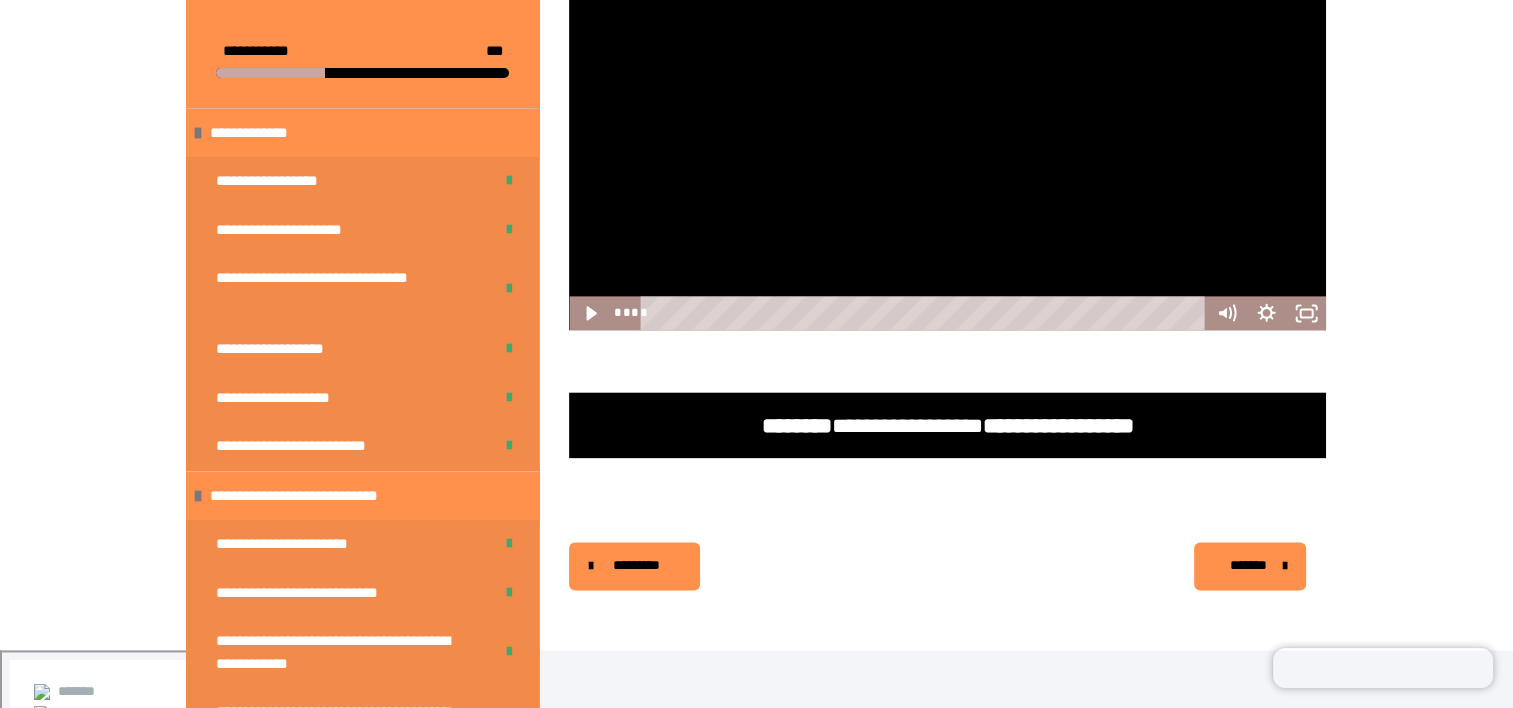 scroll, scrollTop: 2767, scrollLeft: 0, axis: vertical 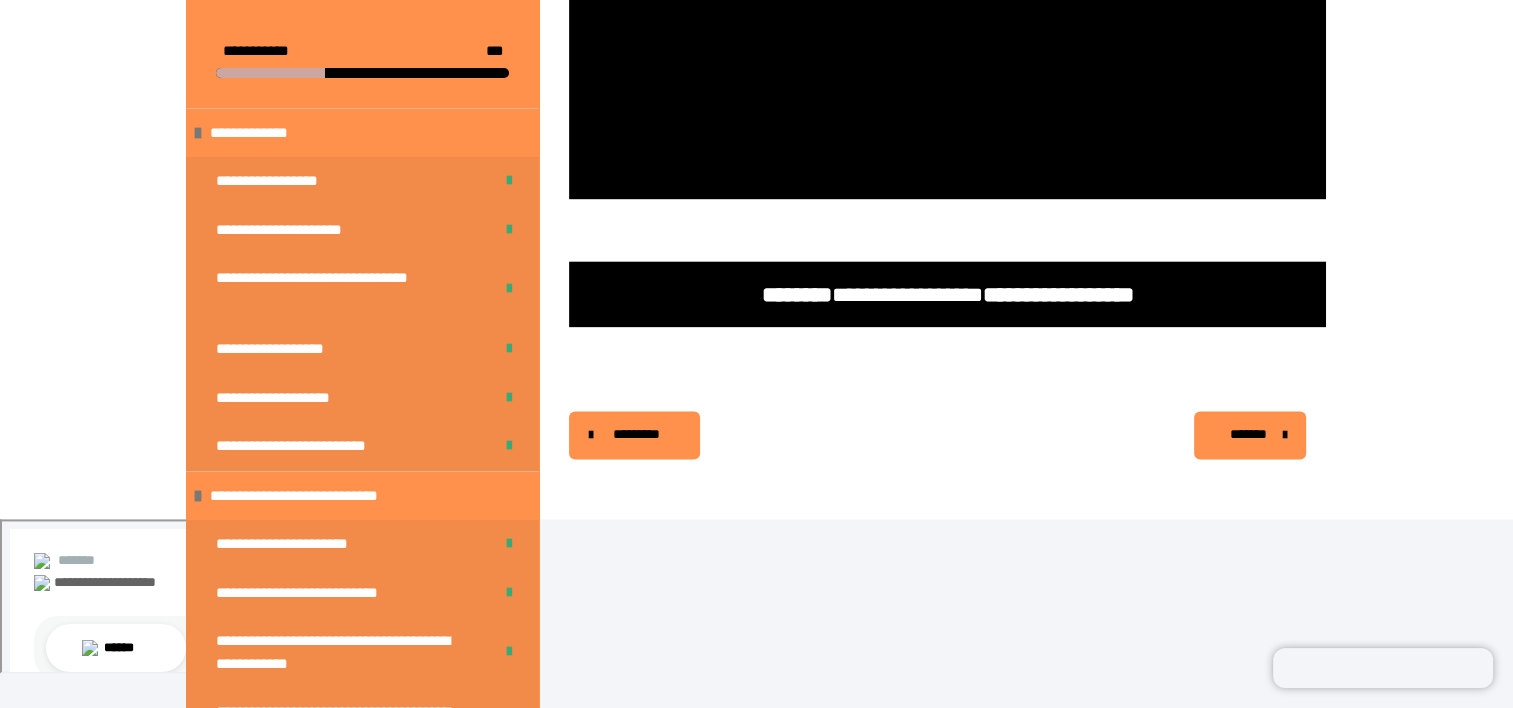 click on "*******" at bounding box center (1248, 434) 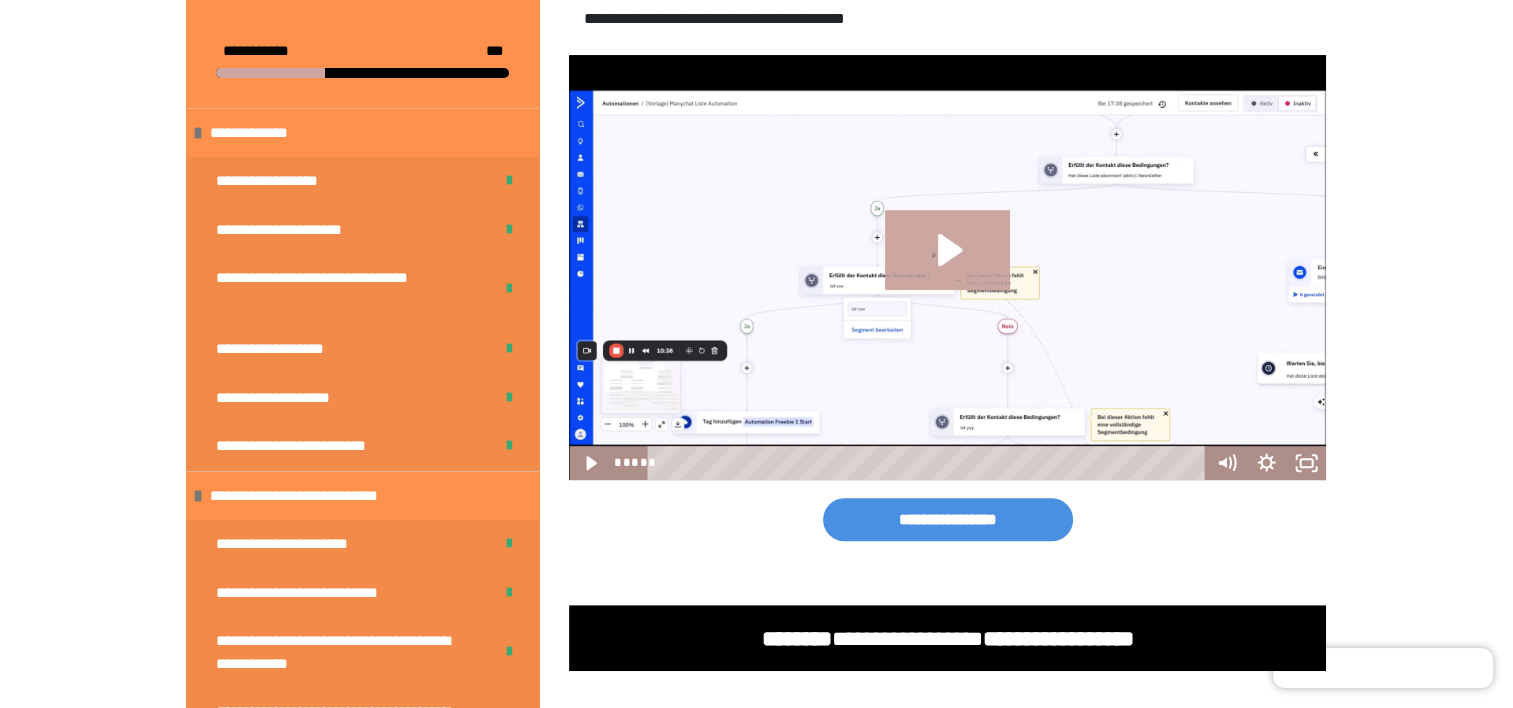 scroll, scrollTop: 980, scrollLeft: 0, axis: vertical 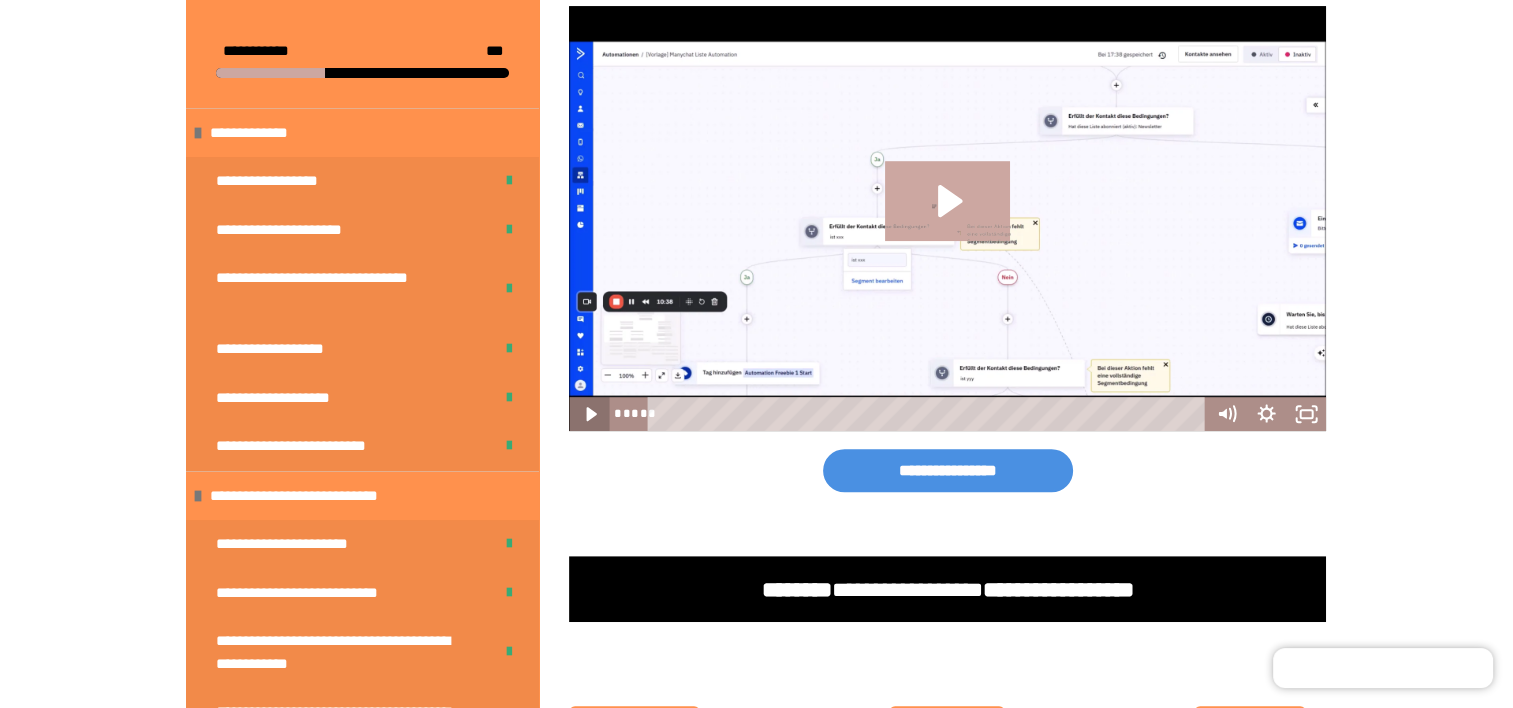 click 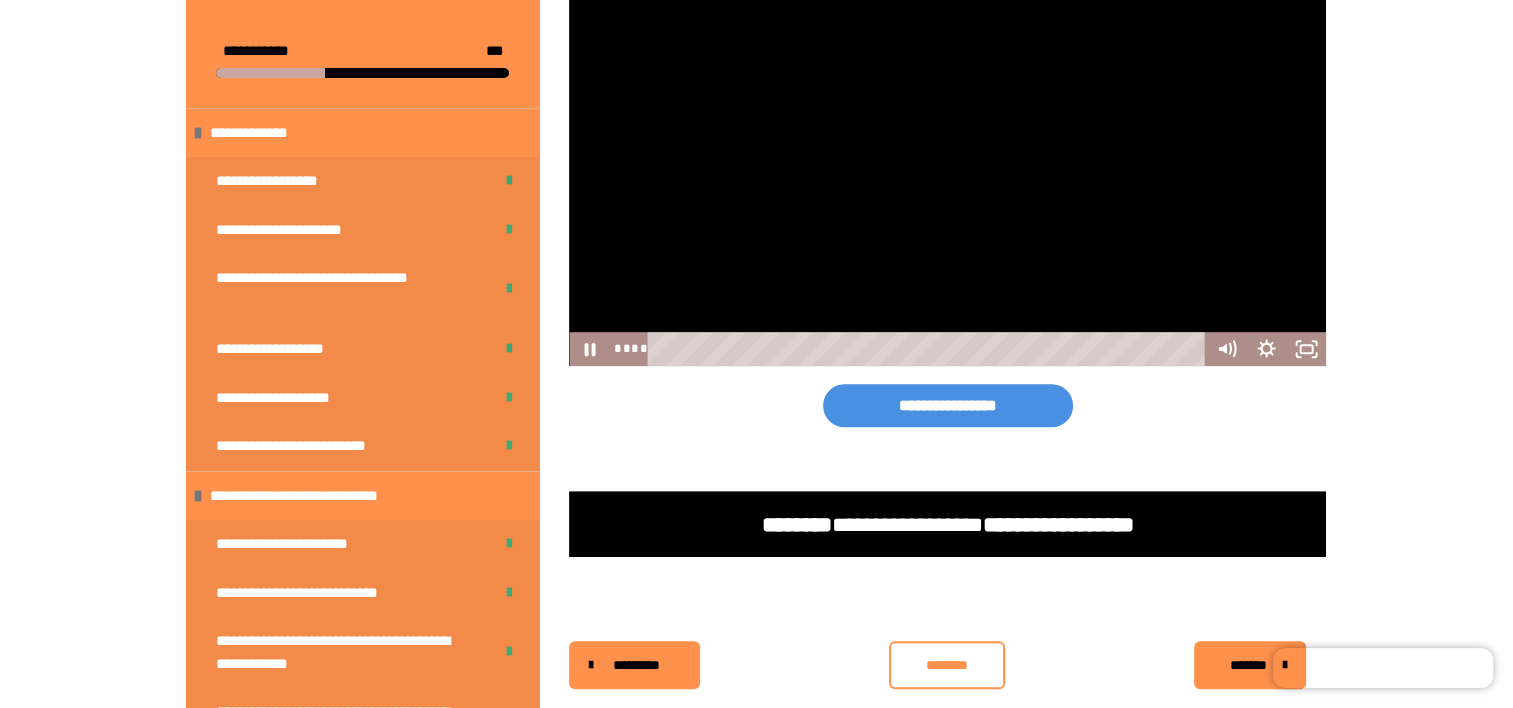 scroll, scrollTop: 1080, scrollLeft: 0, axis: vertical 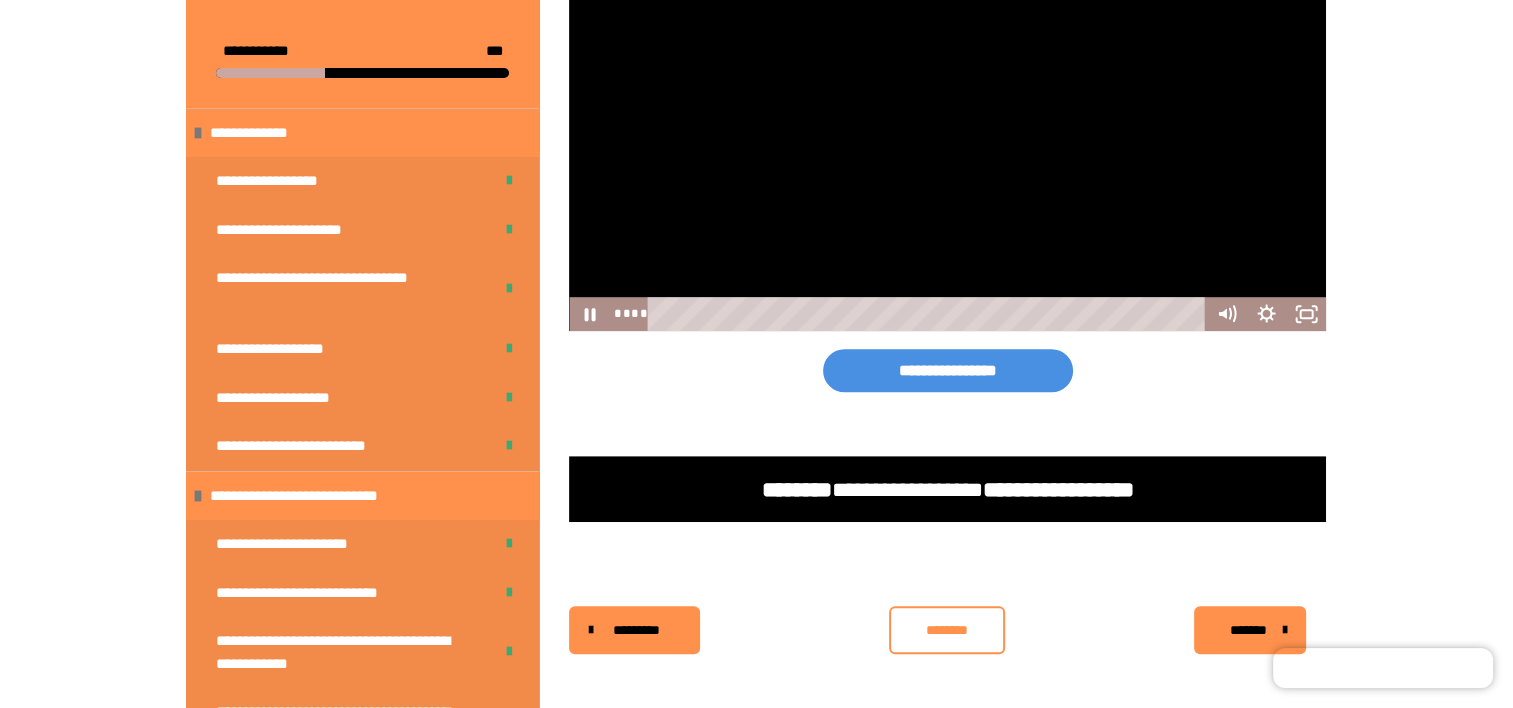 click at bounding box center [947, 119] 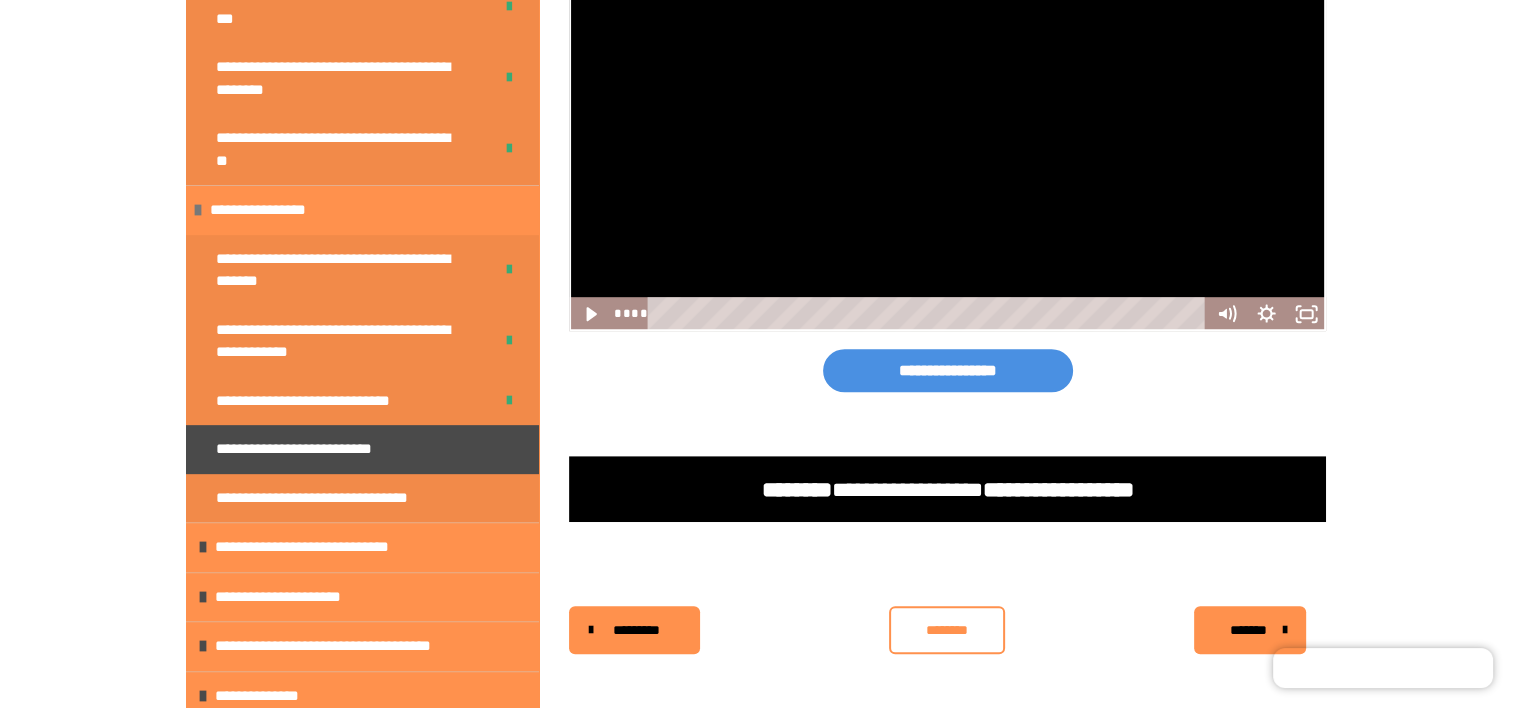 scroll, scrollTop: 800, scrollLeft: 0, axis: vertical 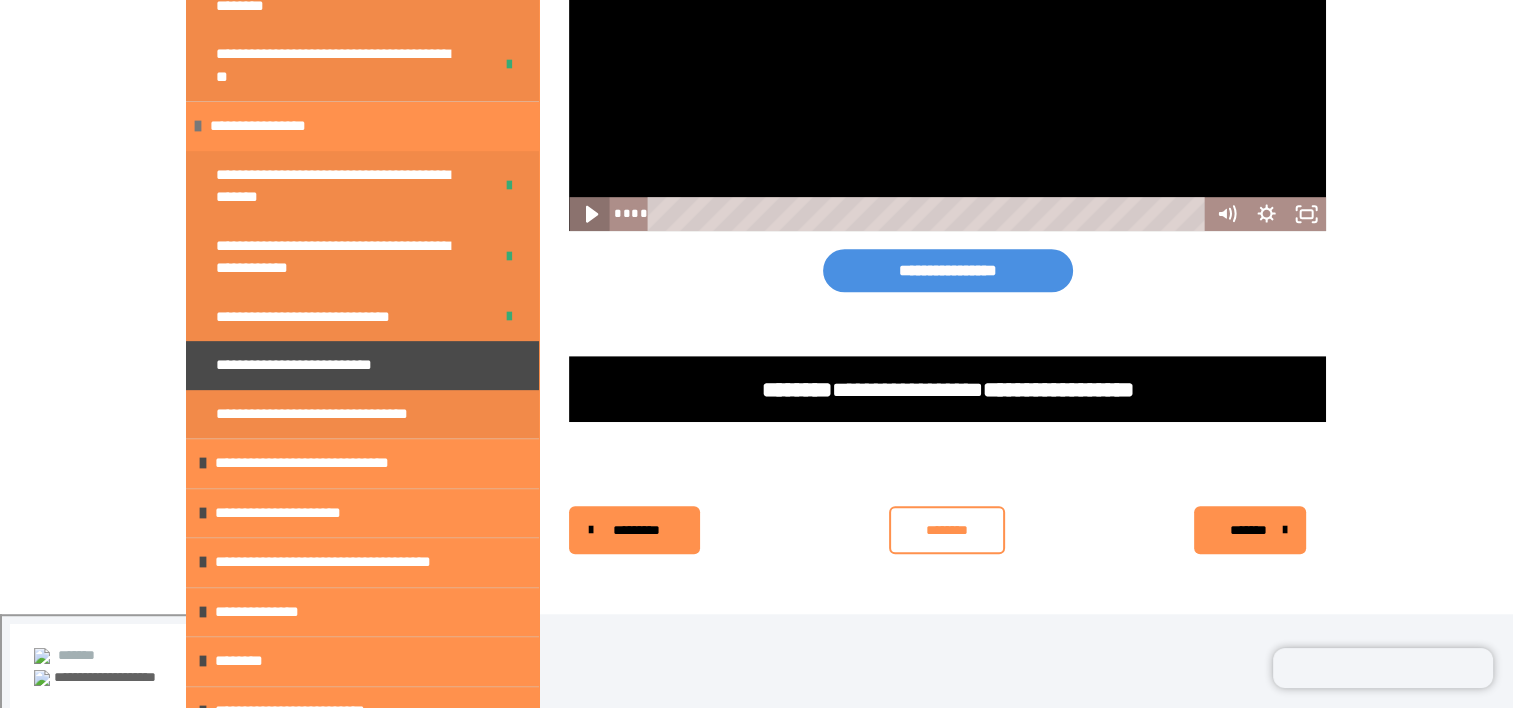 click 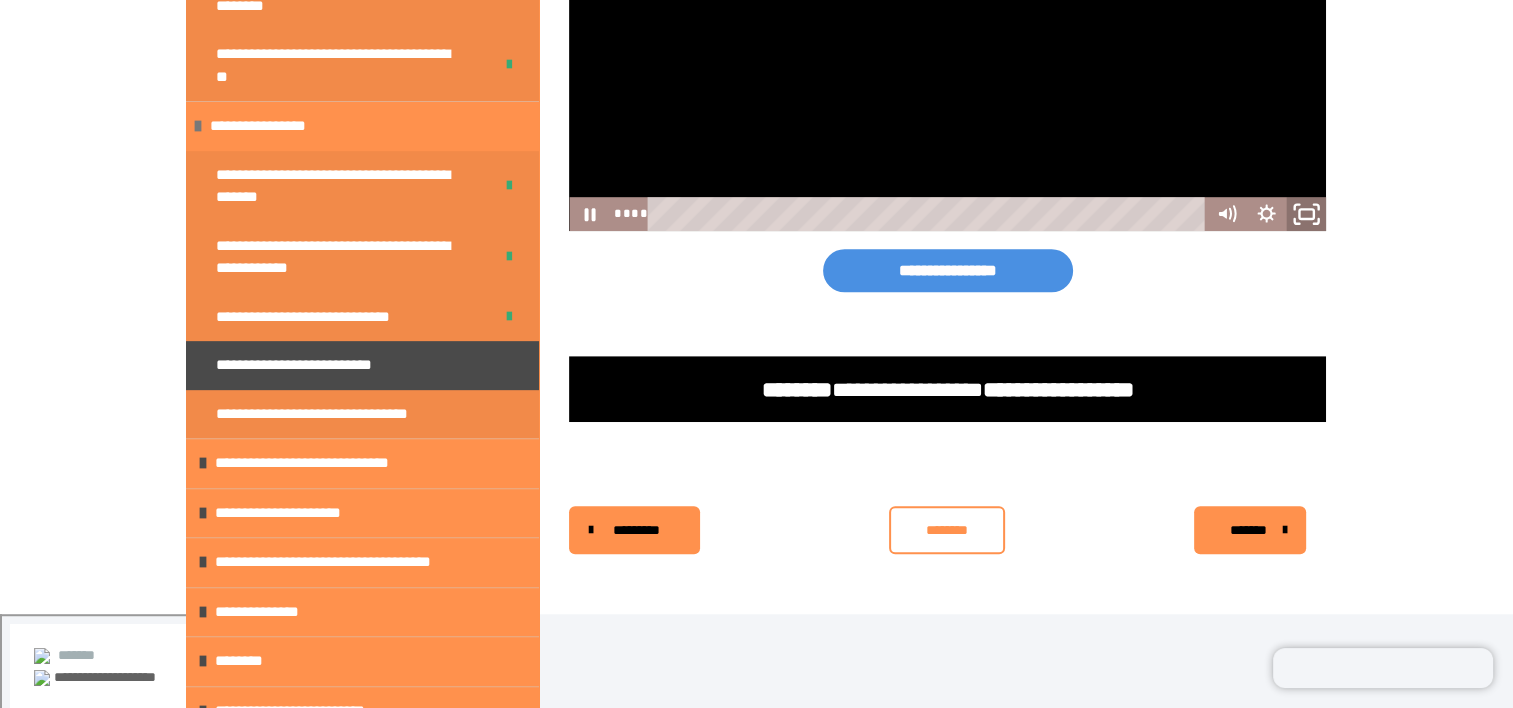 click 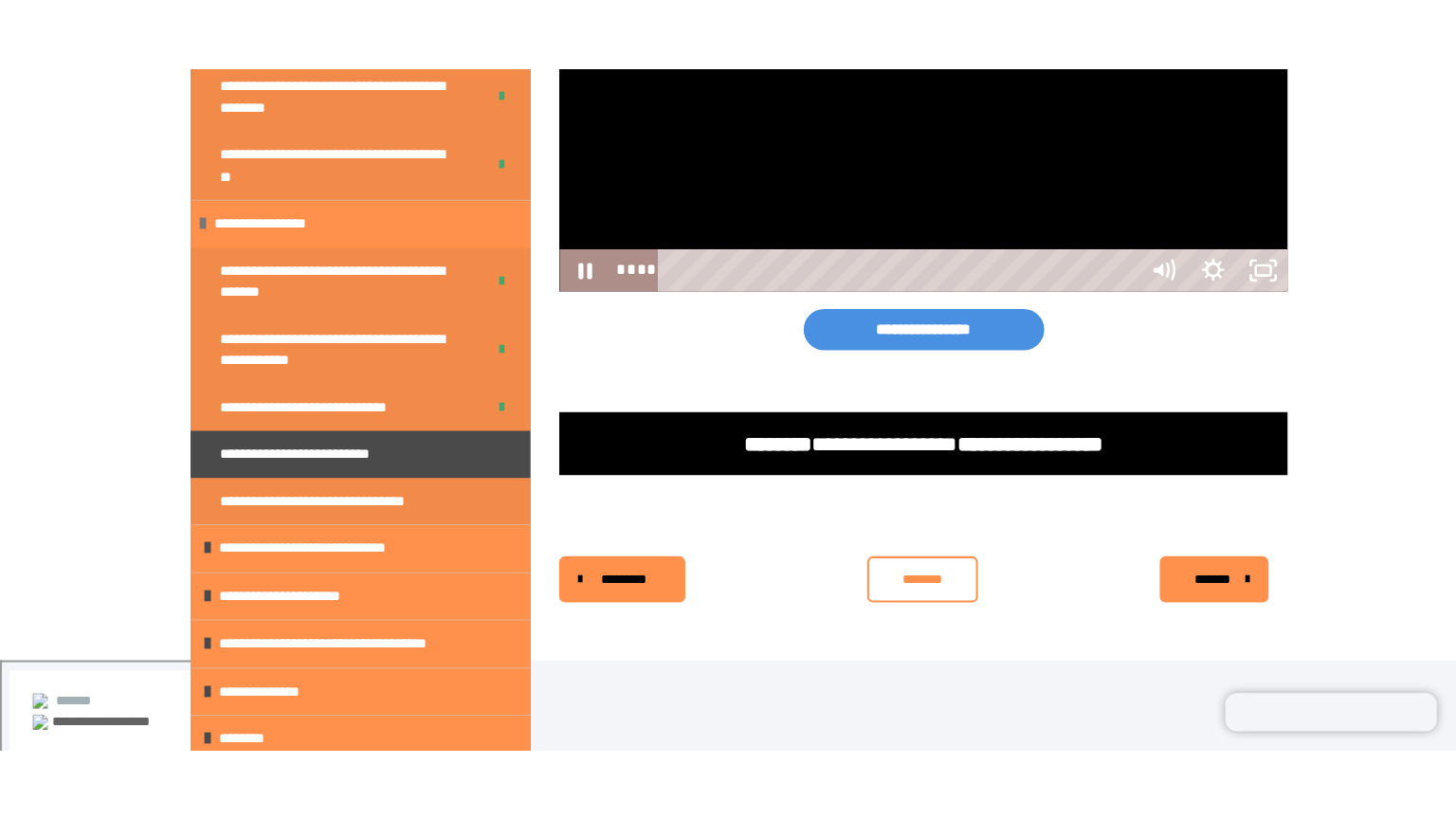 scroll, scrollTop: 972, scrollLeft: 0, axis: vertical 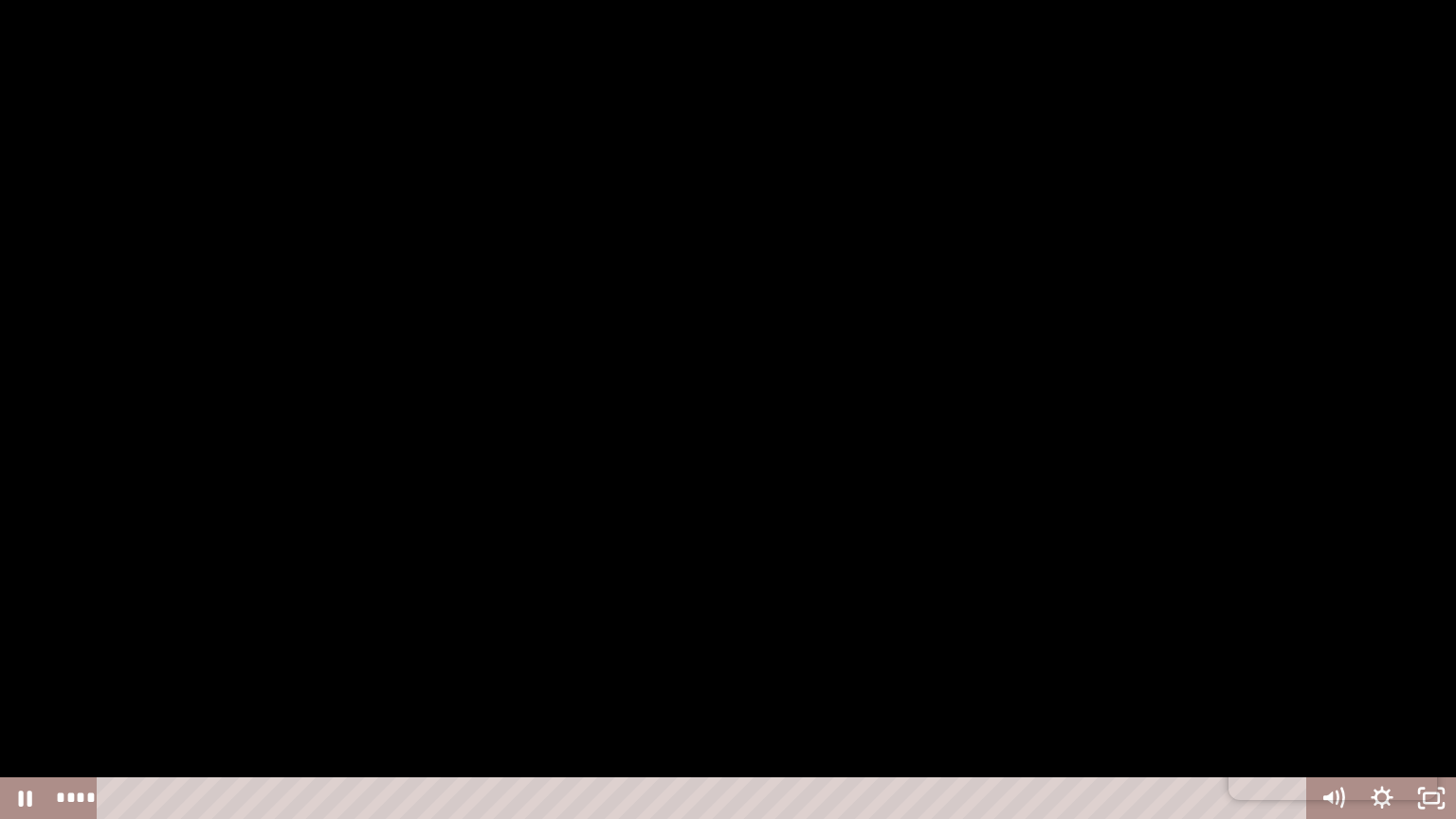drag, startPoint x: 389, startPoint y: 331, endPoint x: 428, endPoint y: 279, distance: 65 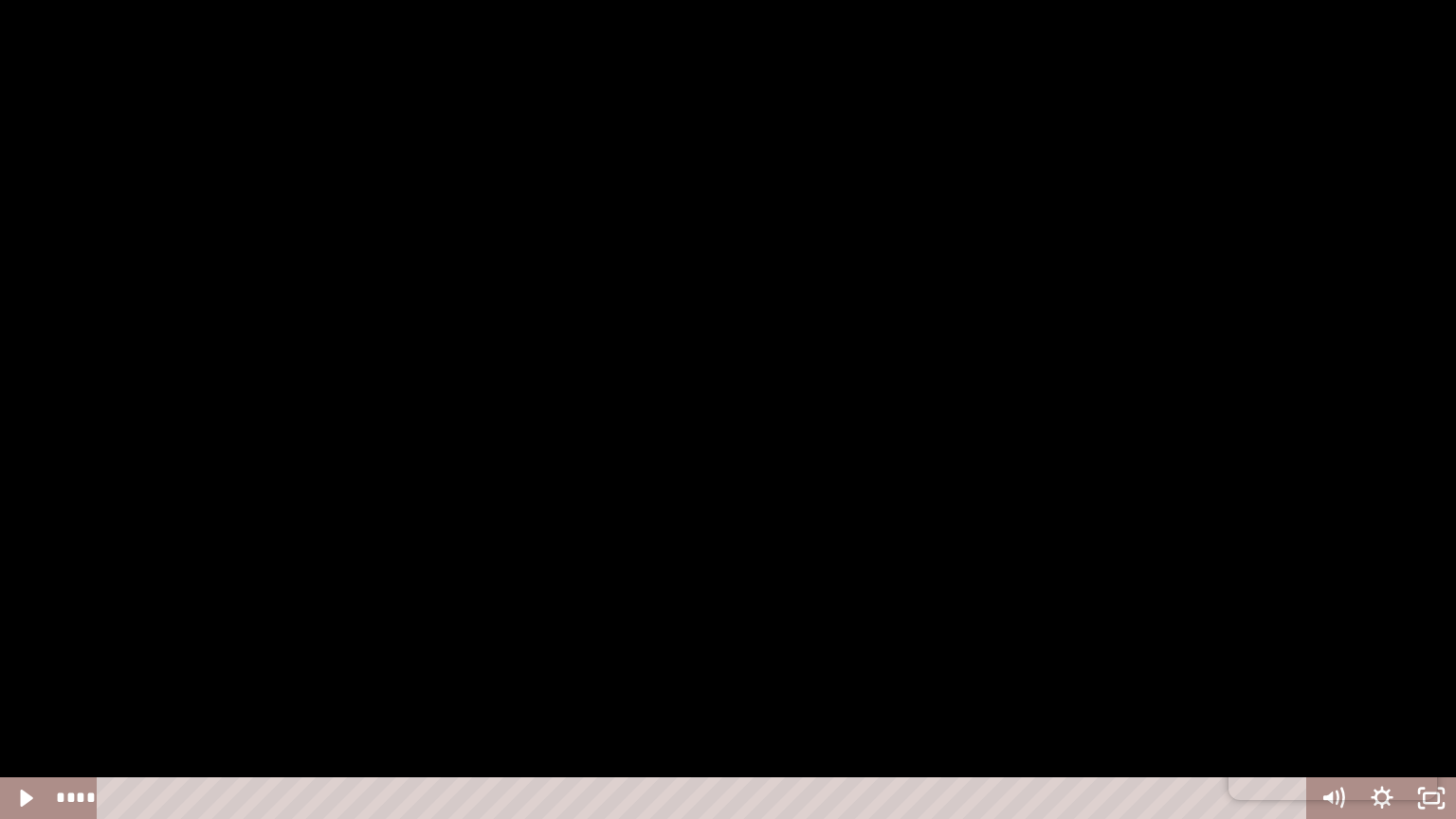 click at bounding box center [728, 410] 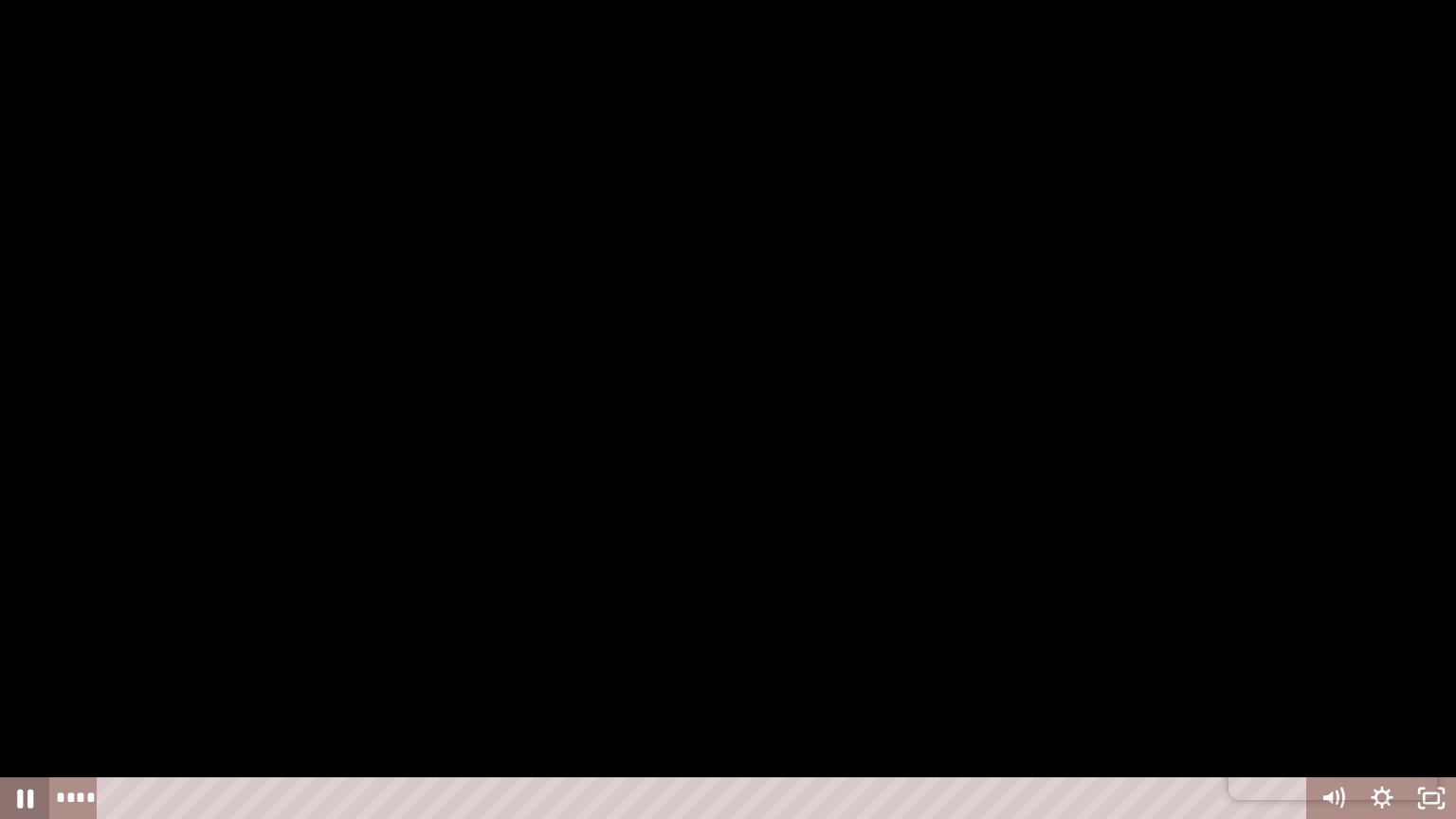 click 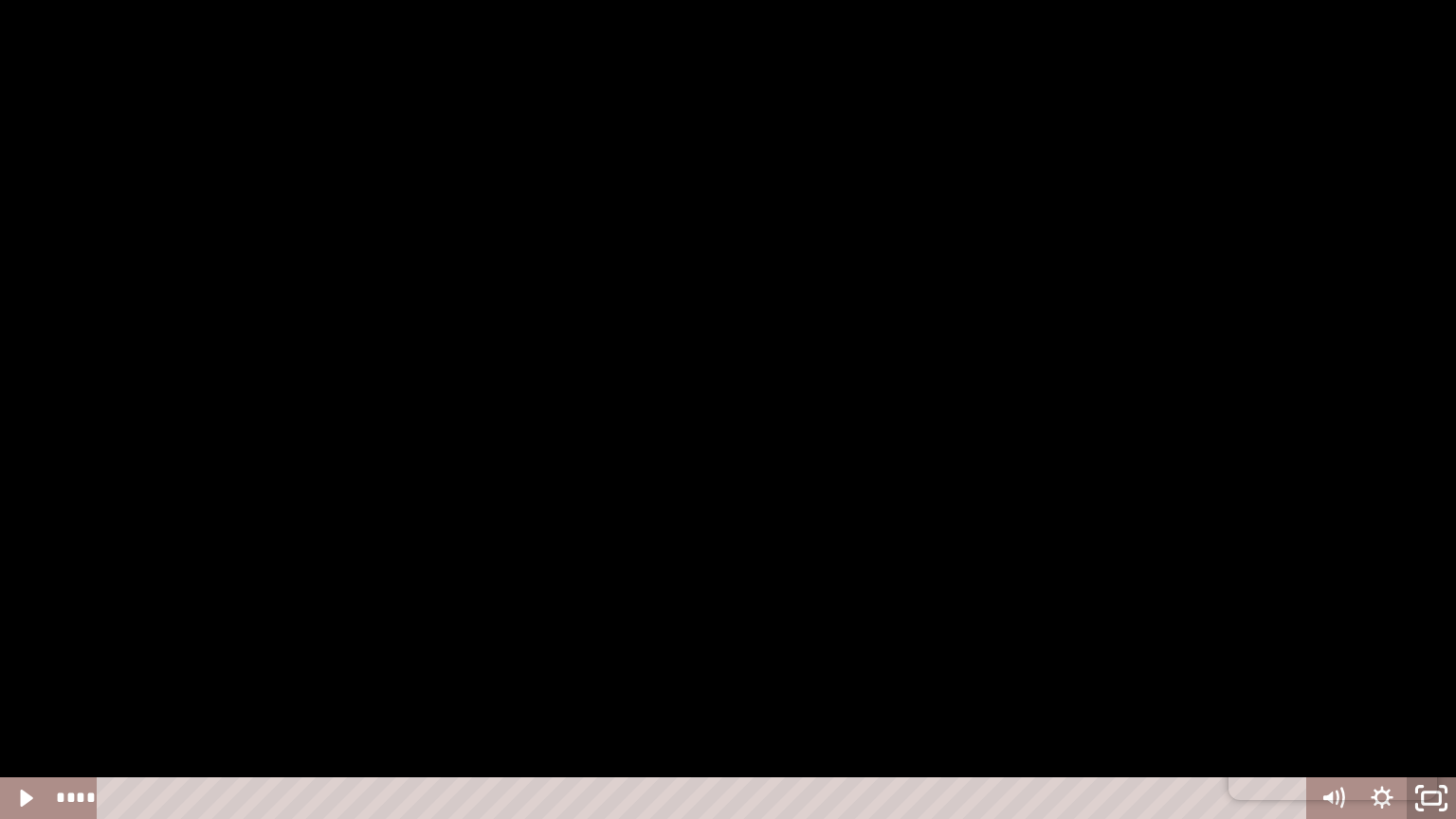 click 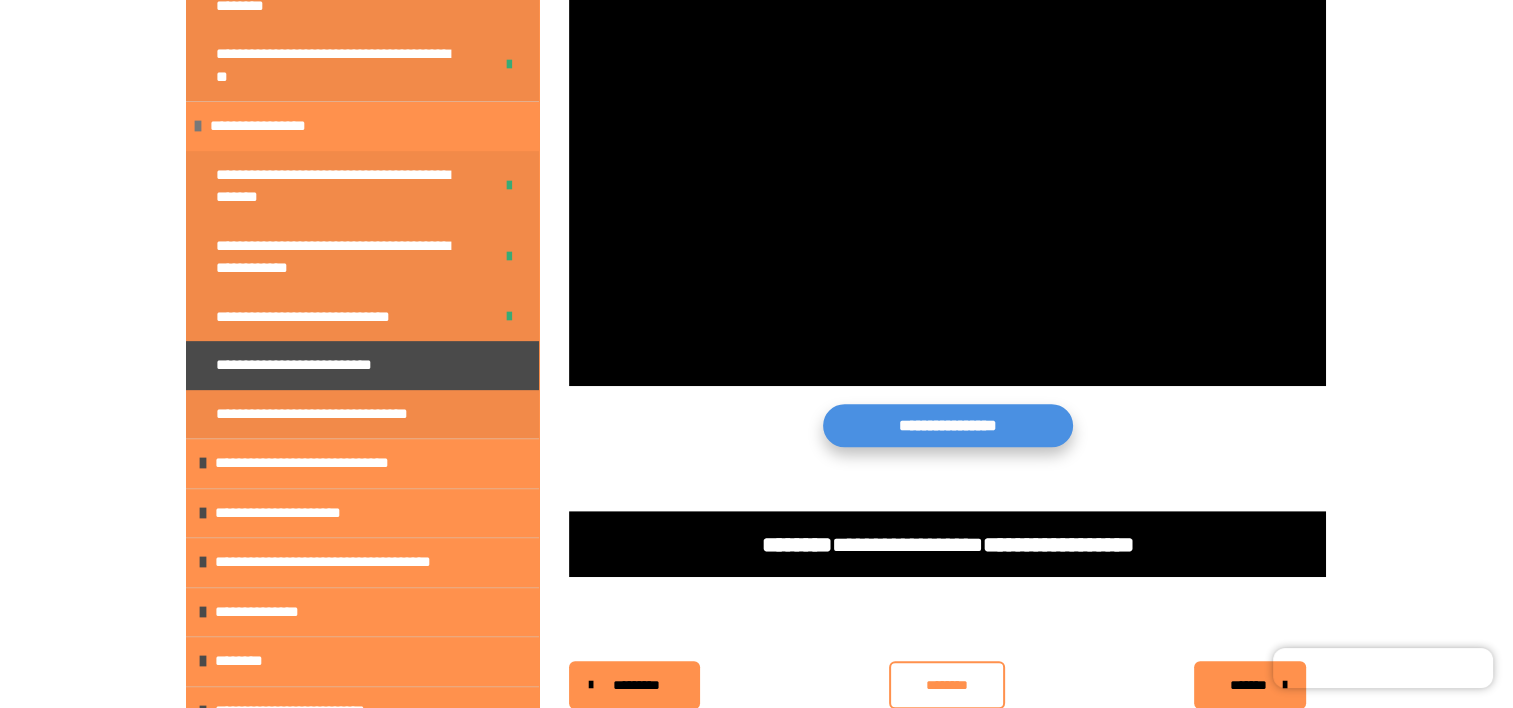 click on "**********" at bounding box center [948, 425] 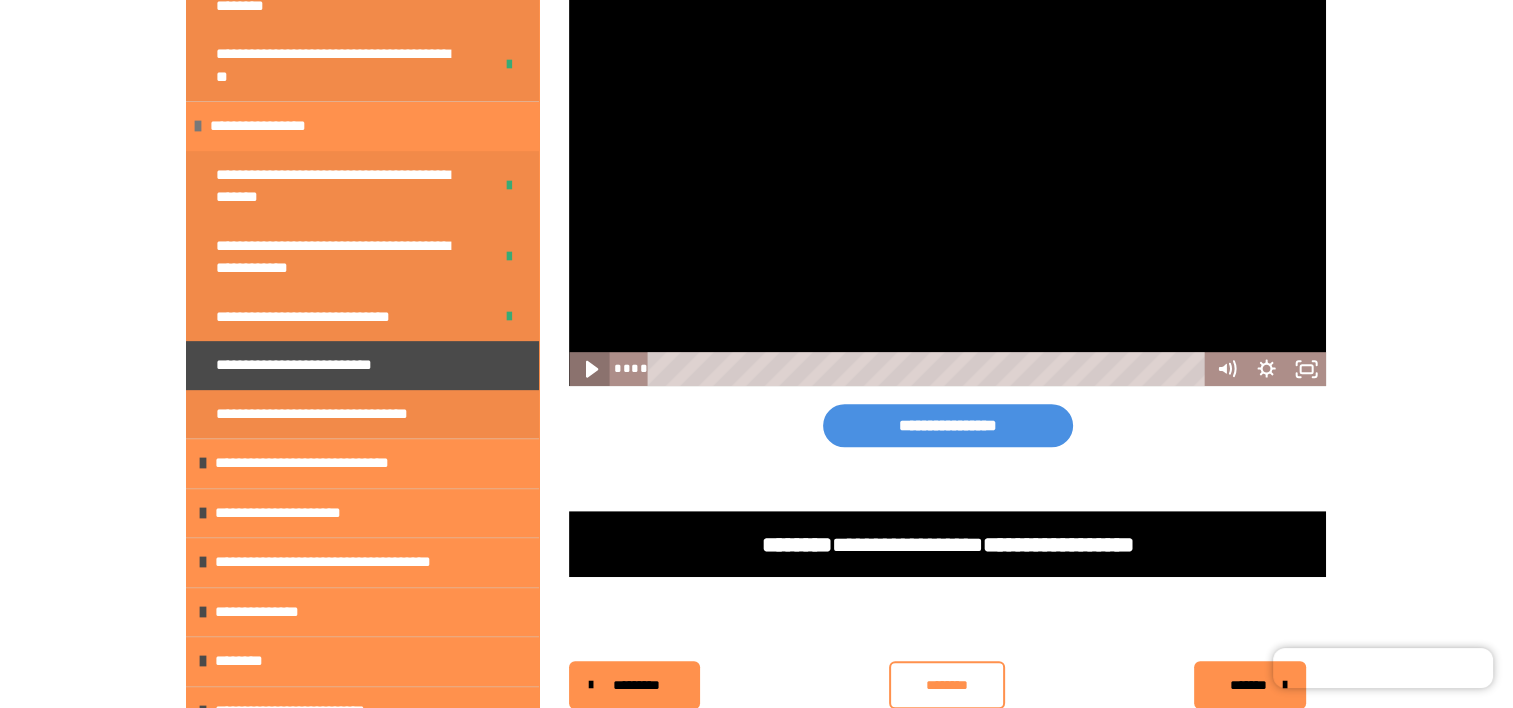 click 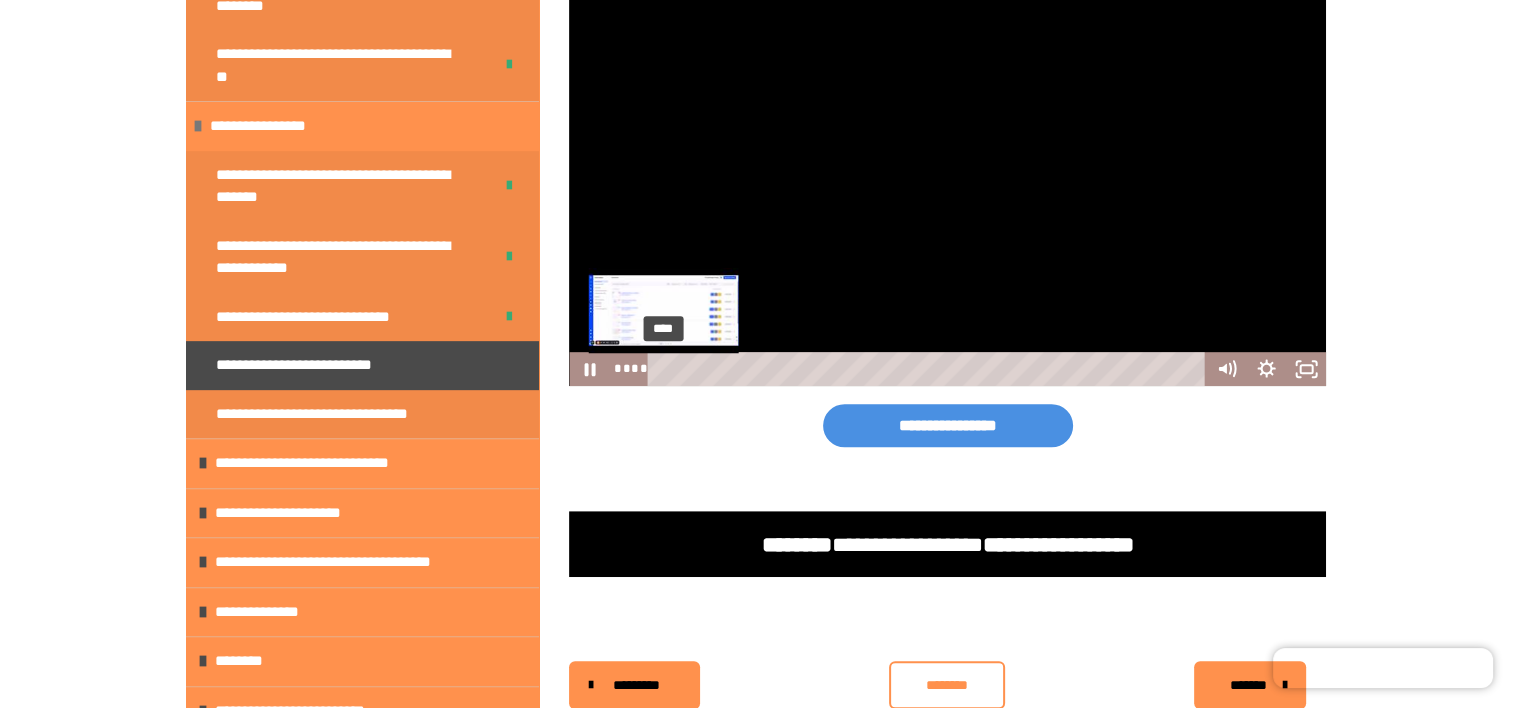 drag, startPoint x: 713, startPoint y: 464, endPoint x: 663, endPoint y: 469, distance: 50.24938 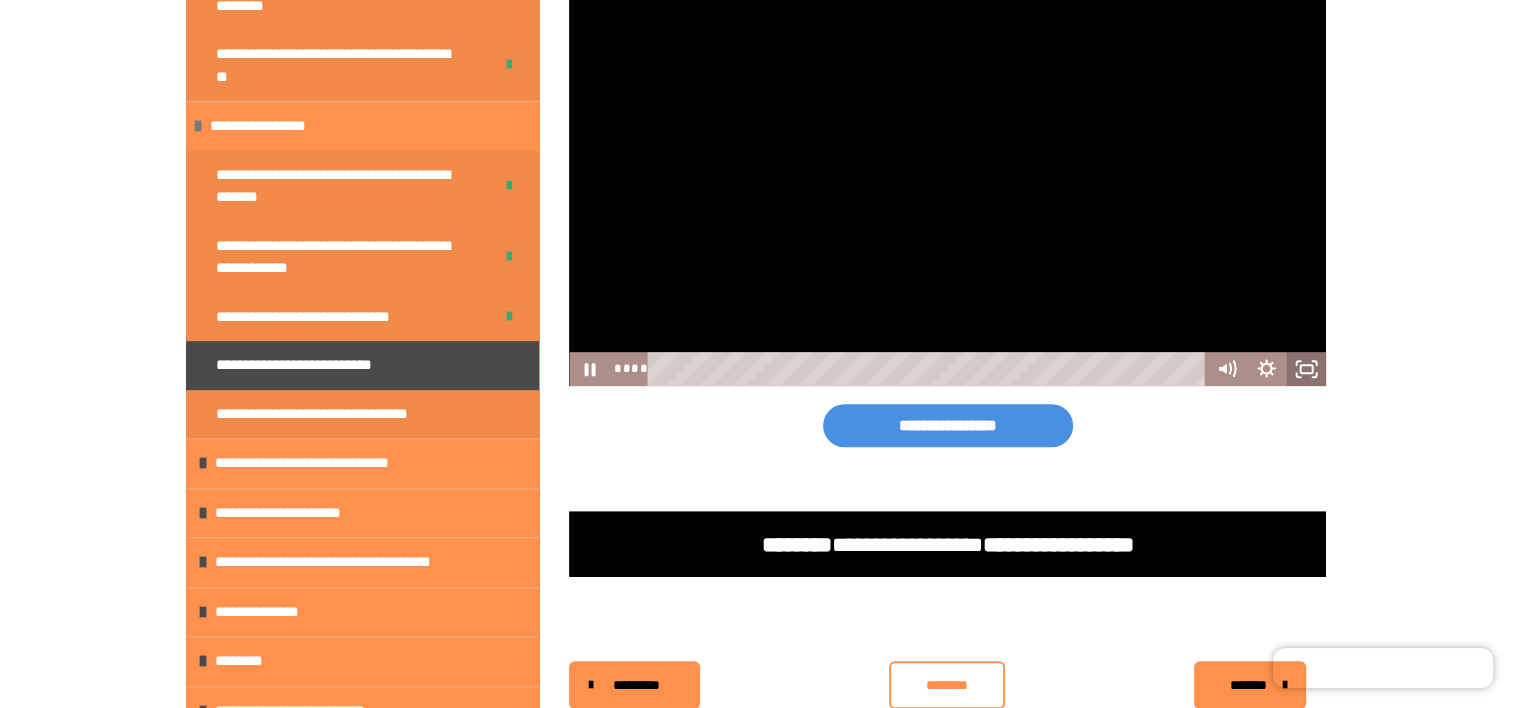 click 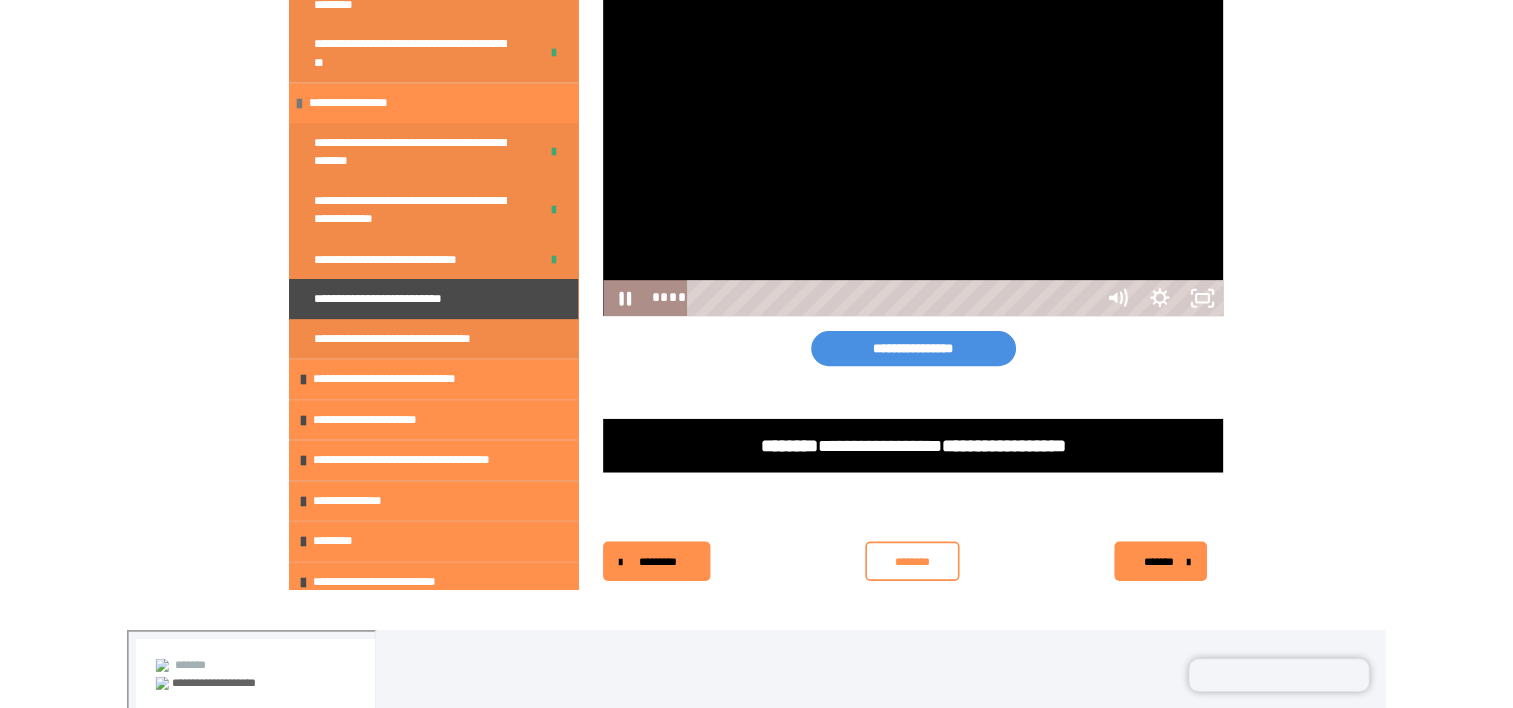 scroll, scrollTop: 763, scrollLeft: 0, axis: vertical 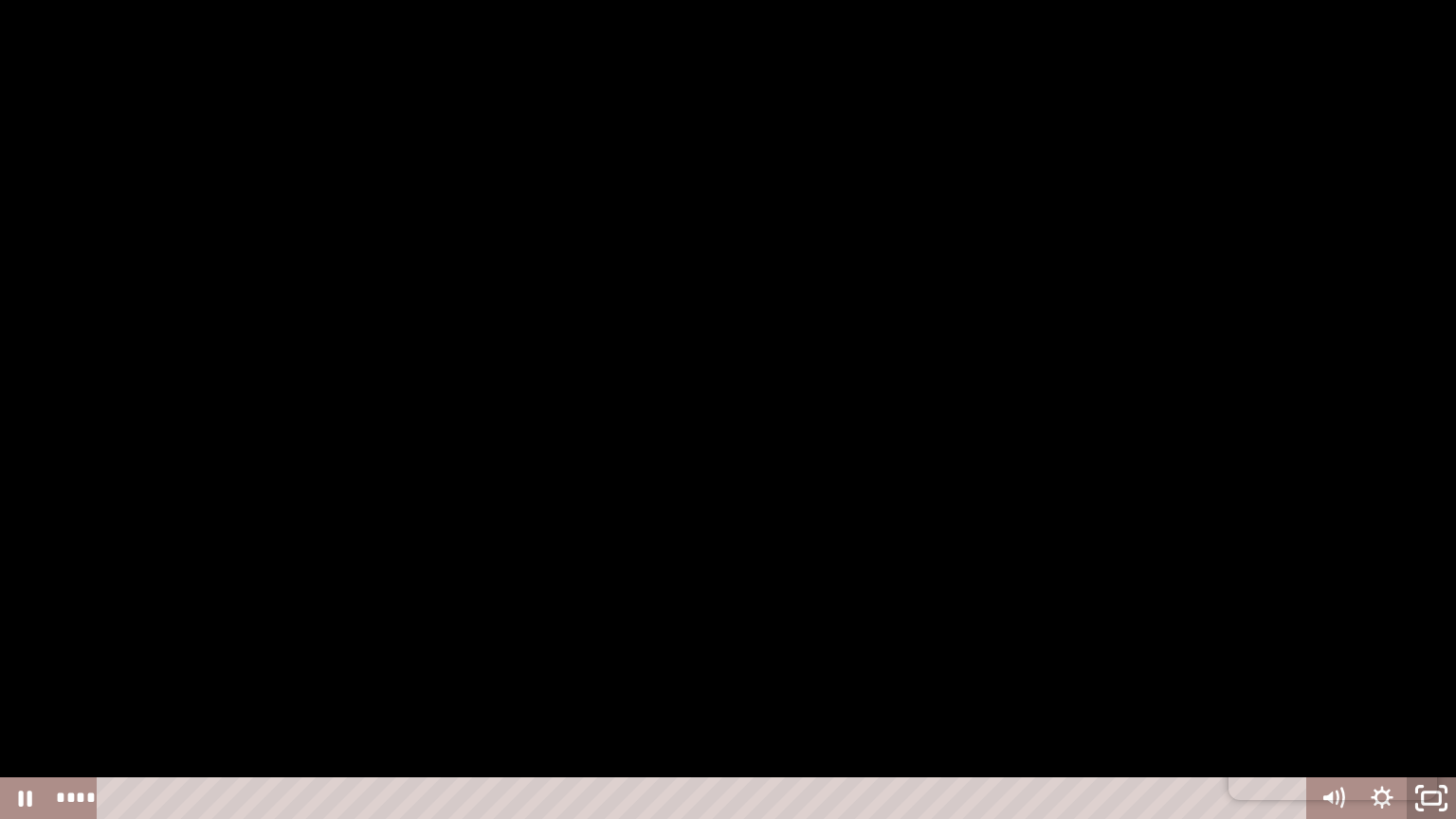click 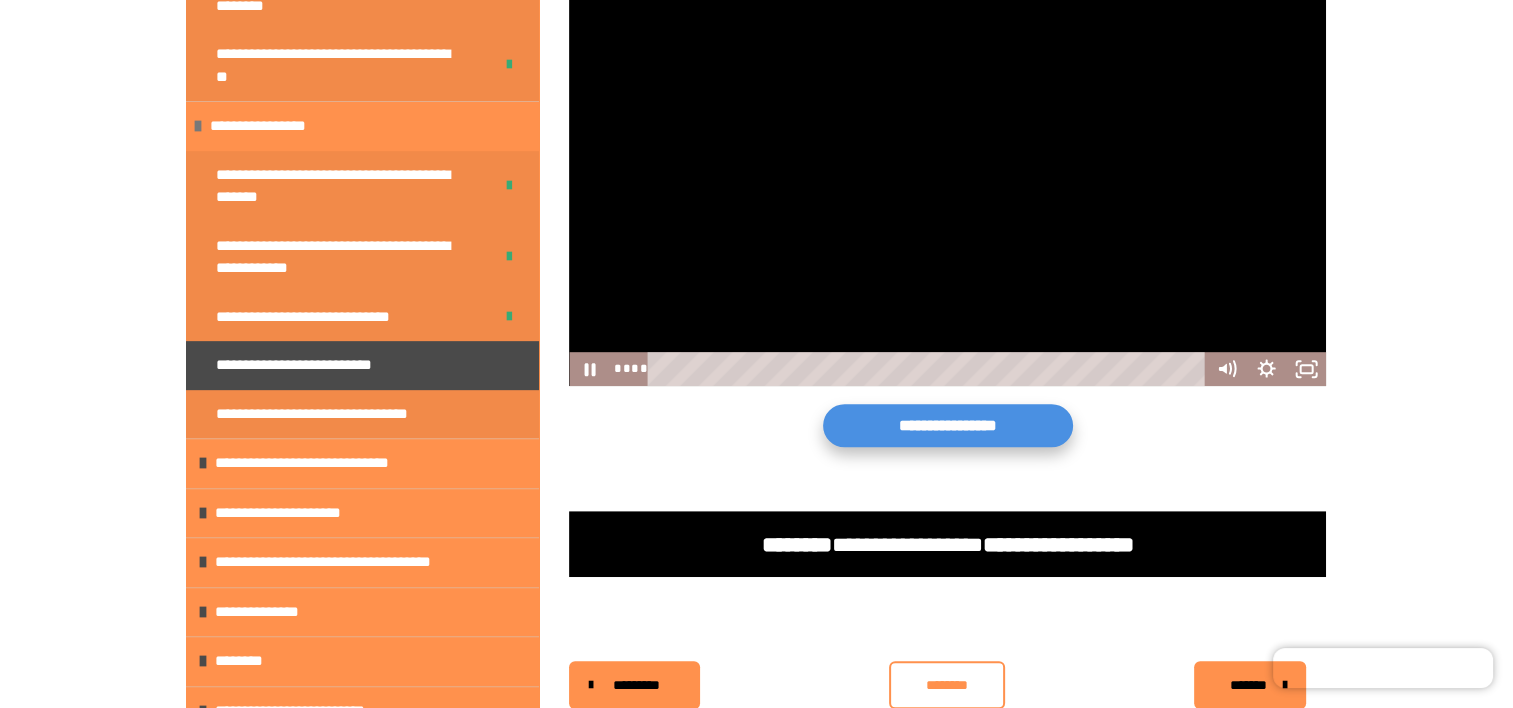 click on "**********" at bounding box center (948, 425) 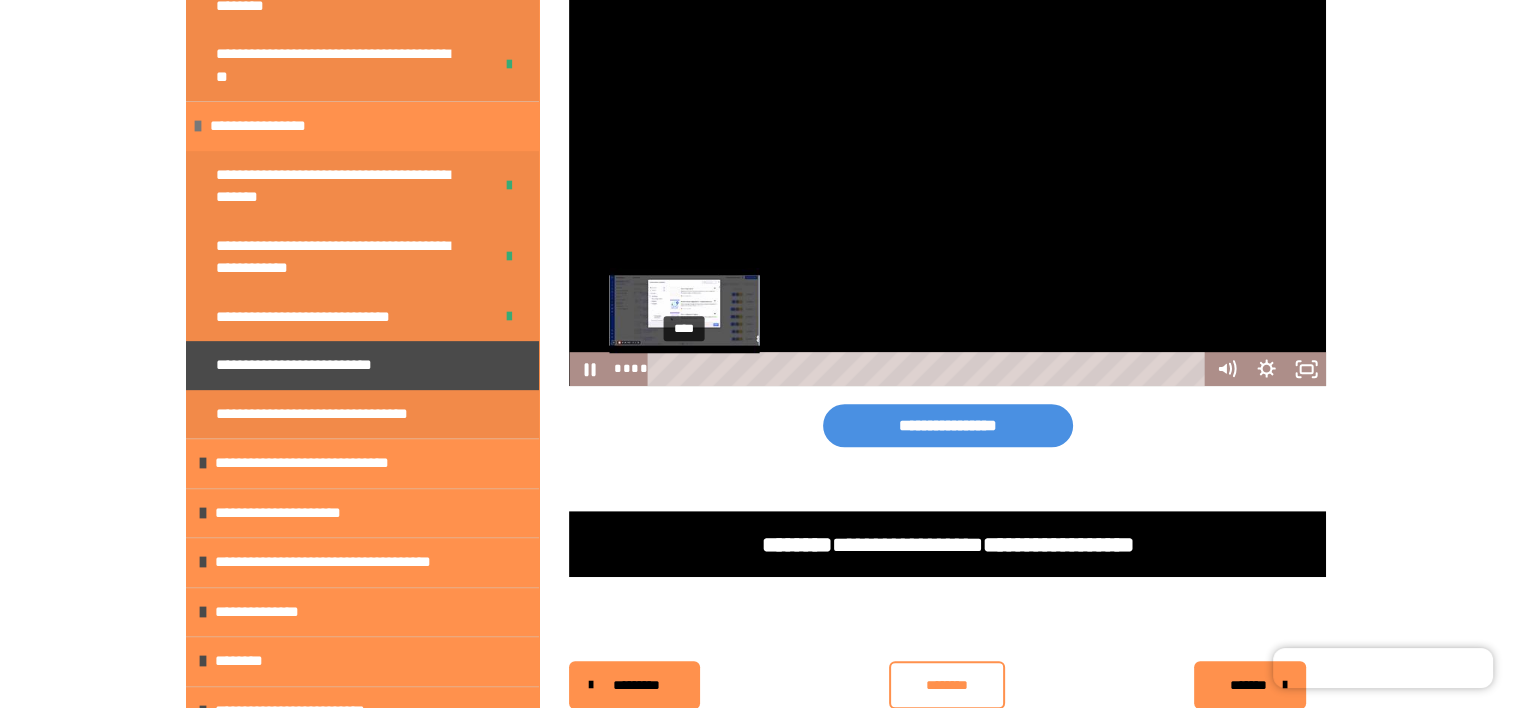 click at bounding box center (683, 369) 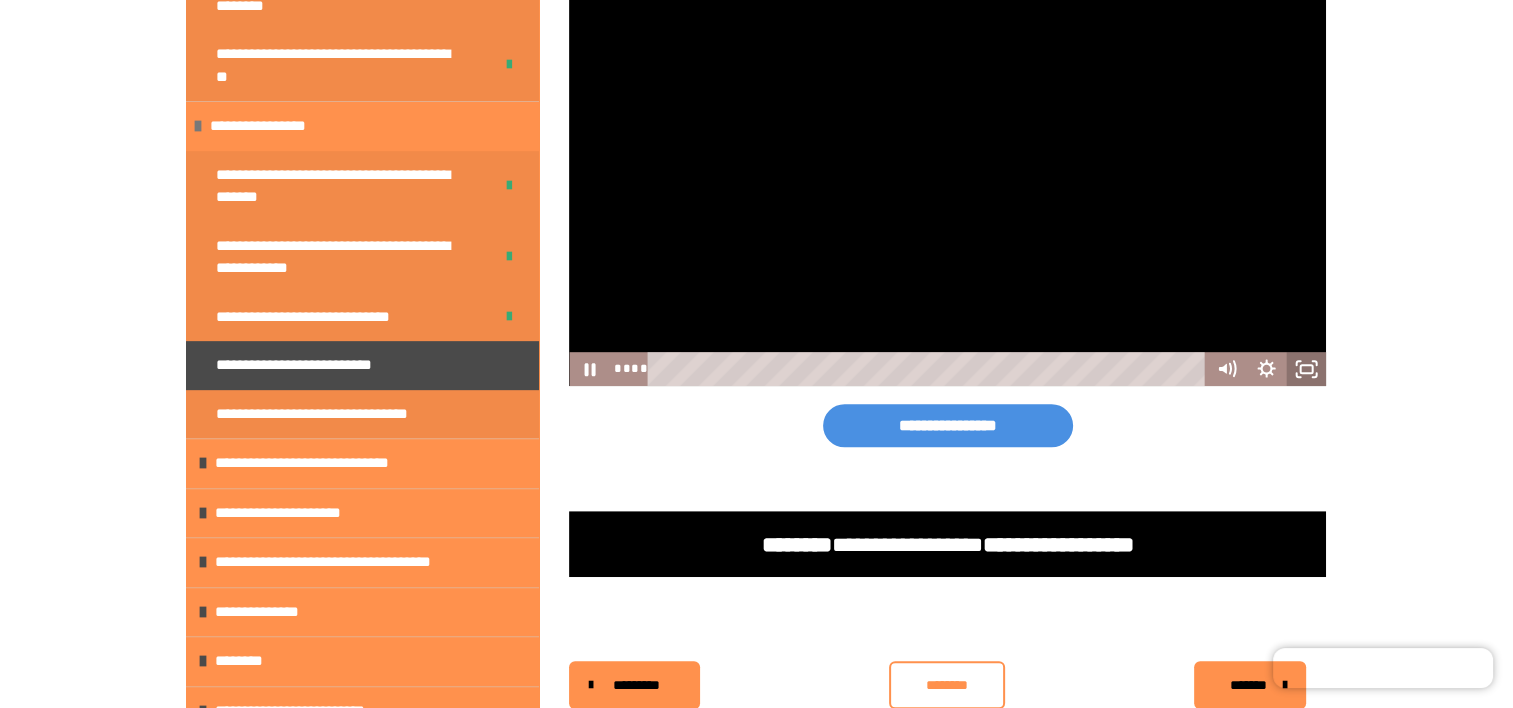 drag, startPoint x: 1304, startPoint y: 470, endPoint x: 1308, endPoint y: 574, distance: 104.0769 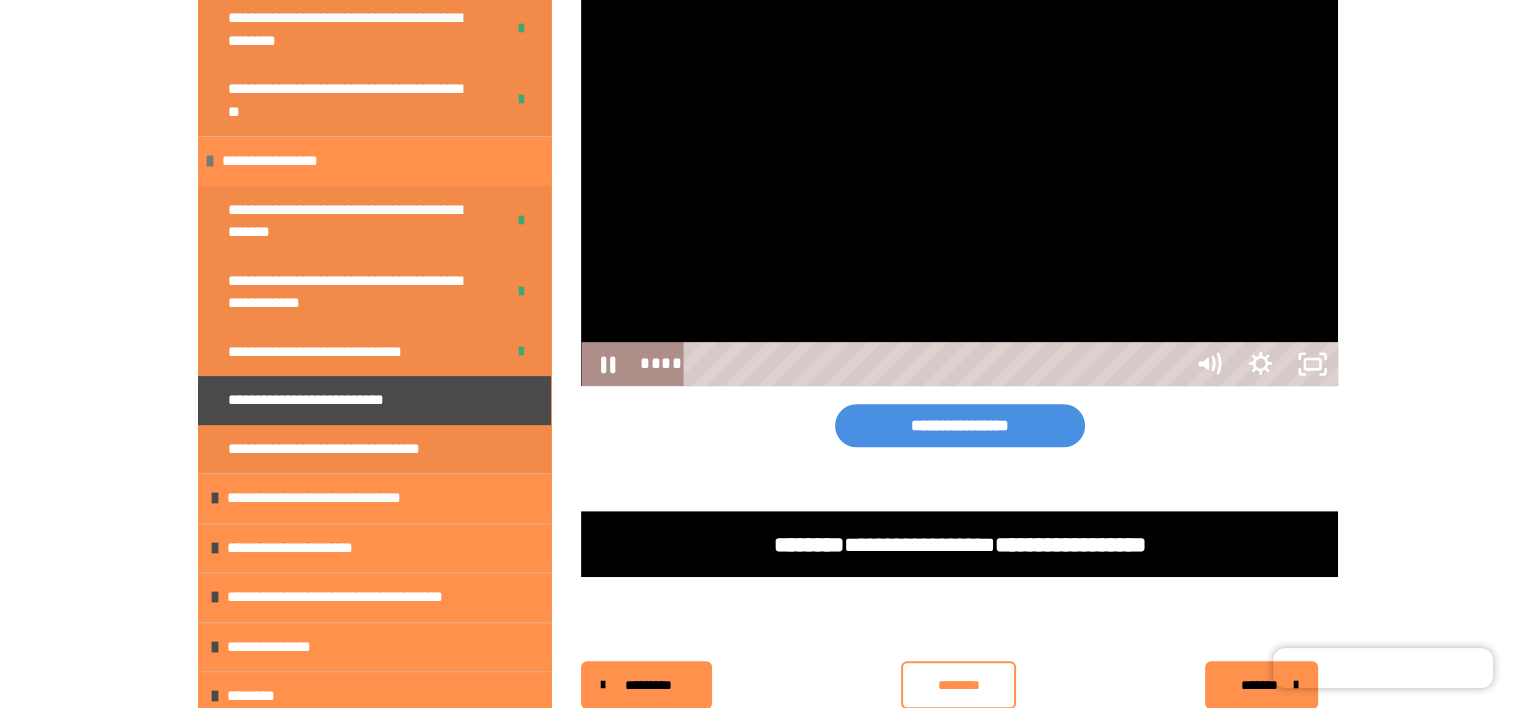 scroll, scrollTop: 763, scrollLeft: 0, axis: vertical 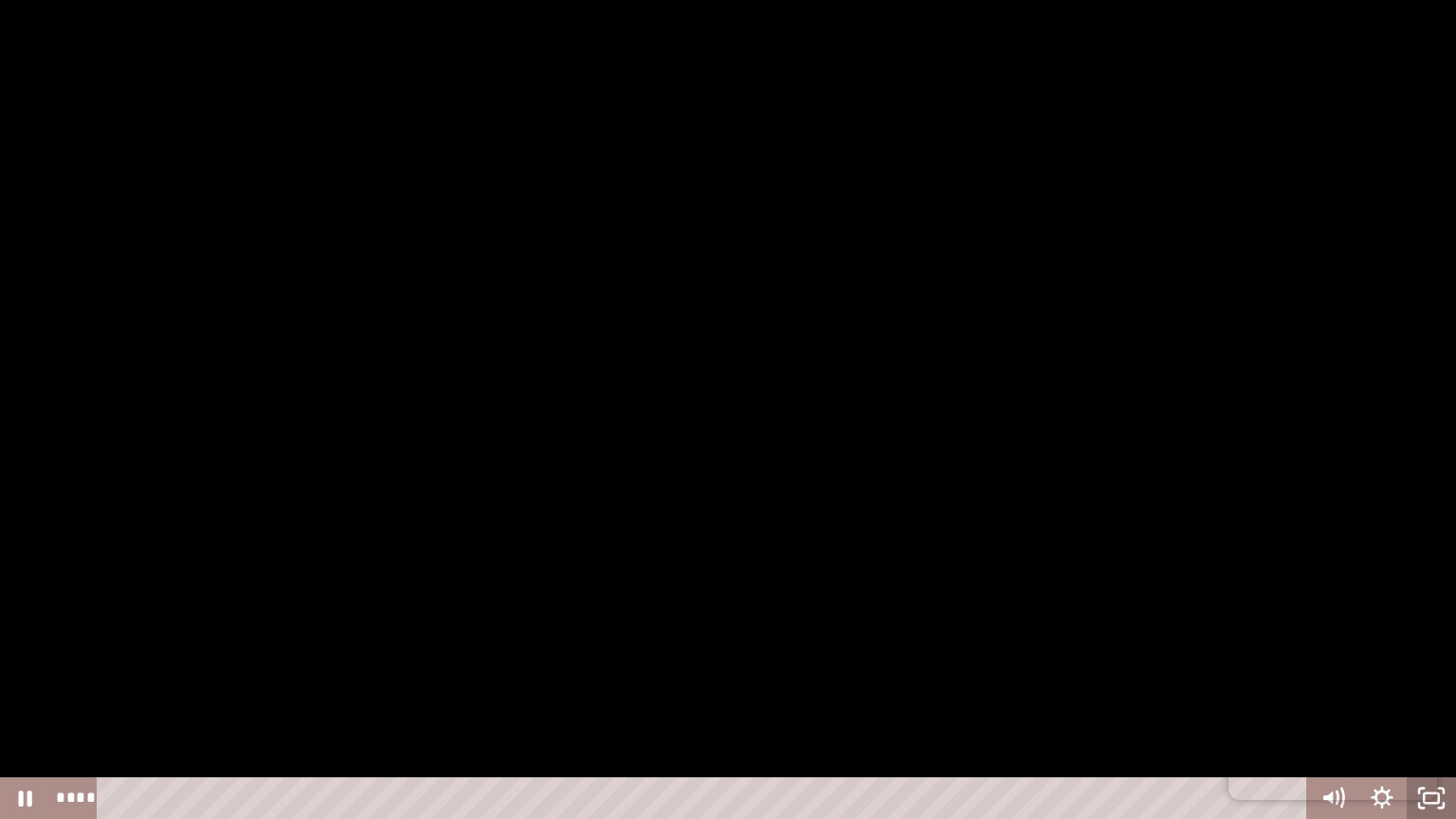 click 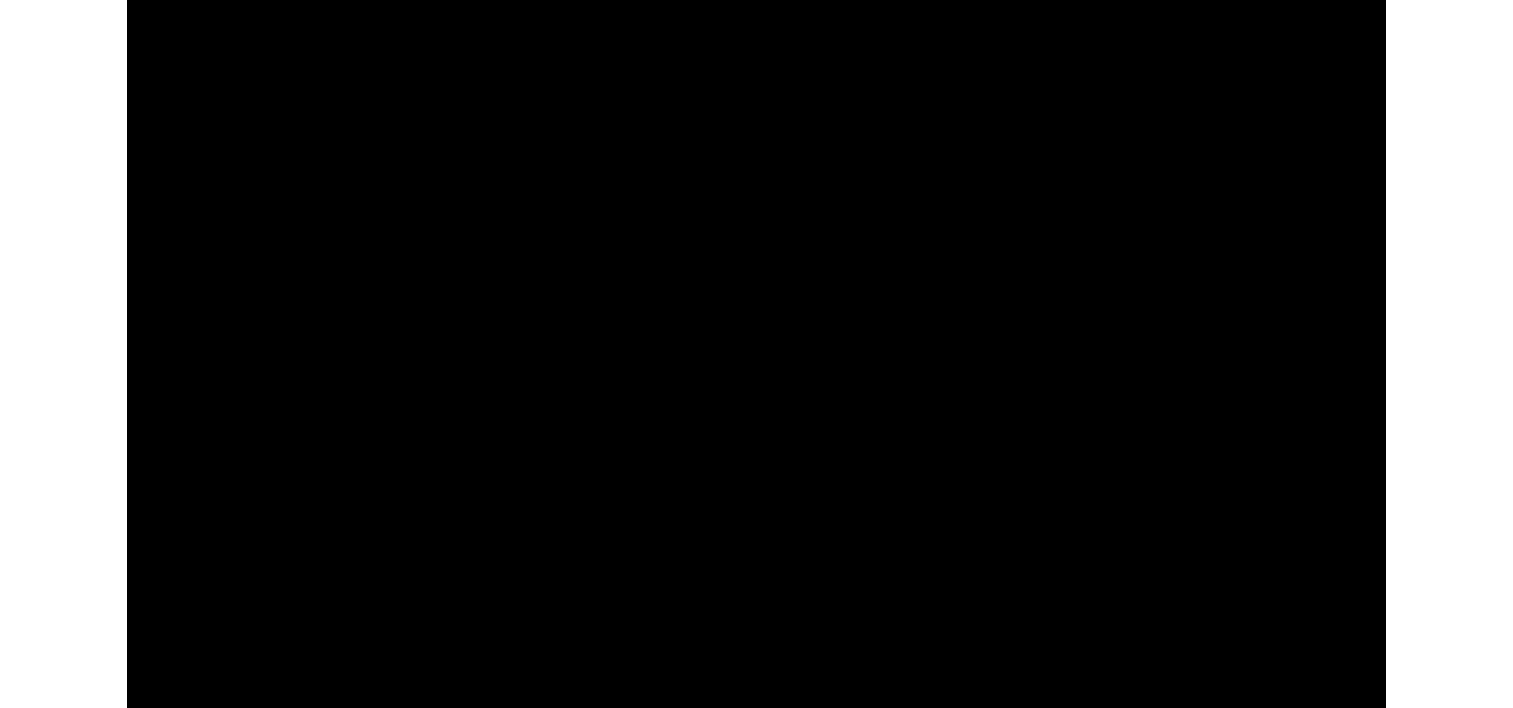 scroll, scrollTop: 800, scrollLeft: 0, axis: vertical 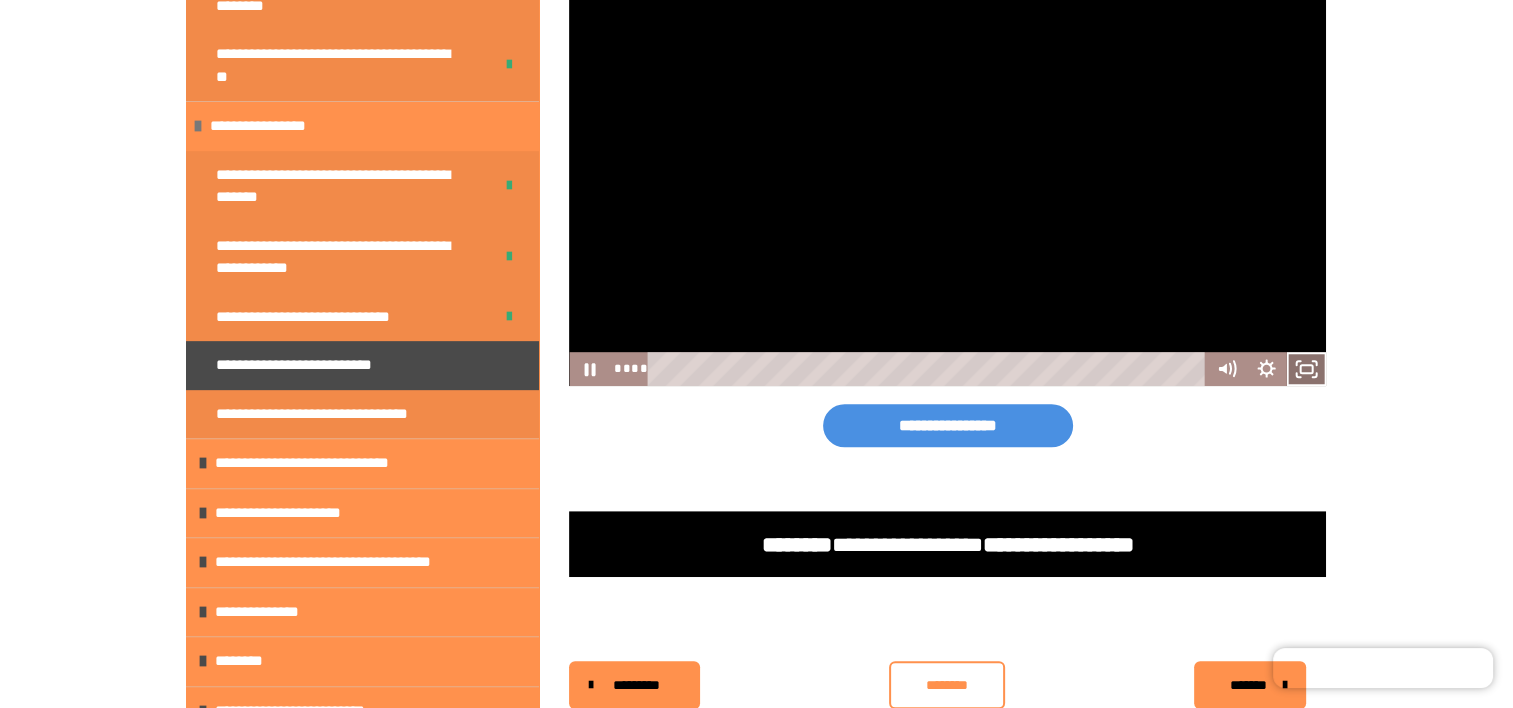 click 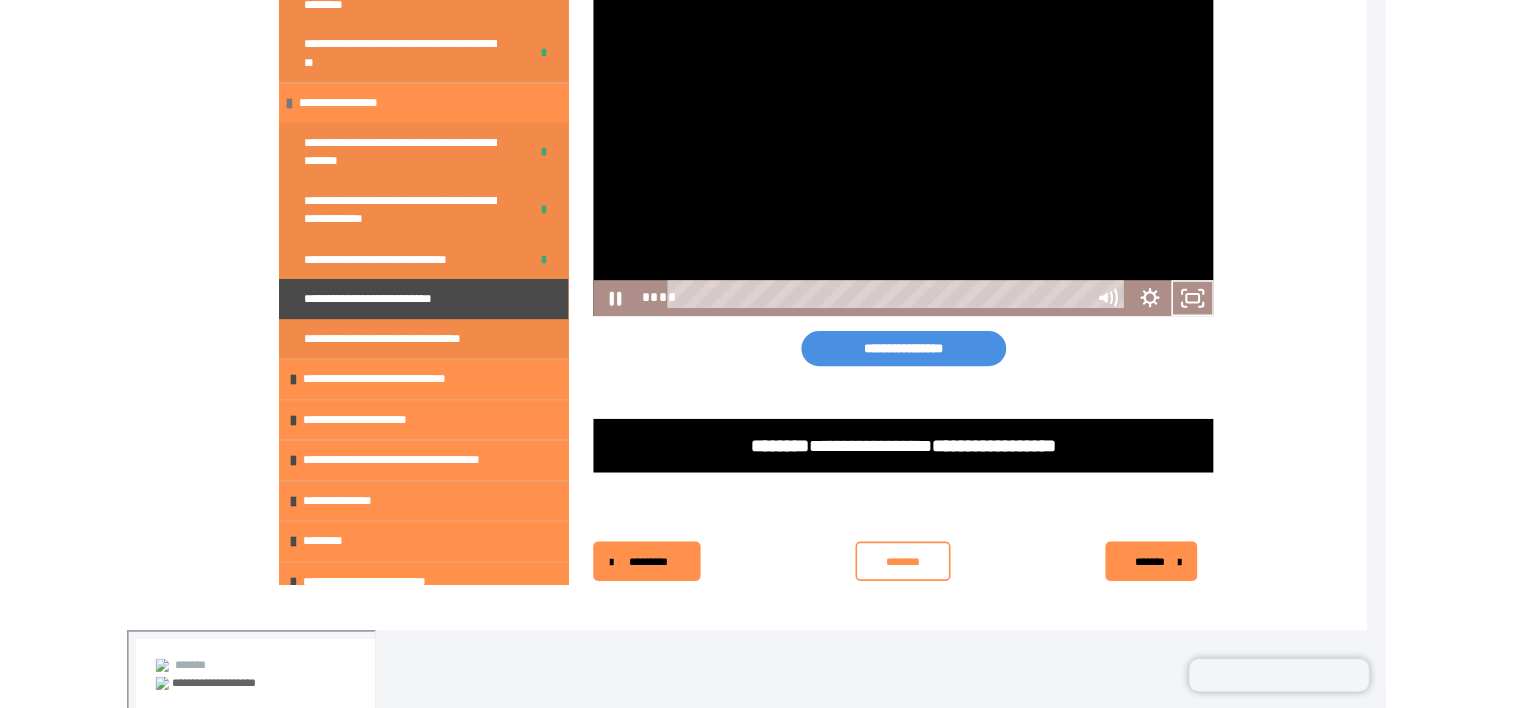 scroll, scrollTop: 763, scrollLeft: 0, axis: vertical 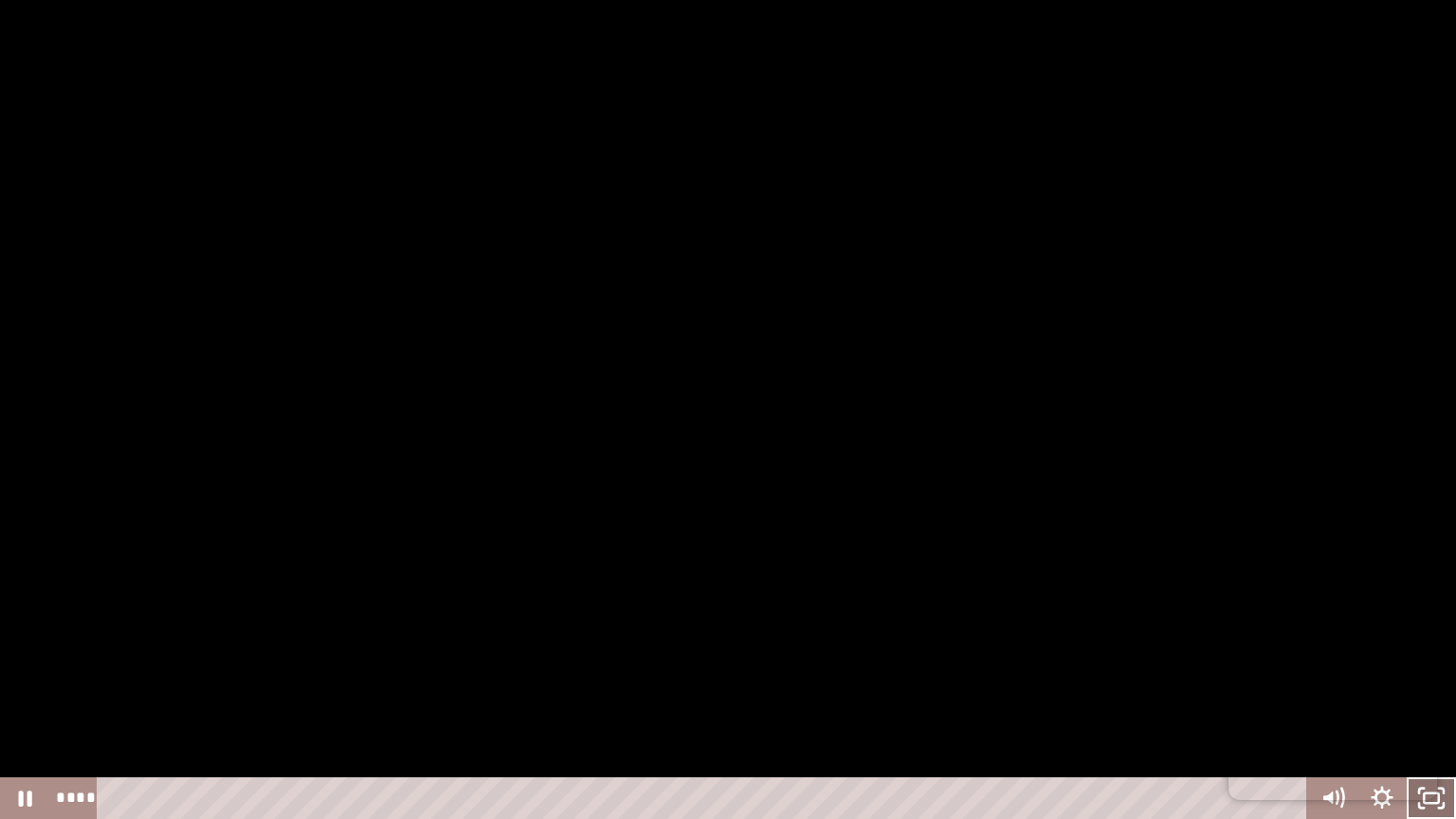 click 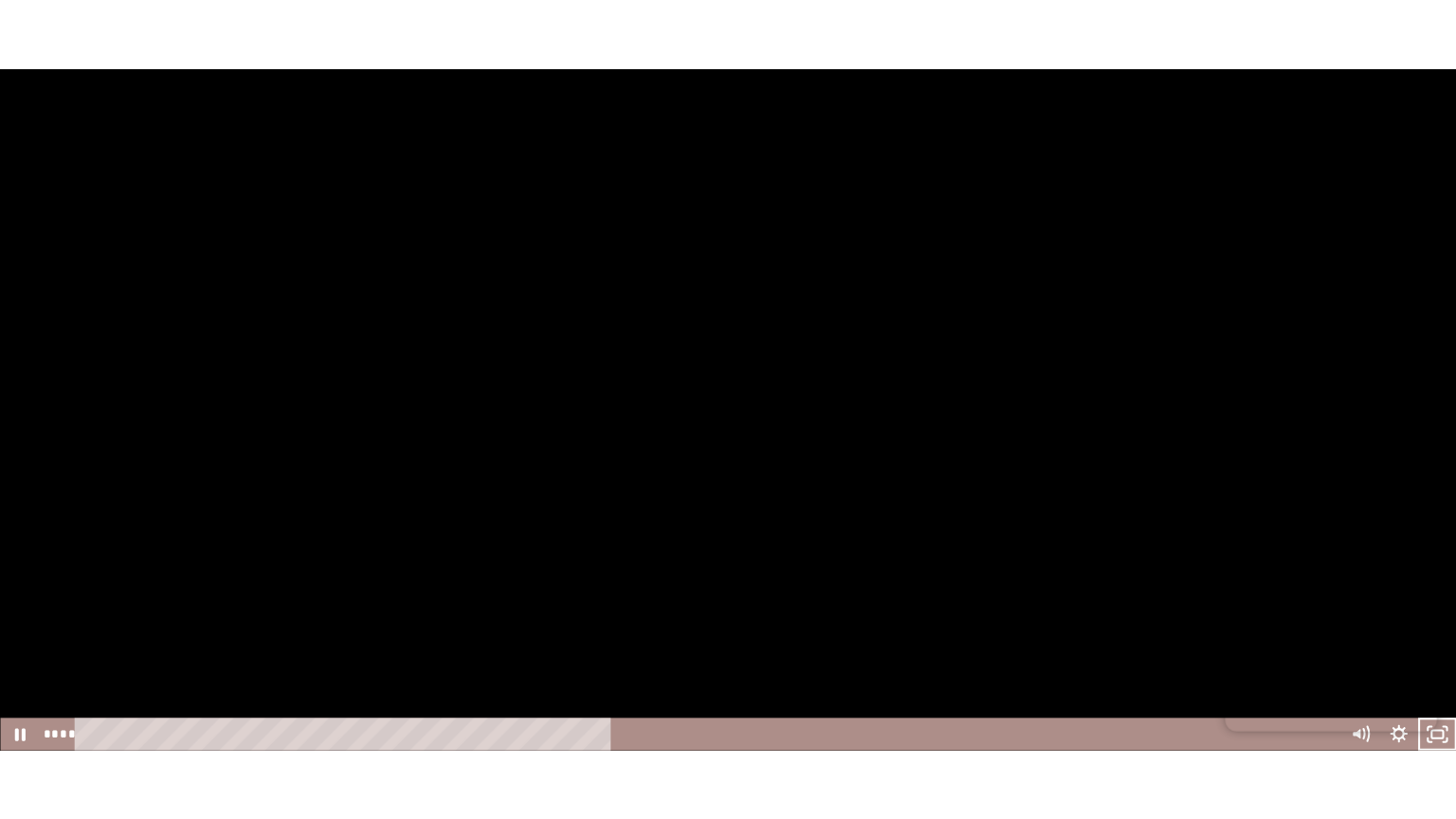 scroll, scrollTop: 758, scrollLeft: 0, axis: vertical 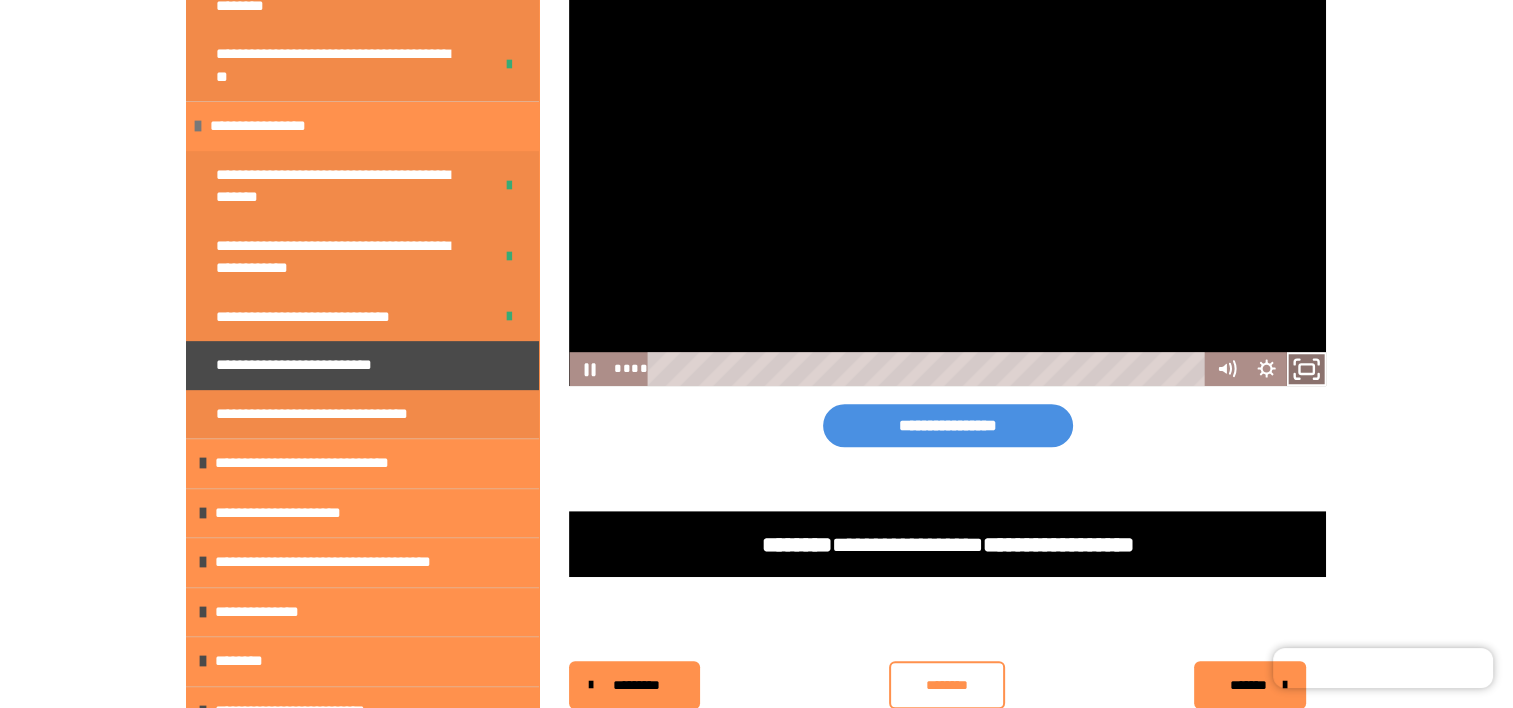 click 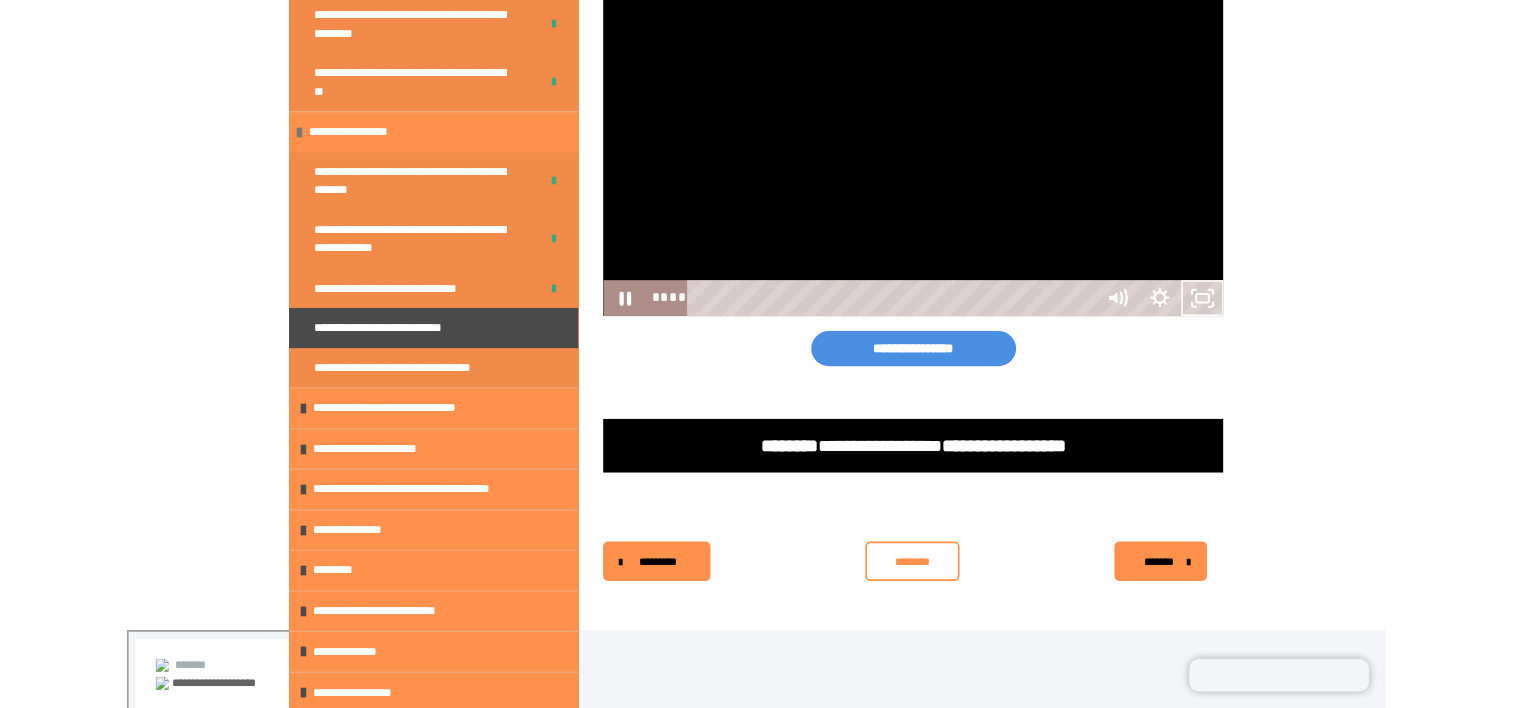 scroll, scrollTop: 763, scrollLeft: 0, axis: vertical 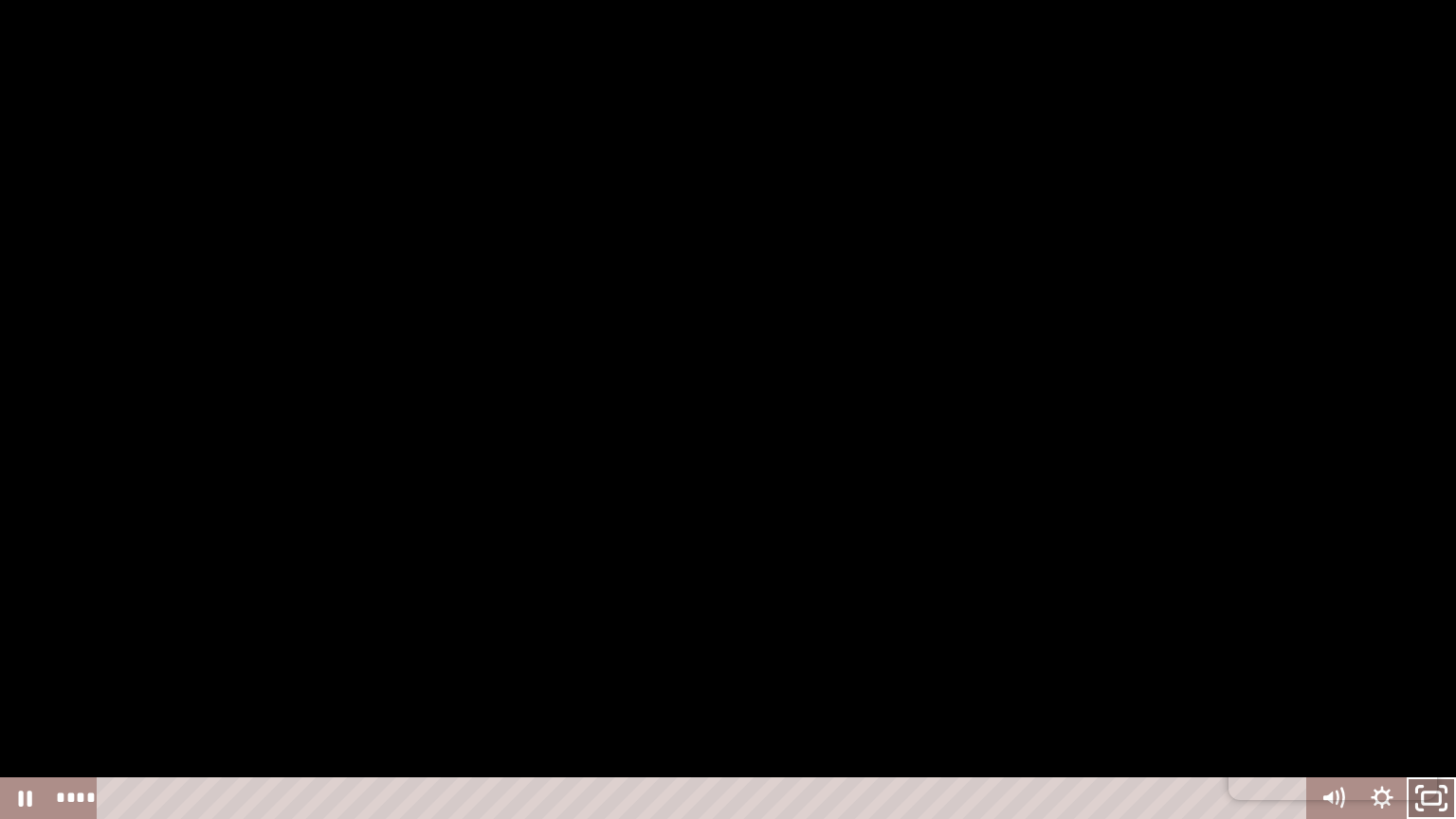 click 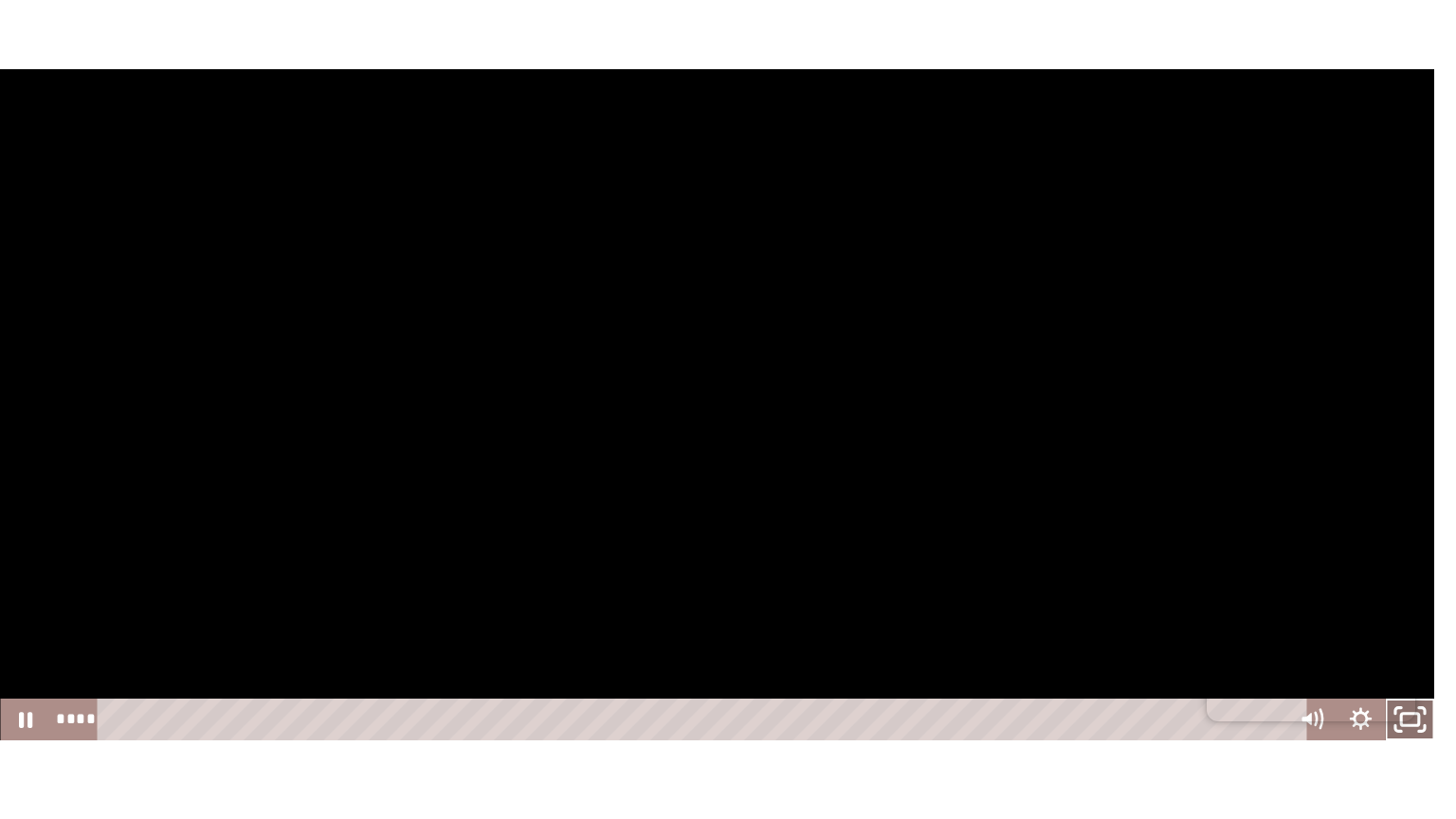 scroll, scrollTop: 758, scrollLeft: 0, axis: vertical 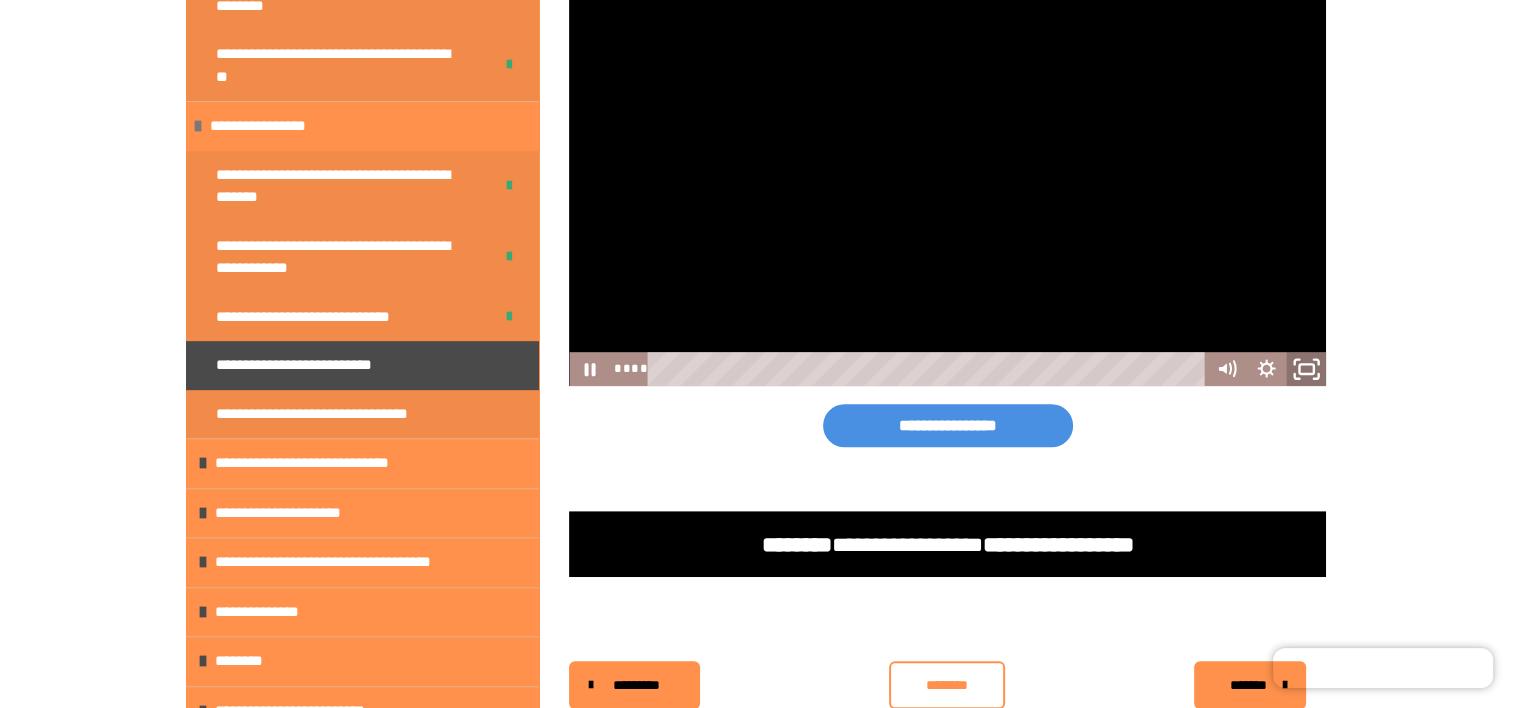 click 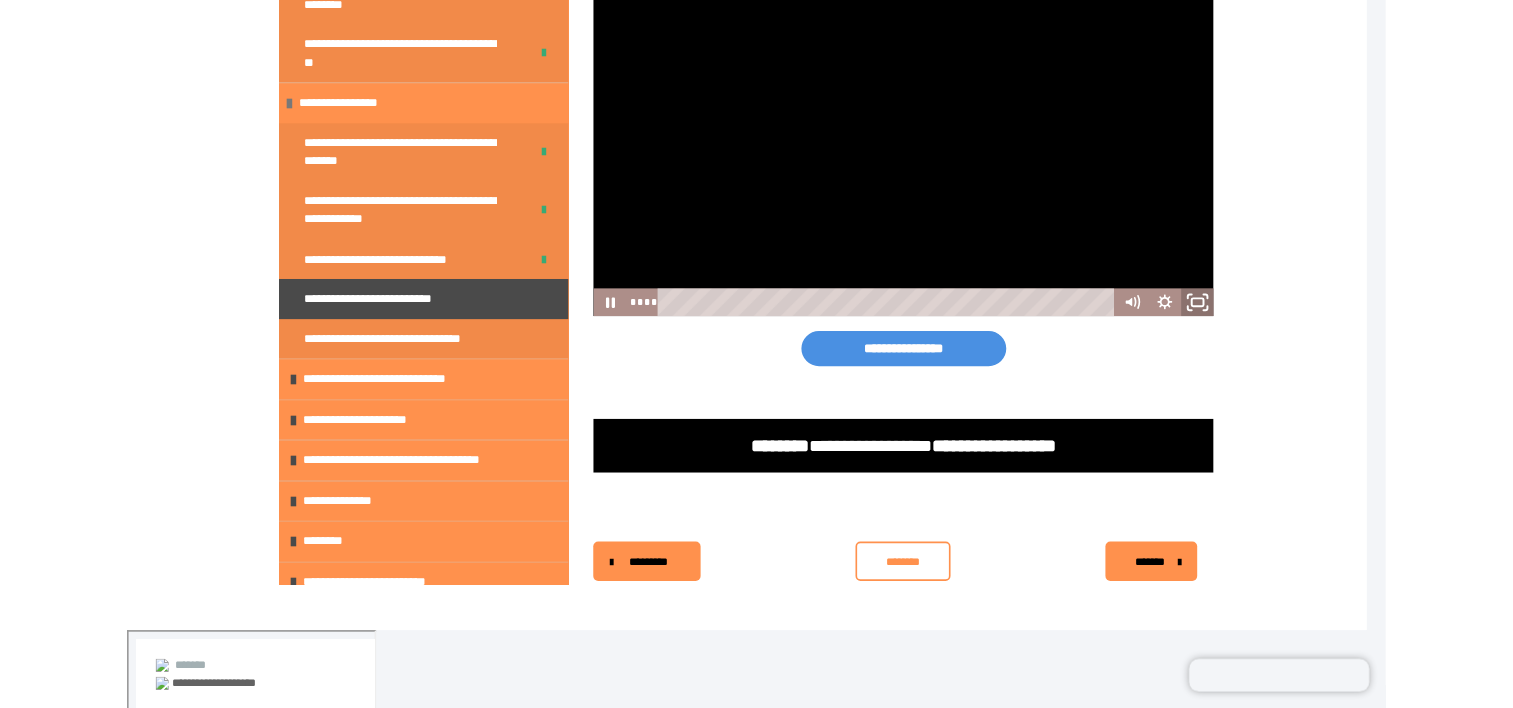 scroll, scrollTop: 763, scrollLeft: 0, axis: vertical 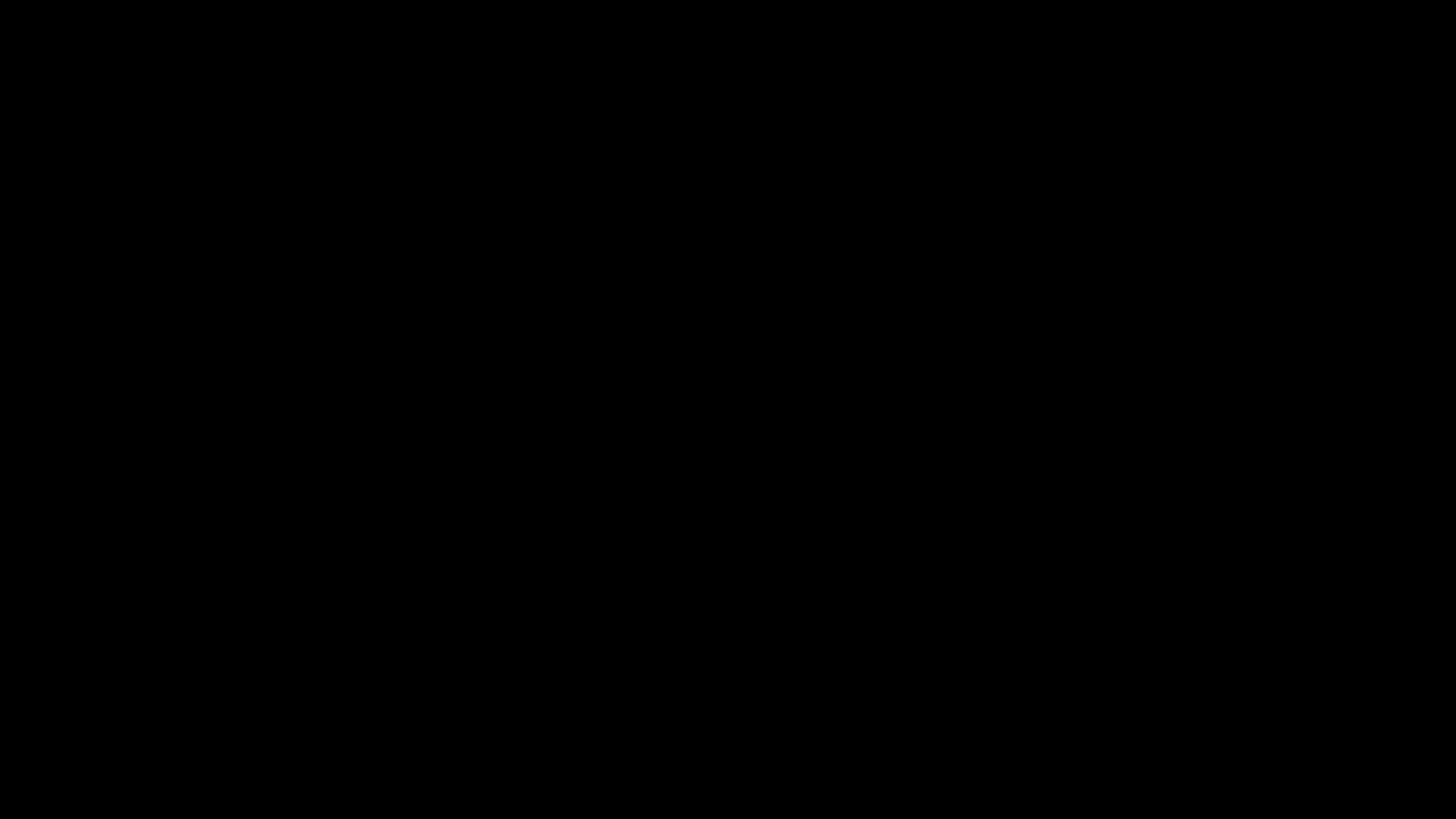 click at bounding box center (728, 410) 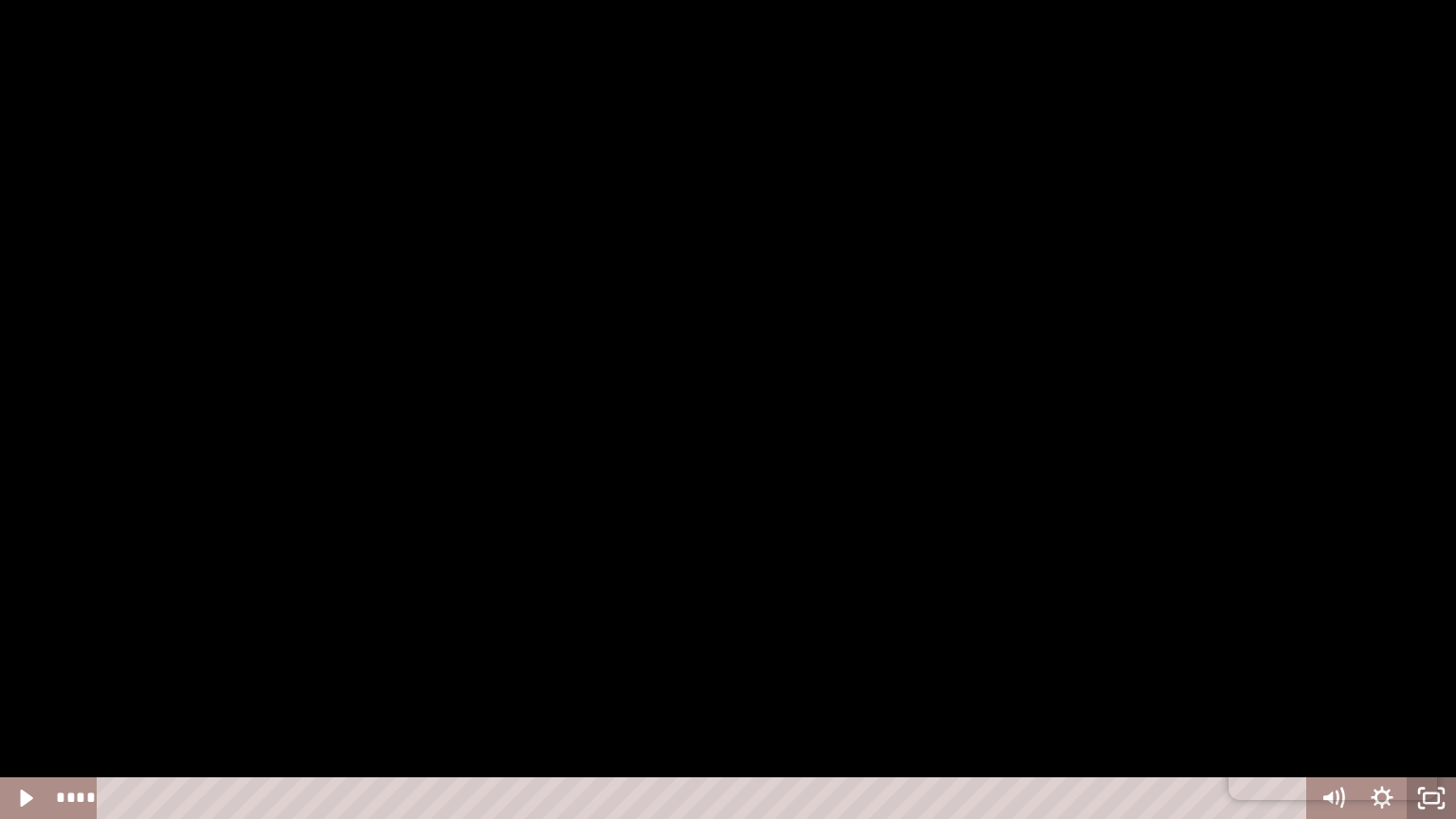 click 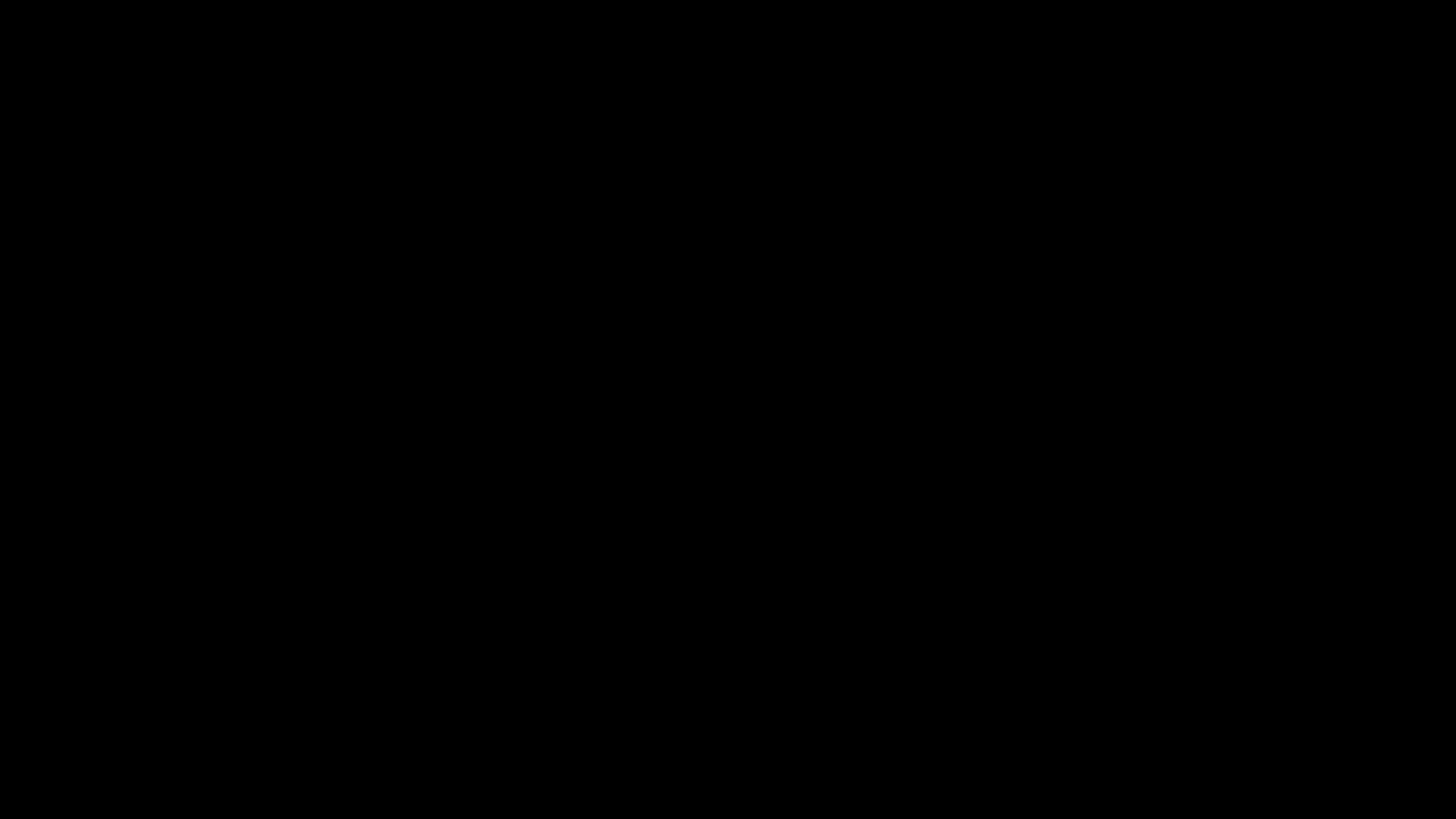 scroll, scrollTop: 758, scrollLeft: 0, axis: vertical 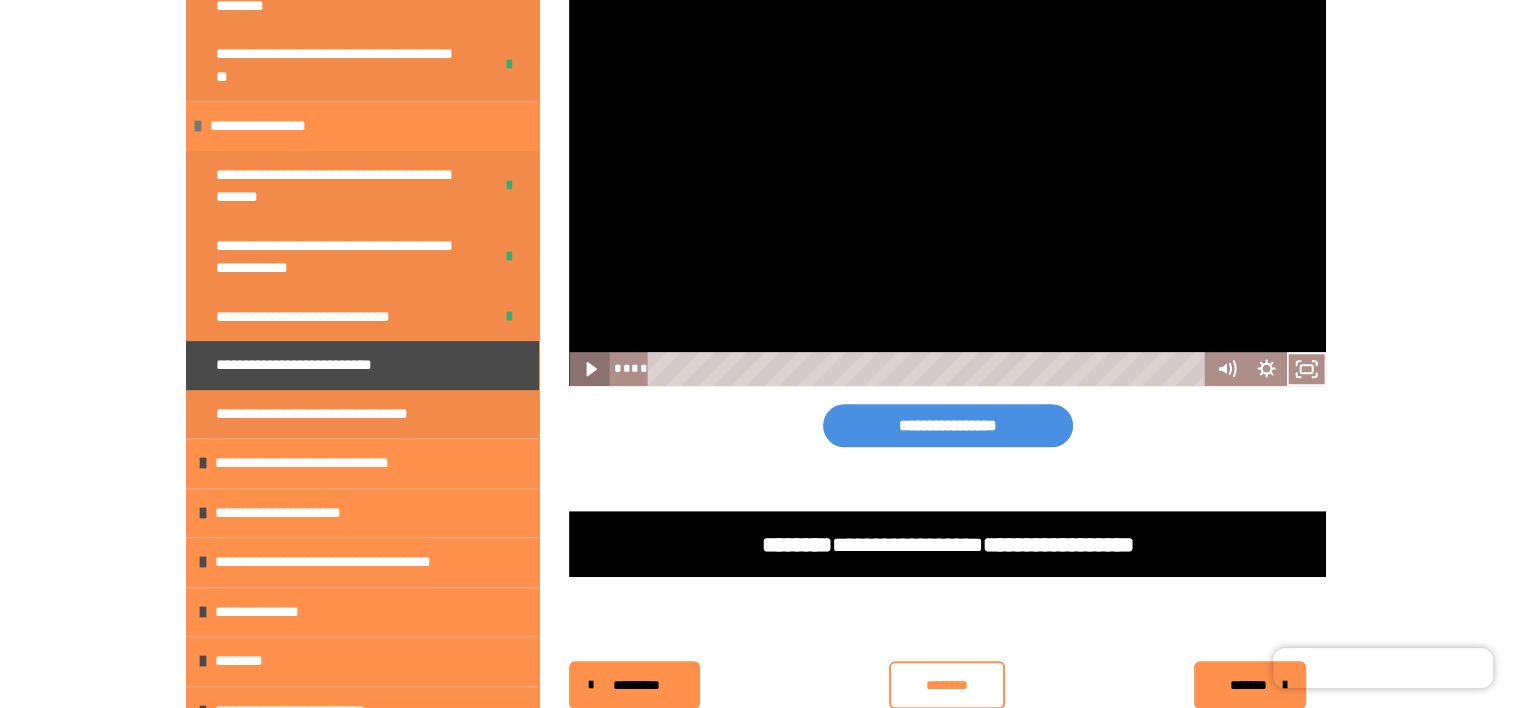 drag, startPoint x: 581, startPoint y: 456, endPoint x: 591, endPoint y: 461, distance: 11.18034 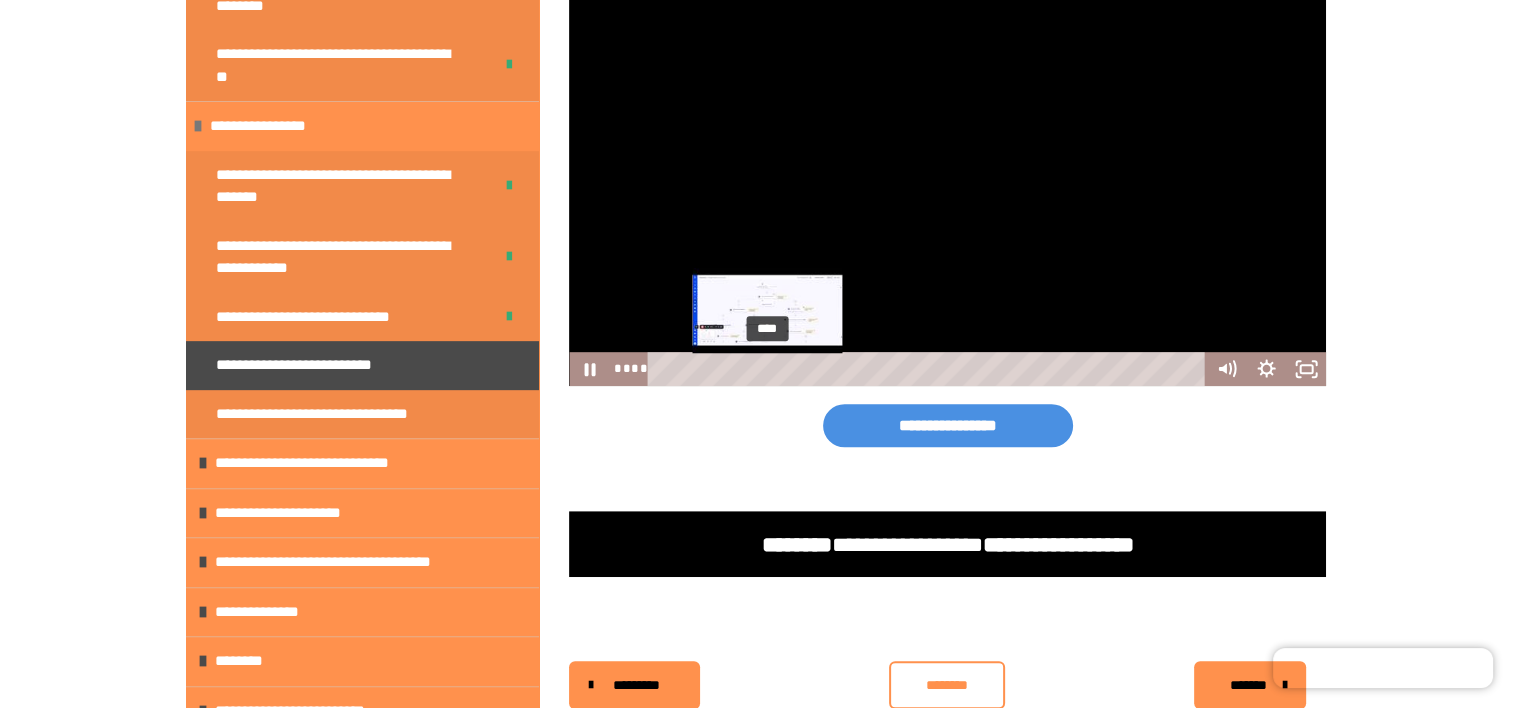 drag, startPoint x: 782, startPoint y: 463, endPoint x: 771, endPoint y: 460, distance: 11.401754 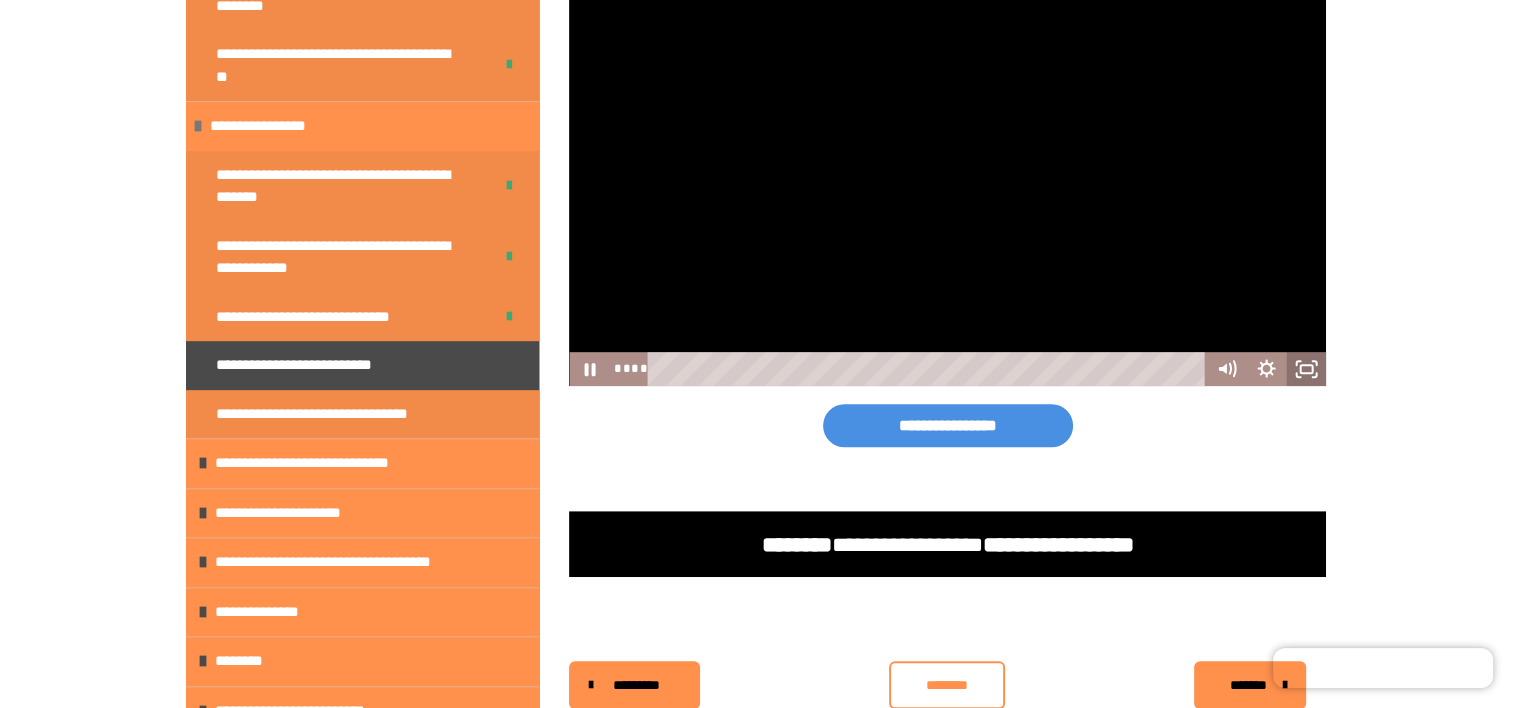 click 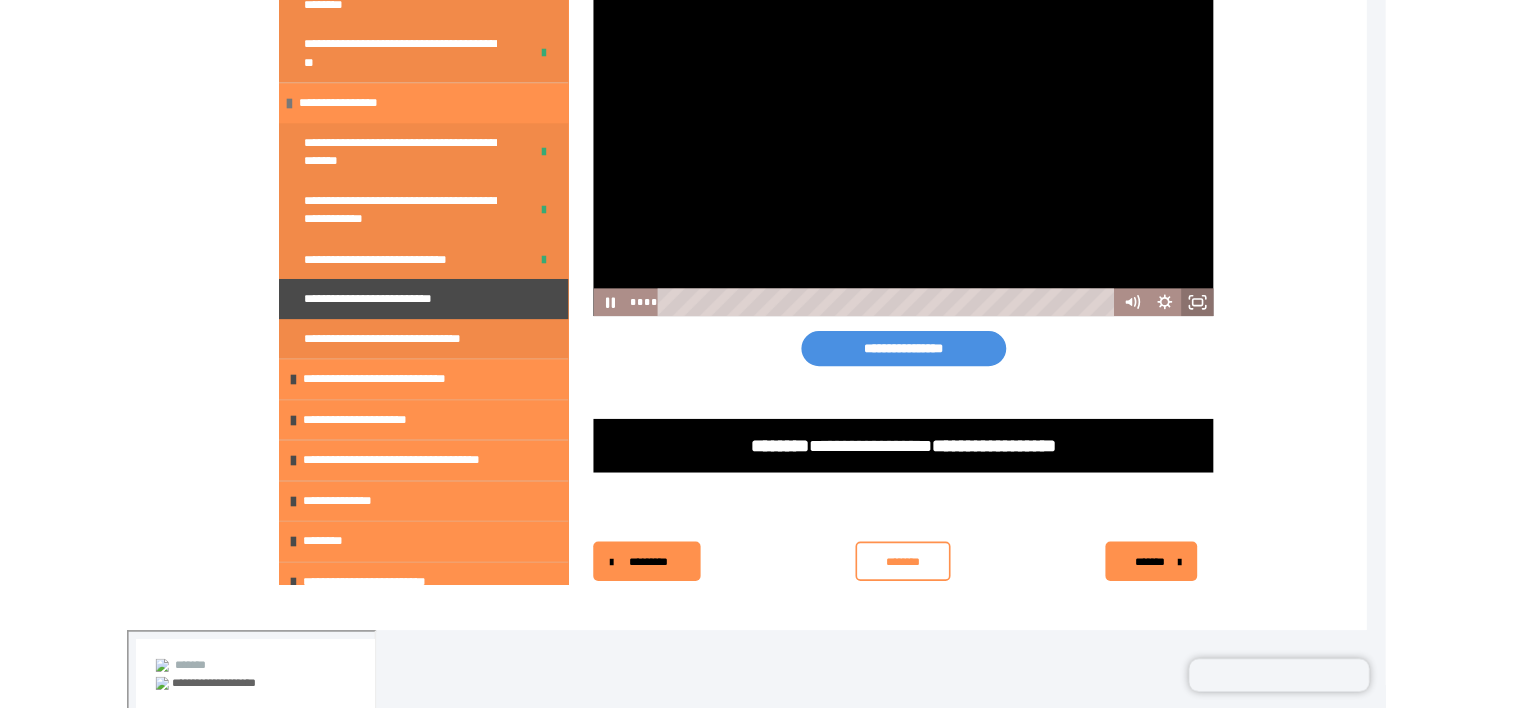 scroll, scrollTop: 763, scrollLeft: 0, axis: vertical 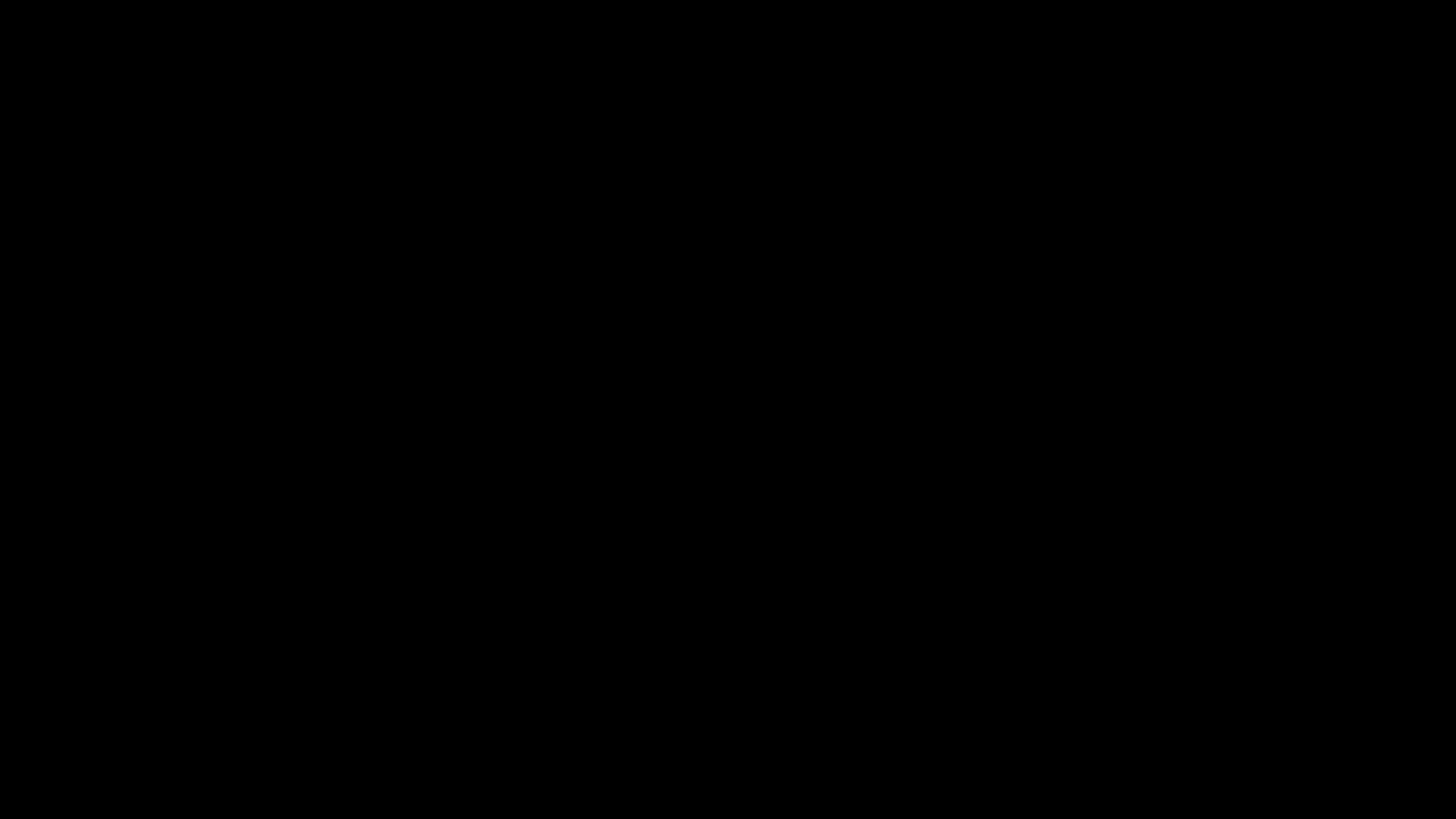 click at bounding box center [728, 410] 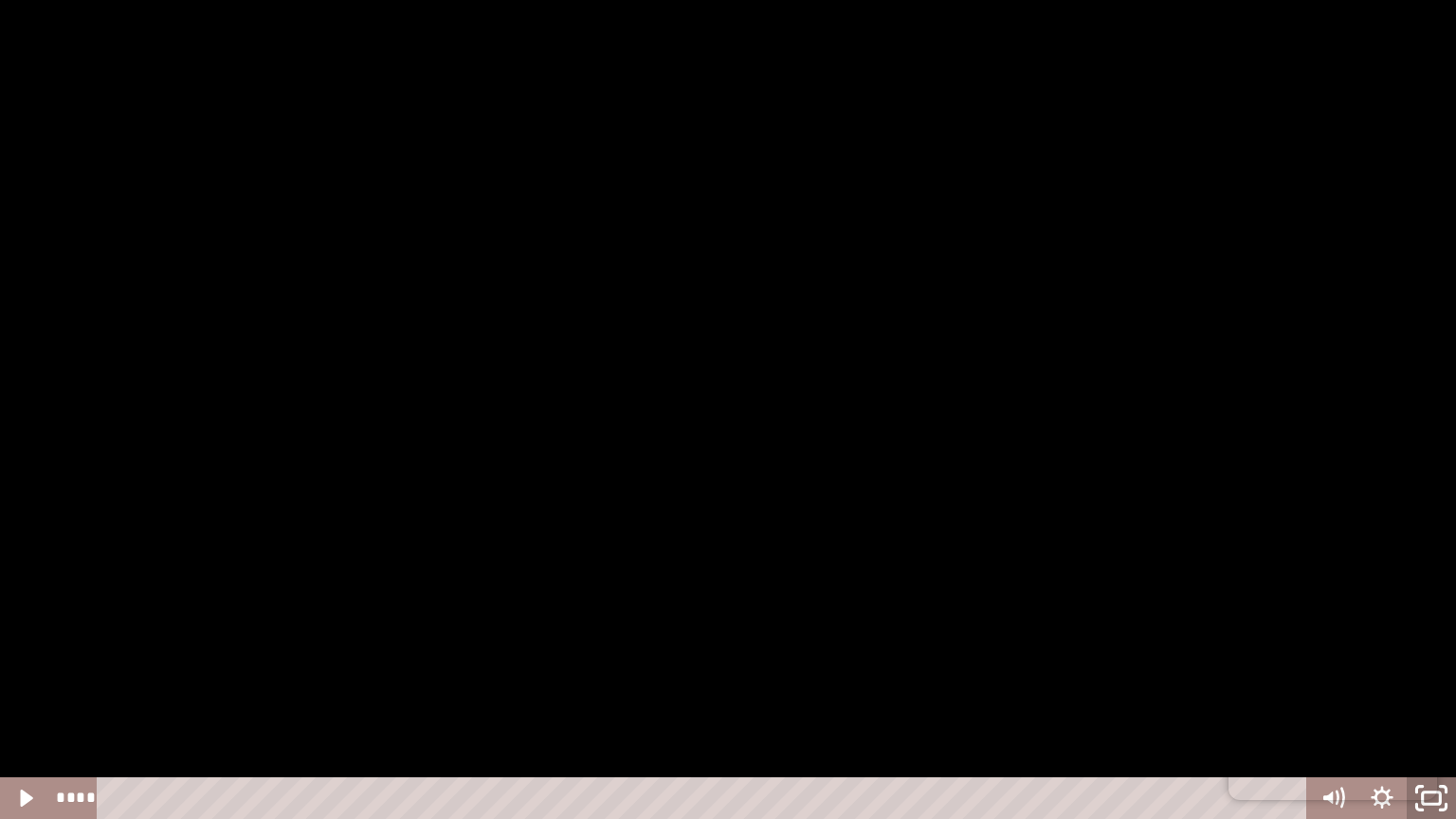 click 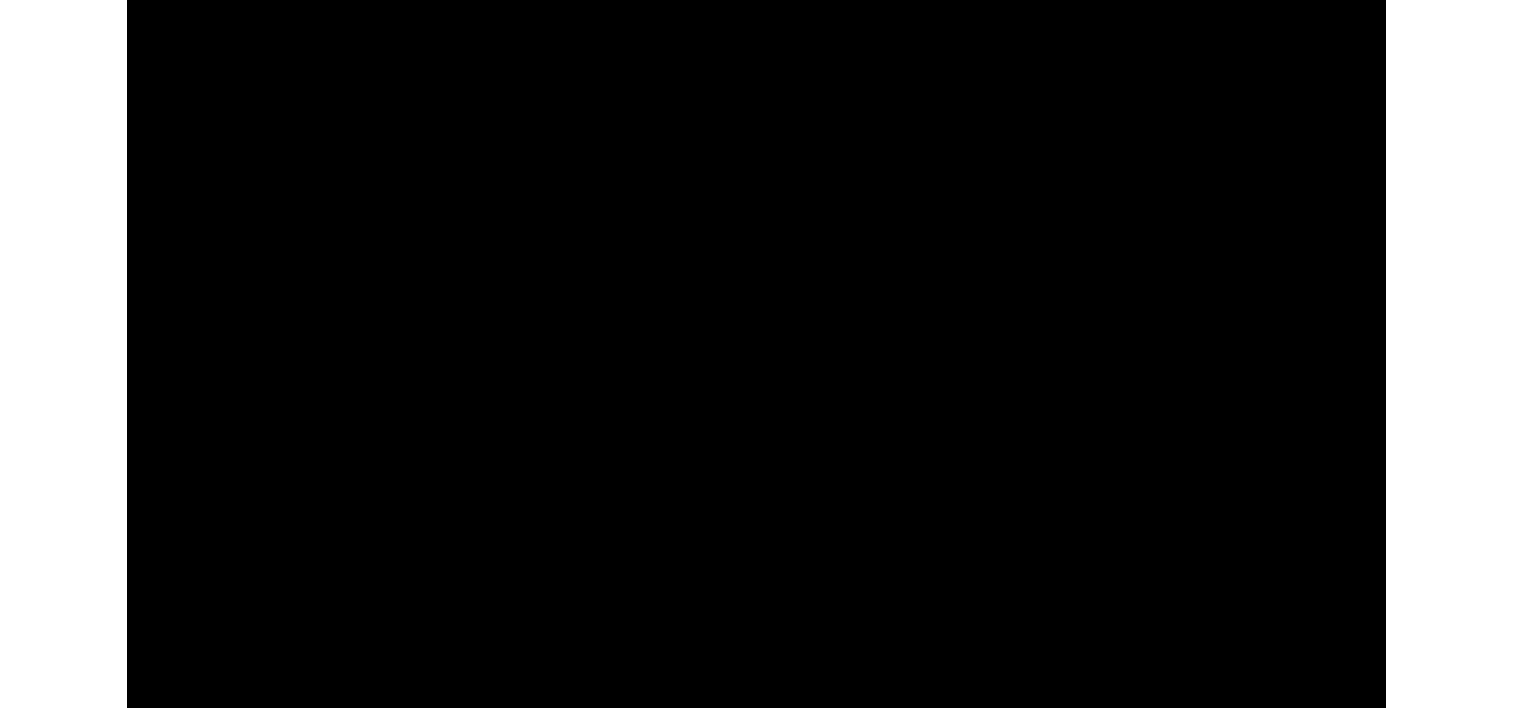 scroll, scrollTop: 800, scrollLeft: 0, axis: vertical 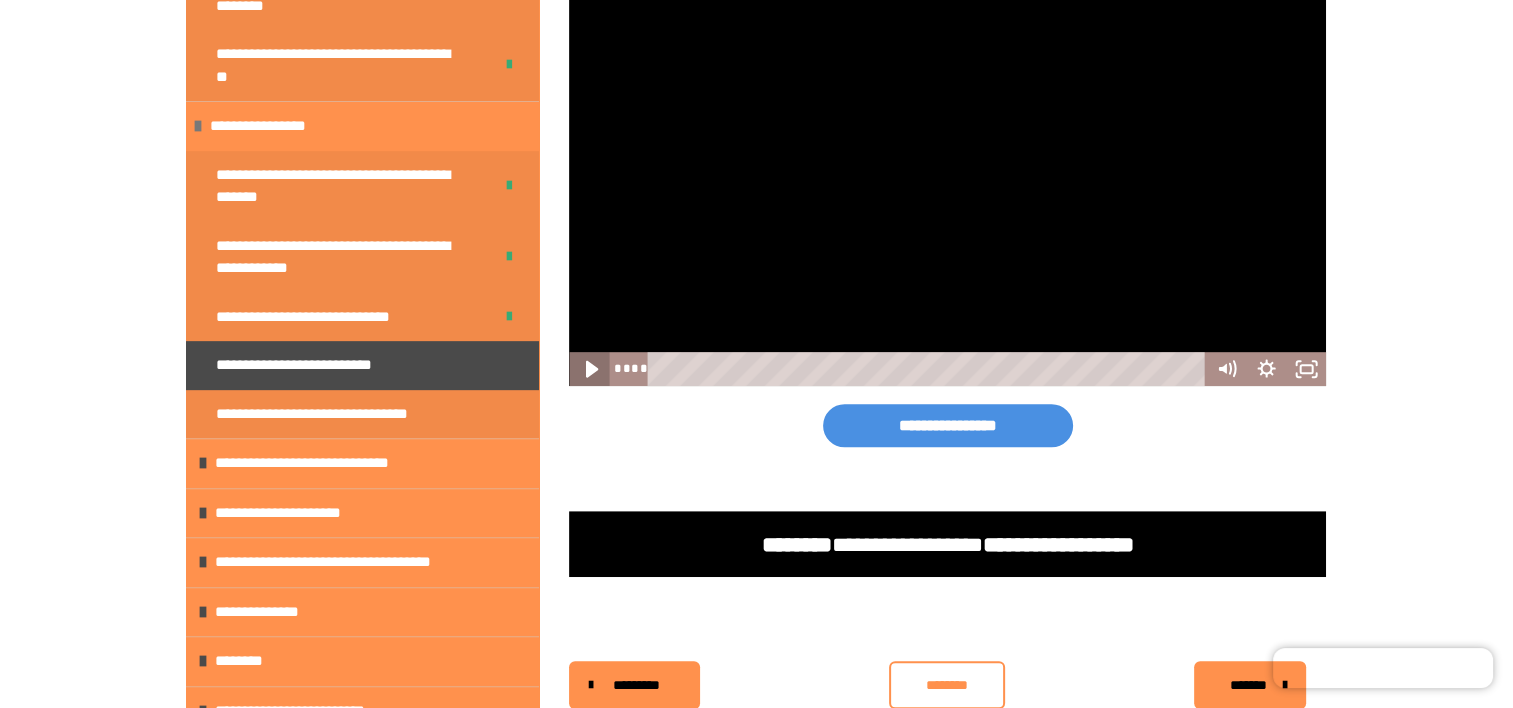 click 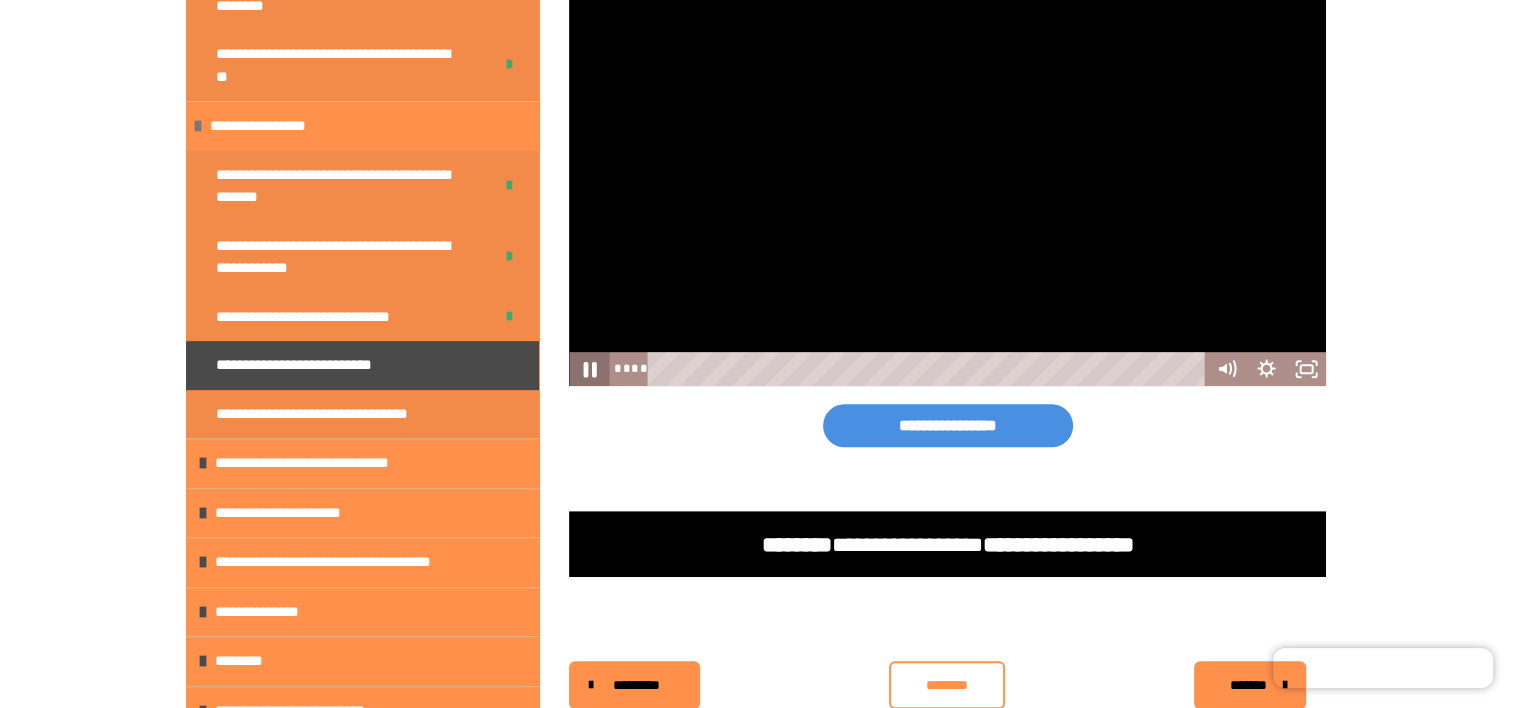 click 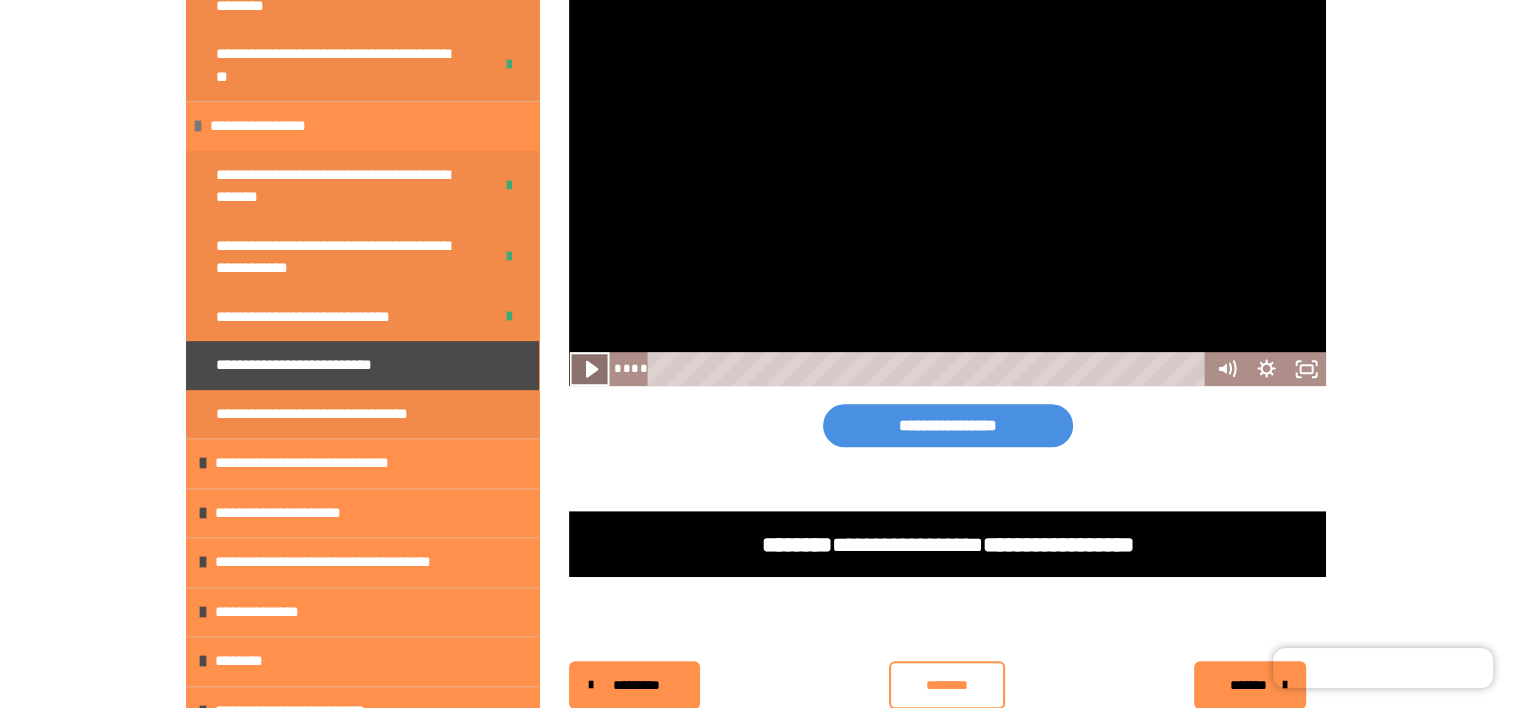 click 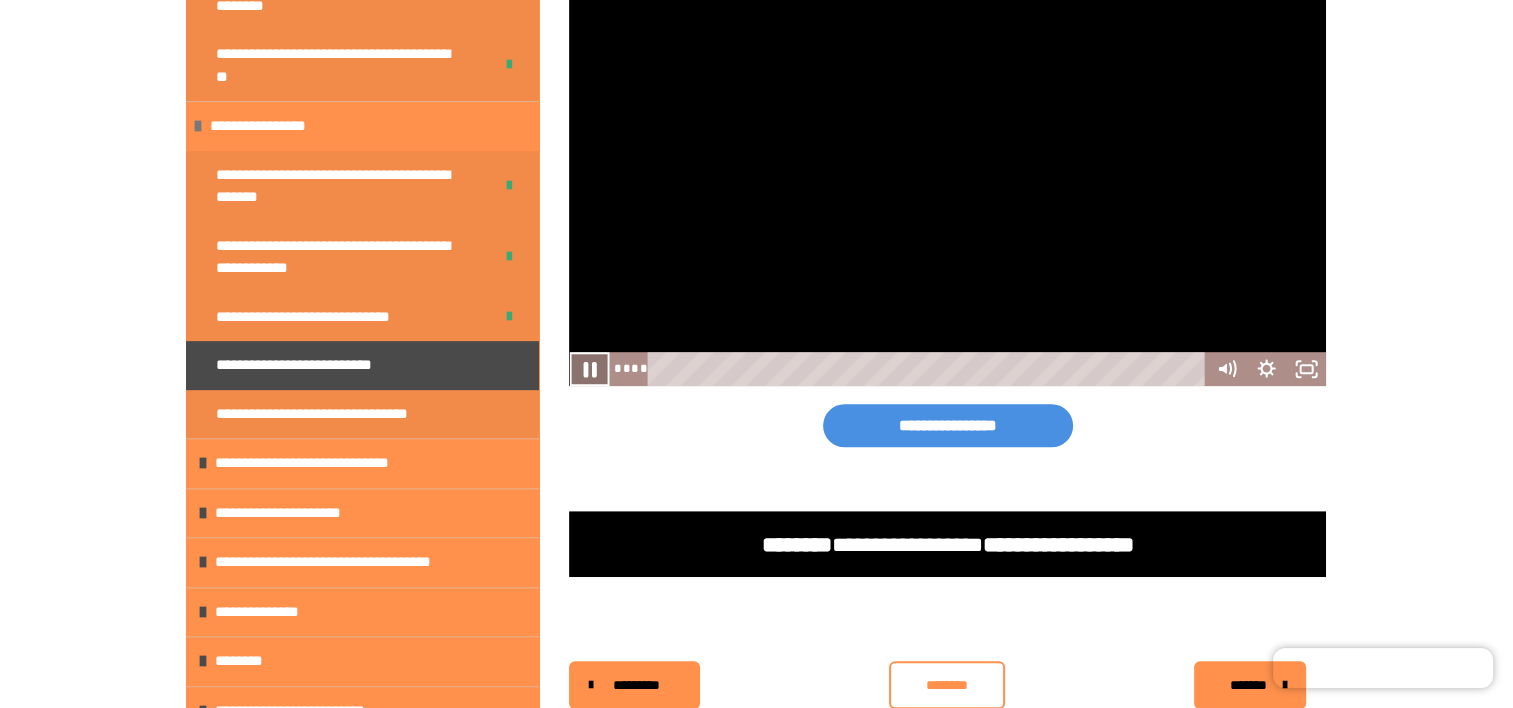 click 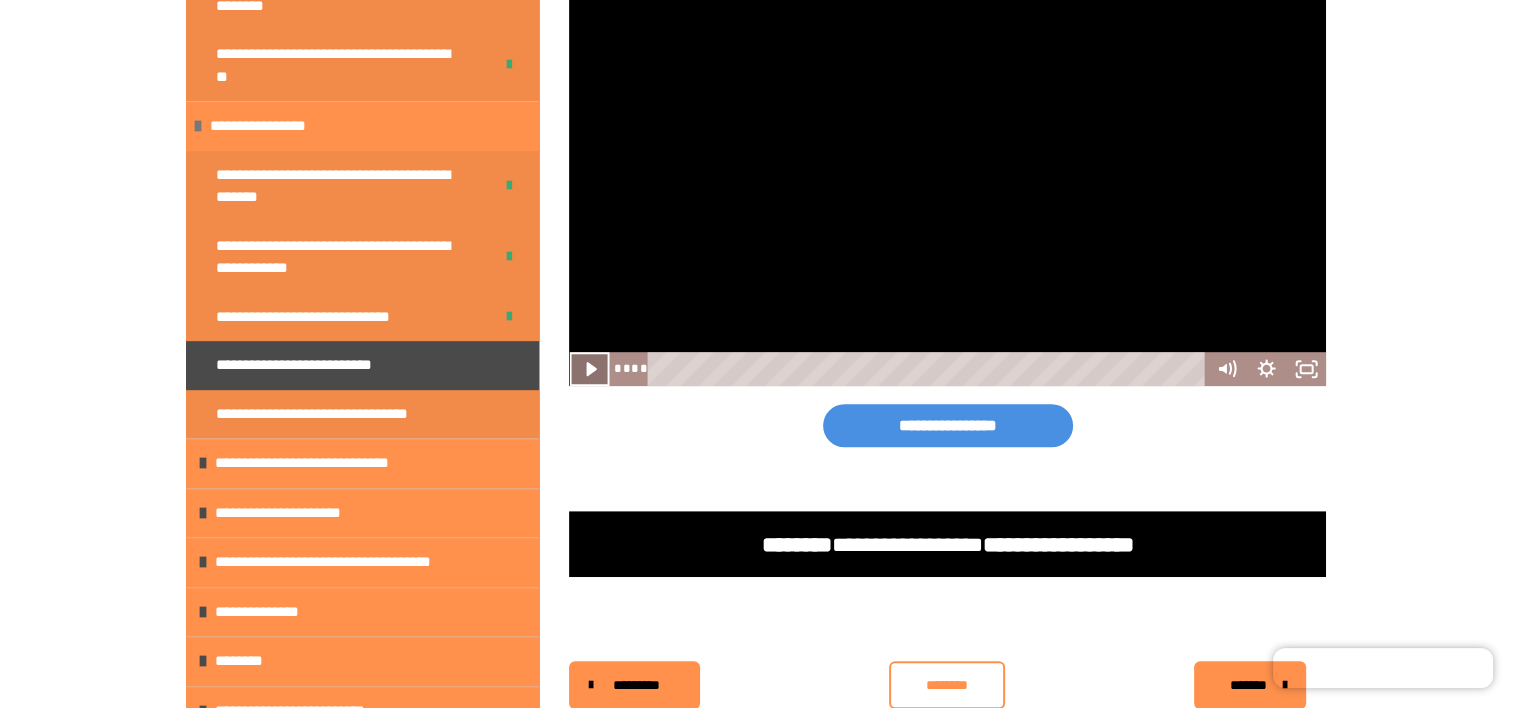 click 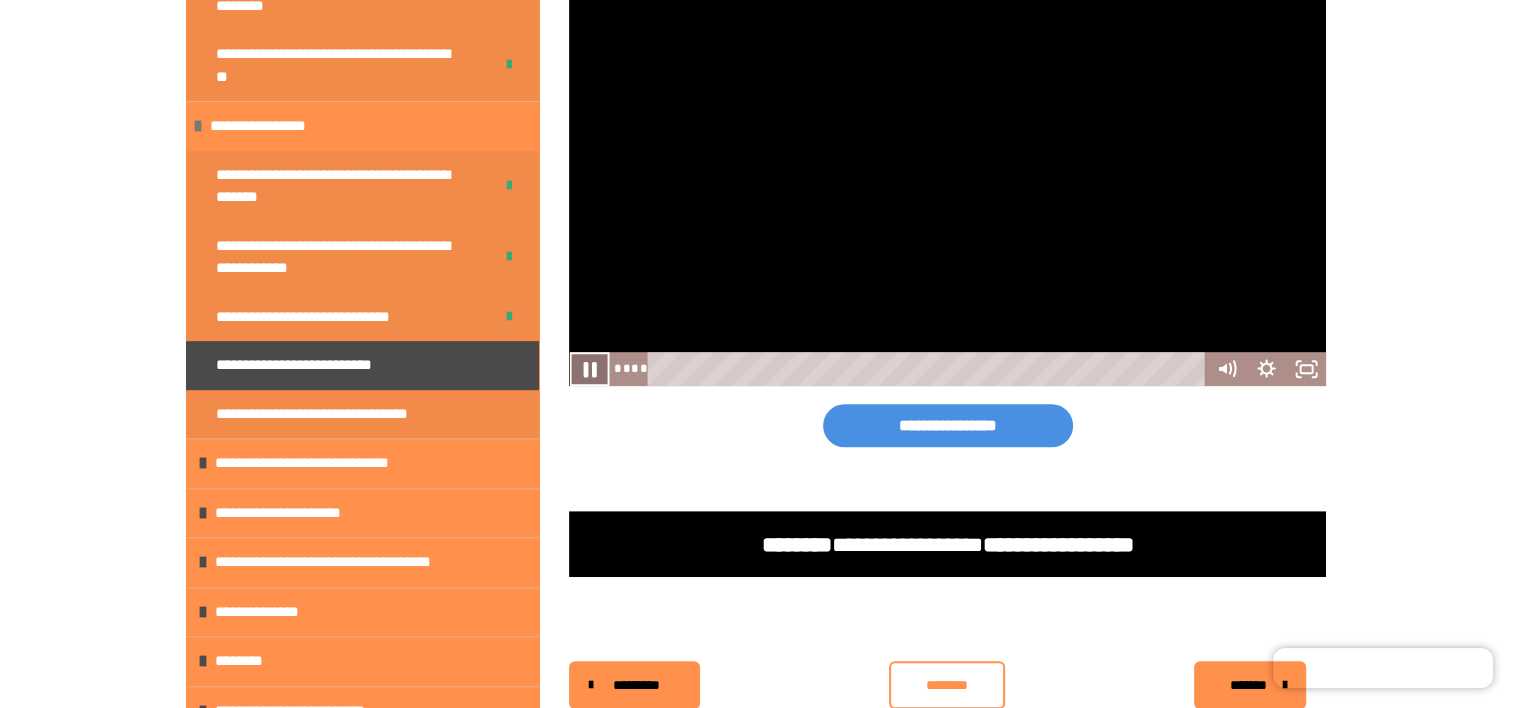 click 